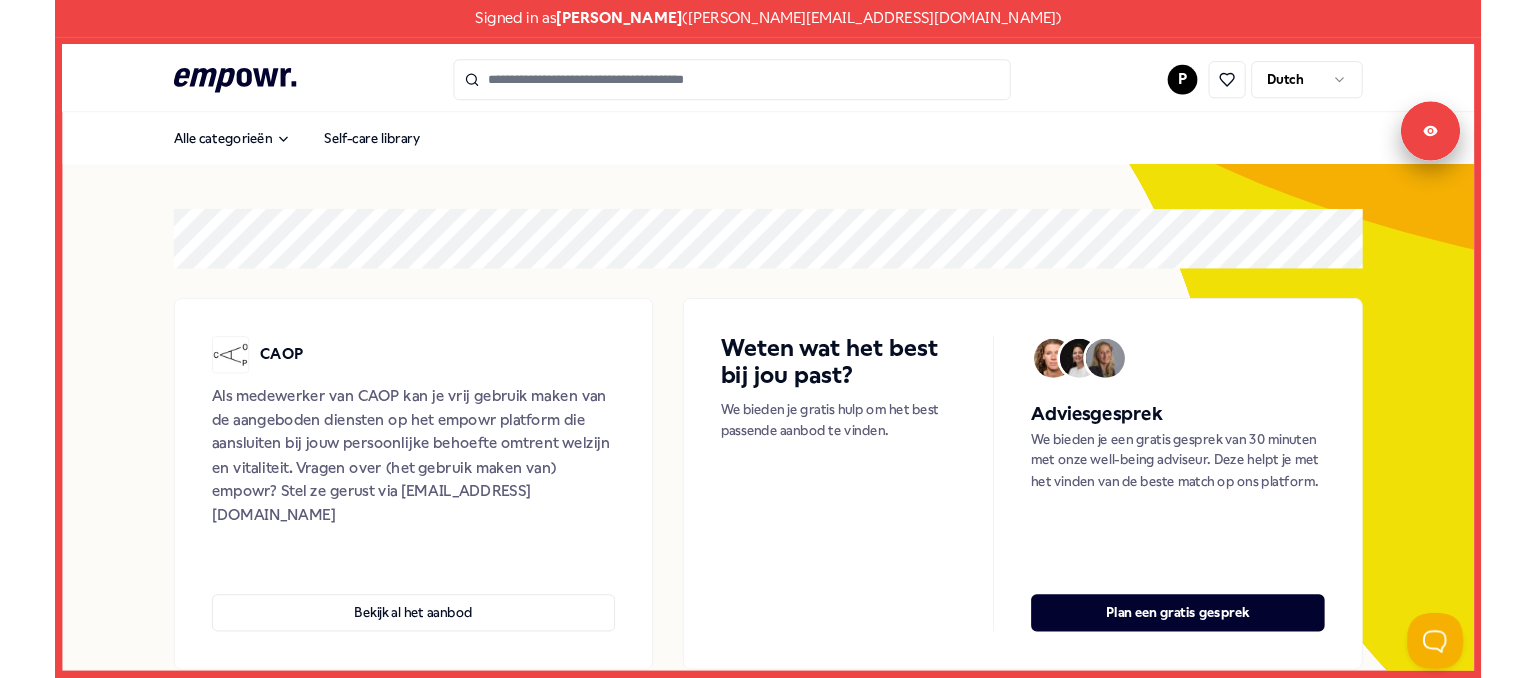 scroll, scrollTop: 0, scrollLeft: 0, axis: both 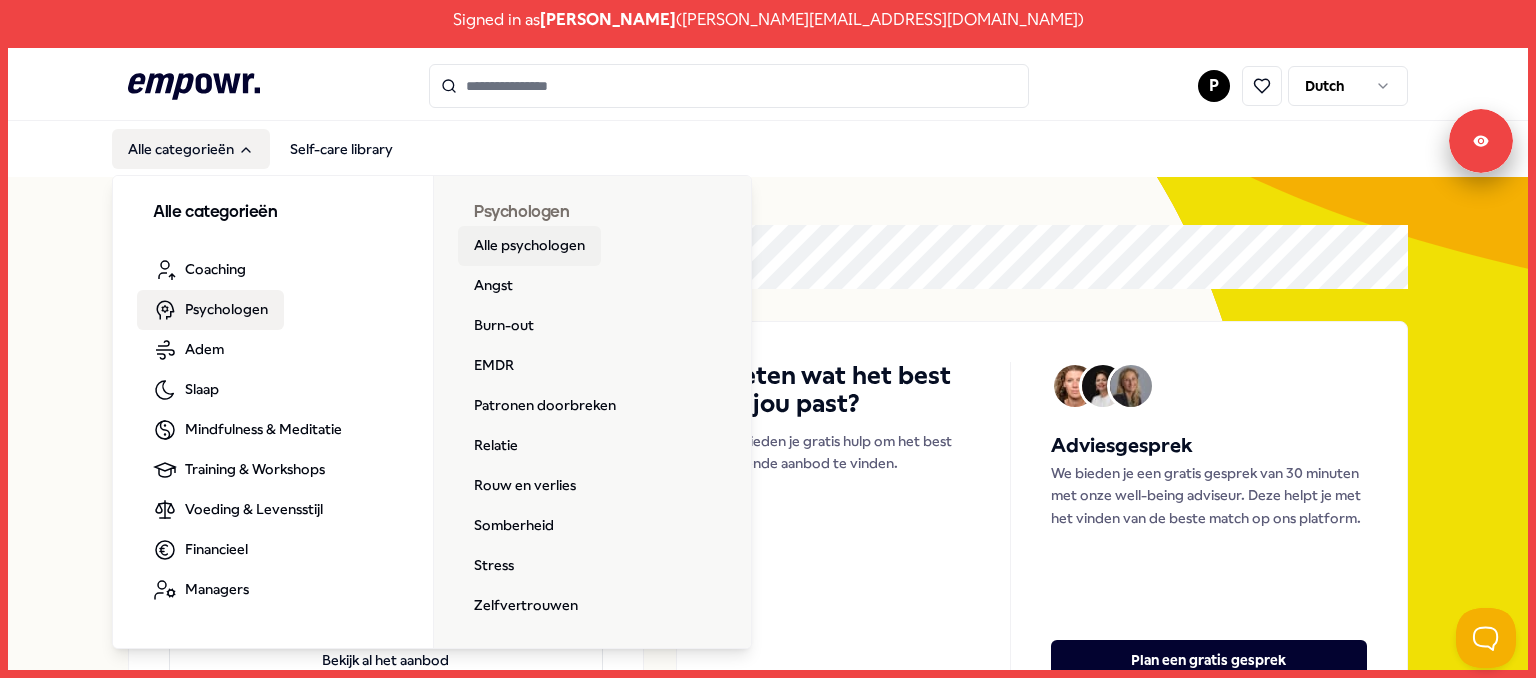 click on "Alle   psychologen" at bounding box center [529, 246] 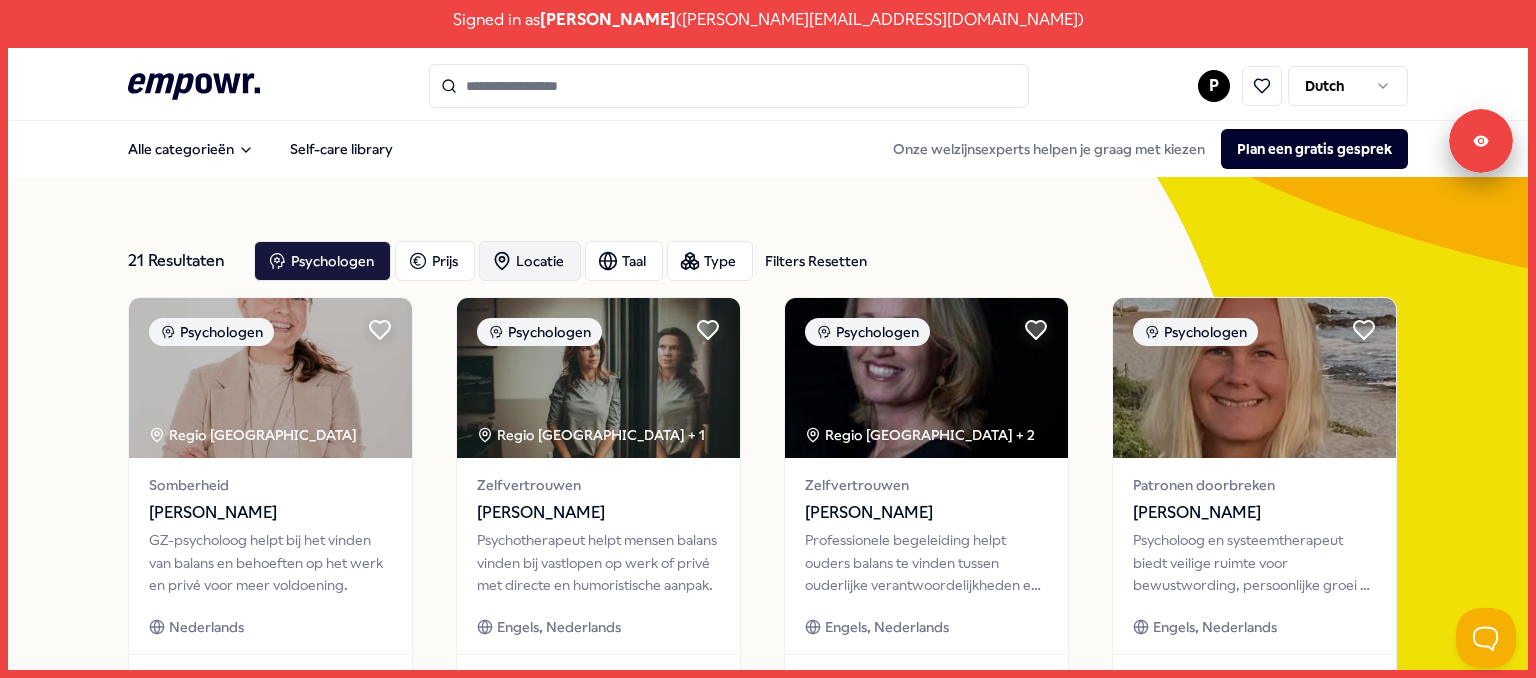click on "Locatie" at bounding box center [530, 261] 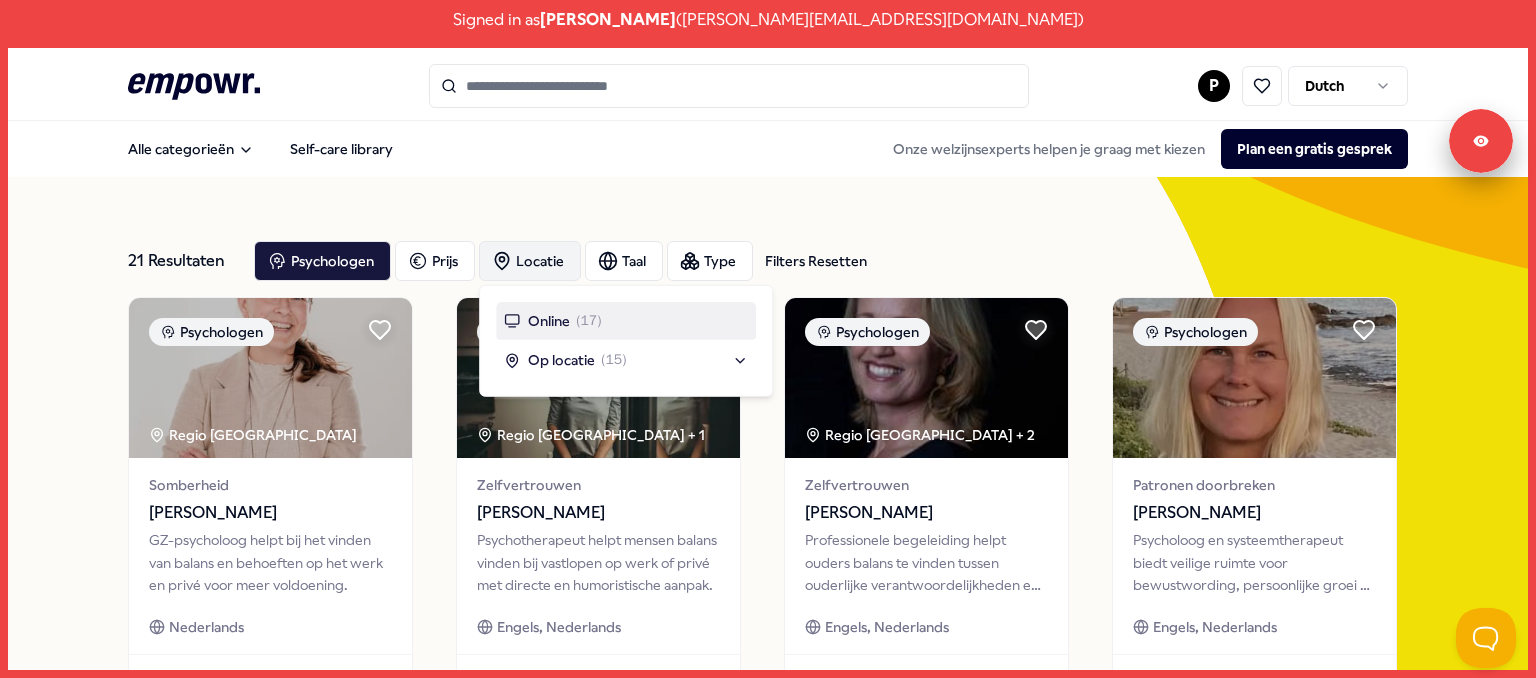 click on "Locatie" at bounding box center (530, 261) 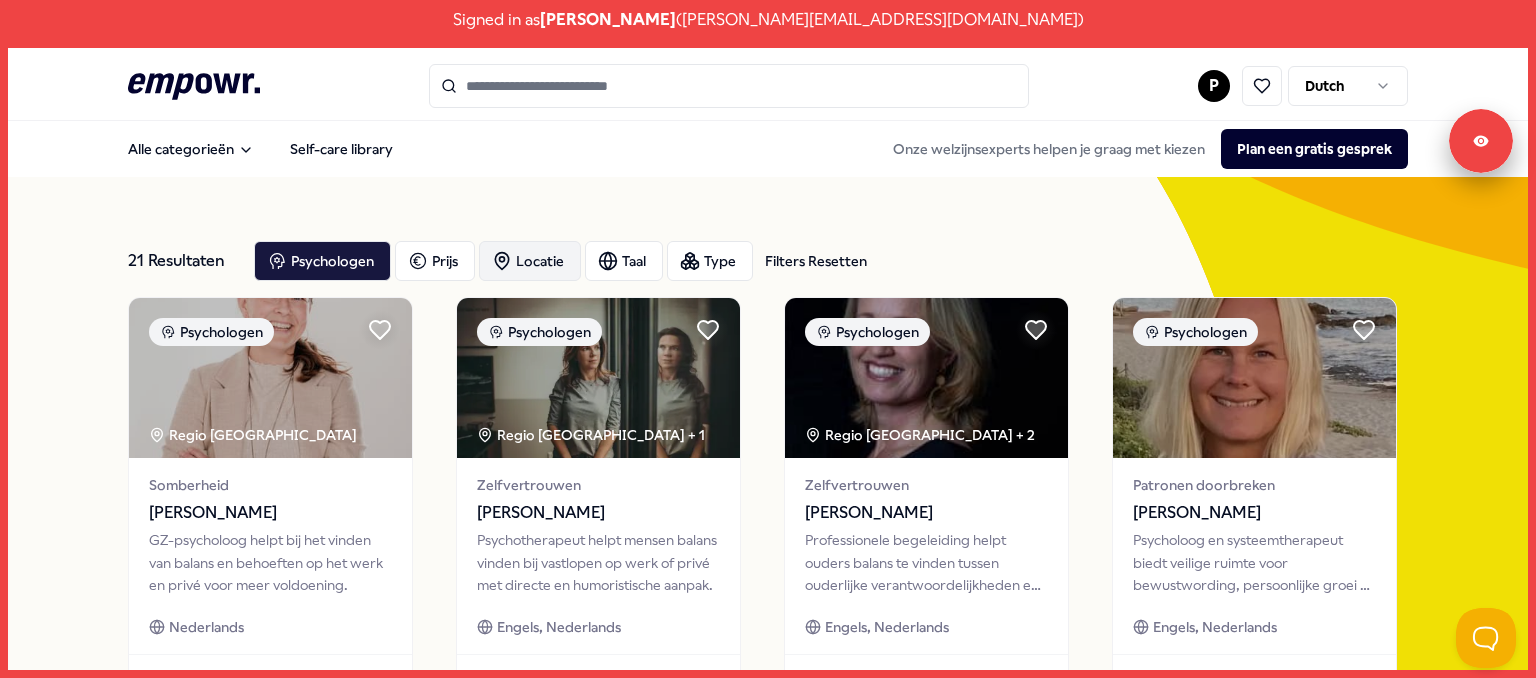 click on "Locatie" at bounding box center [530, 261] 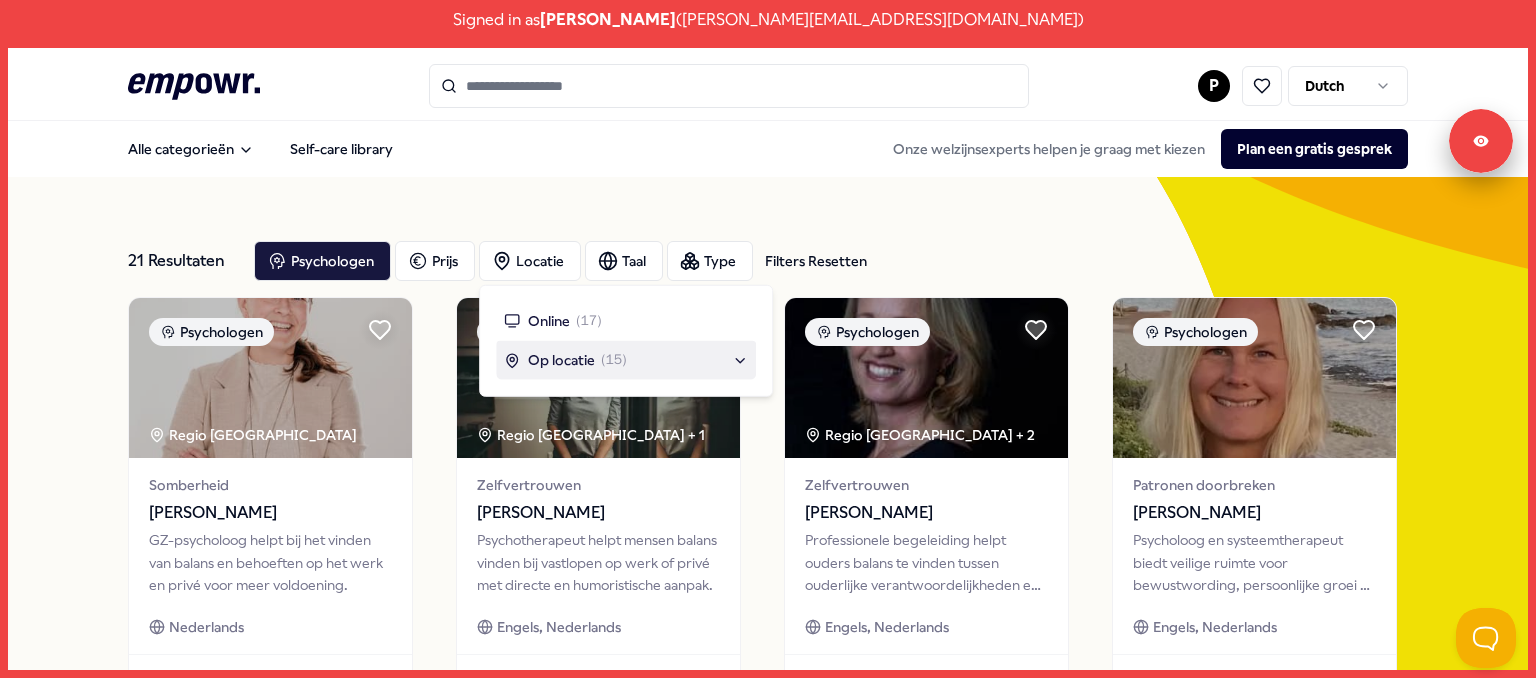 click on "Op locatie" at bounding box center [561, 360] 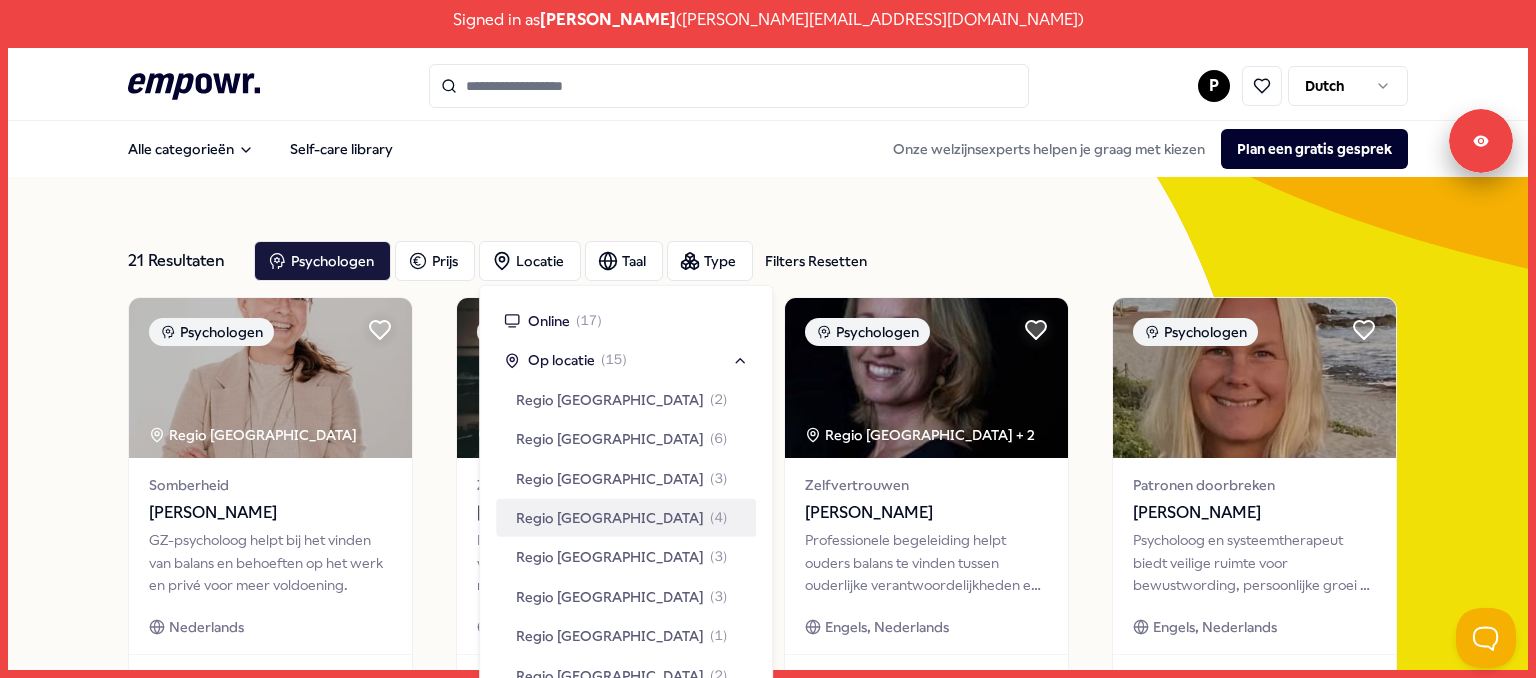 click on "Regio  [GEOGRAPHIC_DATA]" at bounding box center (610, 518) 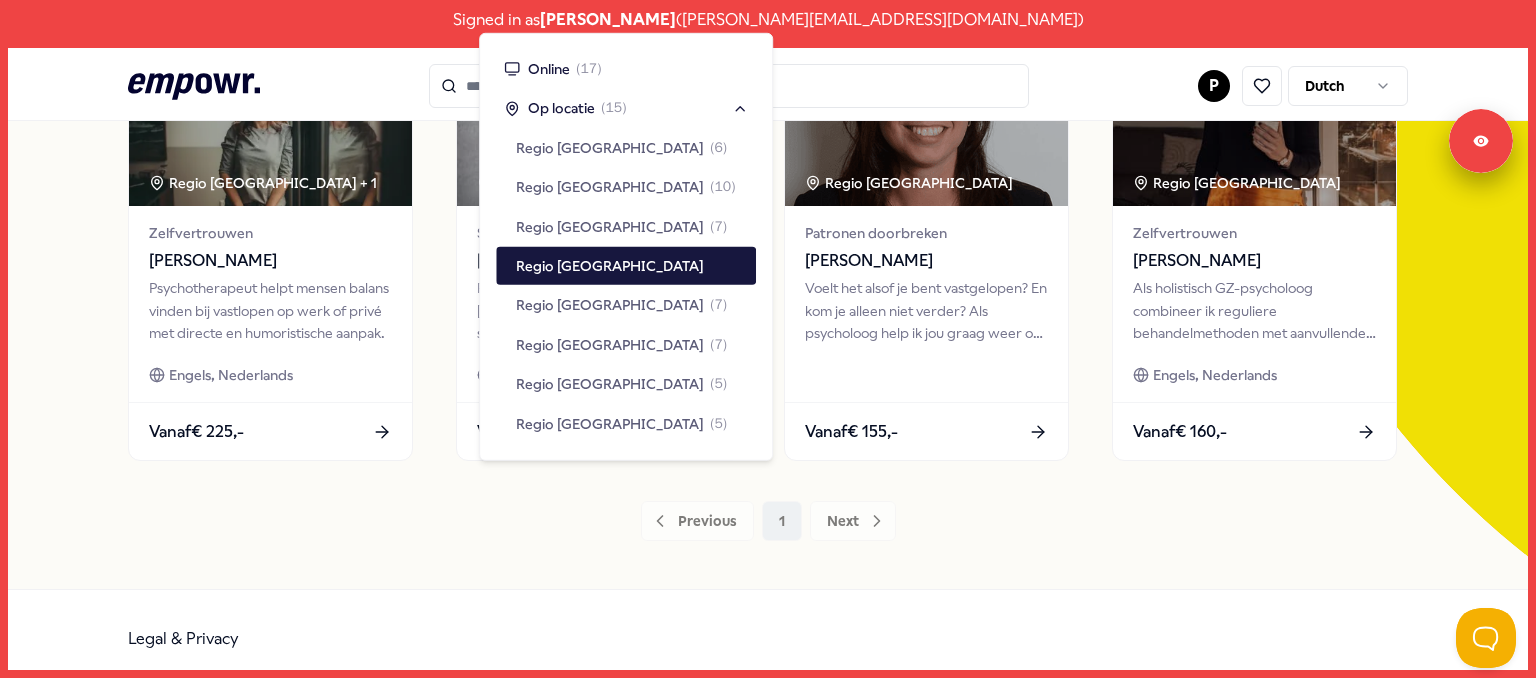 scroll, scrollTop: 252, scrollLeft: 0, axis: vertical 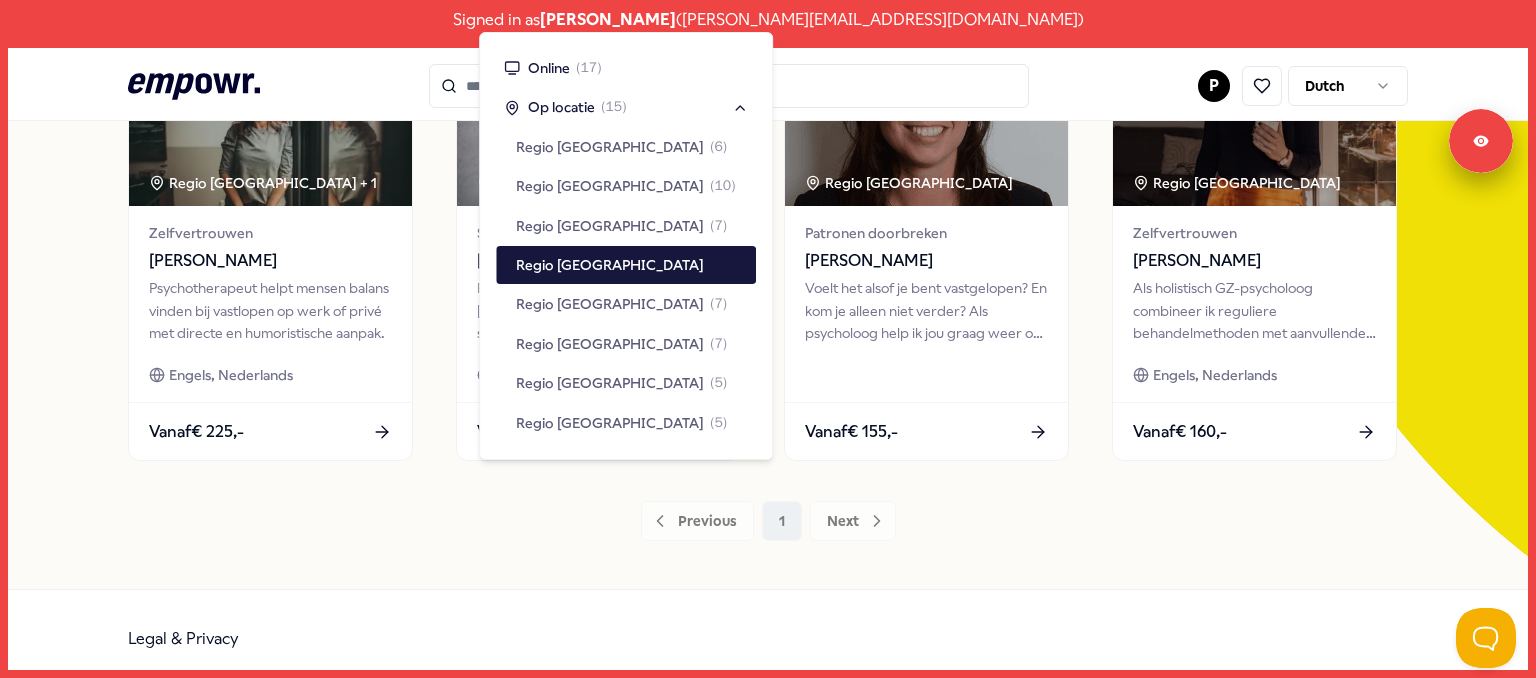 click on "4 Resultaten Filters Resetten Psychologen [PERSON_NAME] Taal Type Filters Resetten Psychologen Regio  Zuid  NL    + 1 Zelfvertrouwen Maaike de van der Schueren Psychotherapeut helpt mensen balans vinden bij vastlopen op werk of privé met
directe en humoristische aanpak. Engels, Nederlands Vanaf  € 225,- Psychologen Regio  Zuid  NL    Stress [PERSON_NAME] Psycholoog [PERSON_NAME] in [GEOGRAPHIC_DATA] helpt bij angst, somberheid, laag zelfbeeld,
burn-out, rouw en zingevingsvragen, fysiek of online. Nederlands Vanaf  € 140,- Psychologen Regio  Zuid  NL    Patronen doorbreken [PERSON_NAME] Voelt het alsof je bent vastgelopen? En kom je alleen niet verder? Als
psycholoog help ik jou graag weer op weg. Vanaf  € 155,- Psychologen Regio  Zuid  NL    Zelfvertrouwen [PERSON_NAME] Als holistisch GZ-psycholoog combineer ik reguliere behandelmethoden met
aanvullende therapieën (bijv. Familieopstellingen). Engels, Nederlands Vanaf  € 160,- Previous 1 Next" at bounding box center (768, 257) 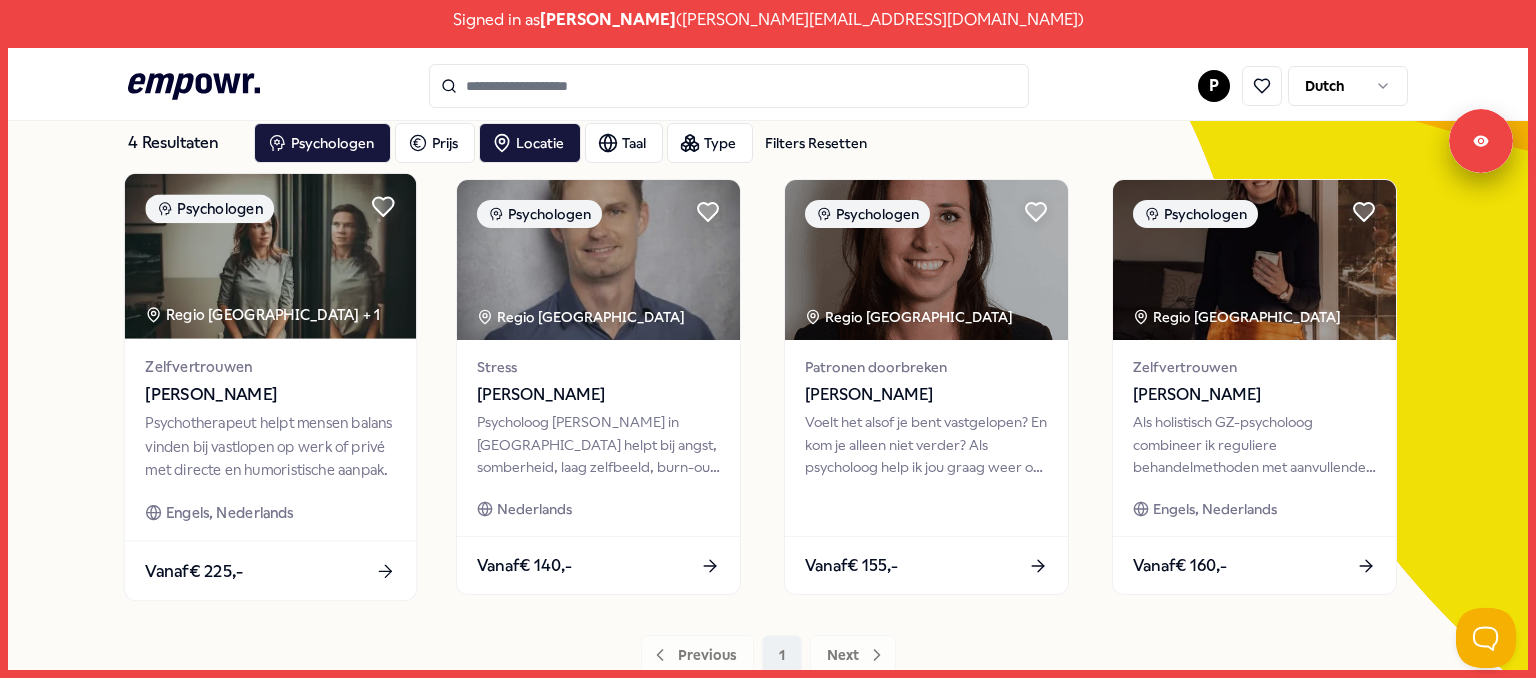 scroll, scrollTop: 106, scrollLeft: 0, axis: vertical 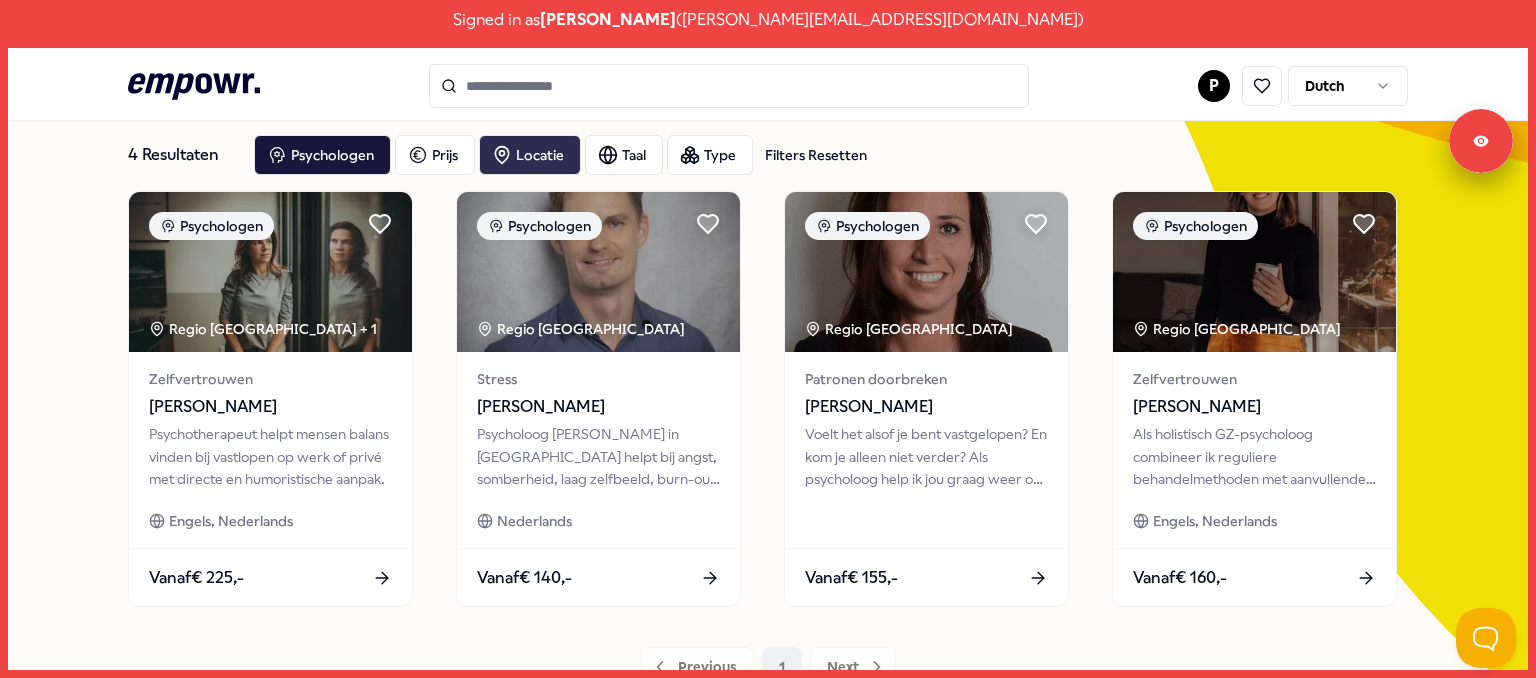 click on "Locatie" at bounding box center [530, 155] 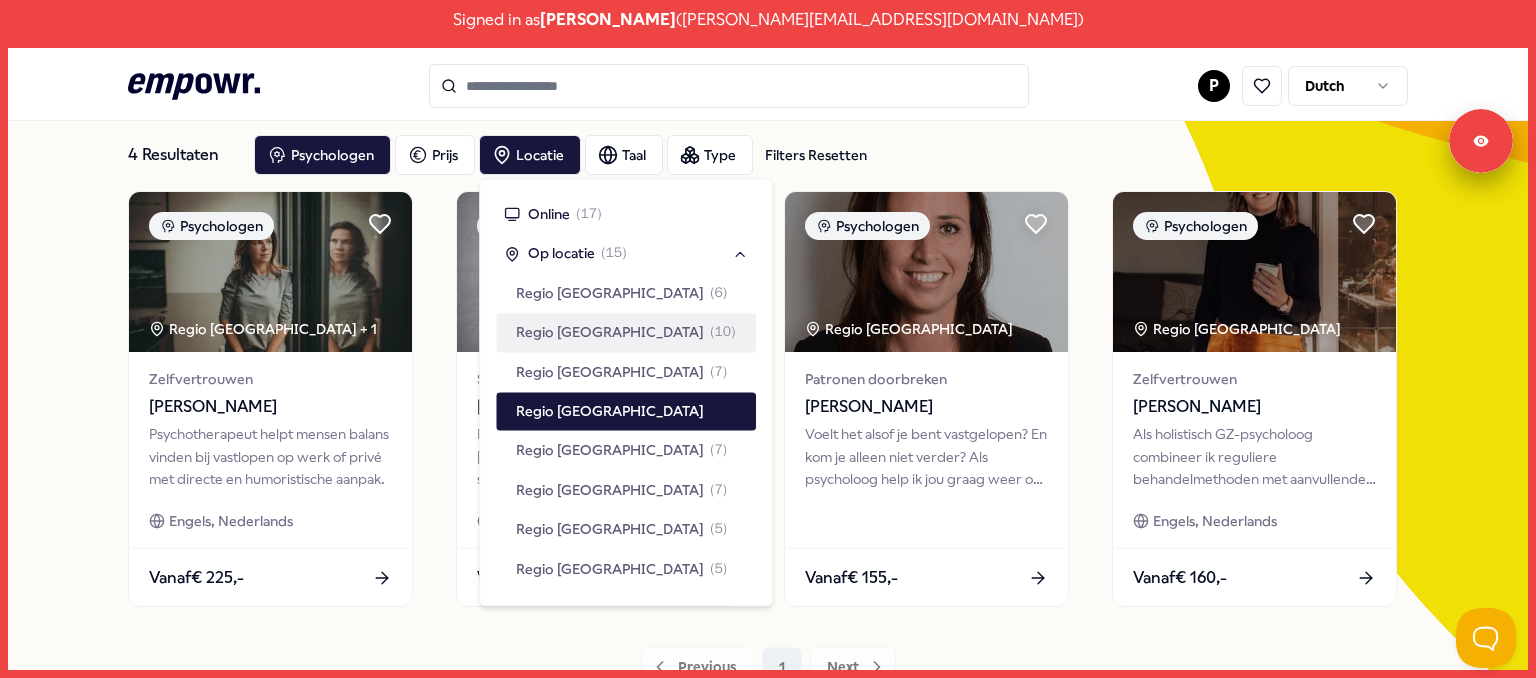 click on "Regio  [GEOGRAPHIC_DATA]" at bounding box center (610, 333) 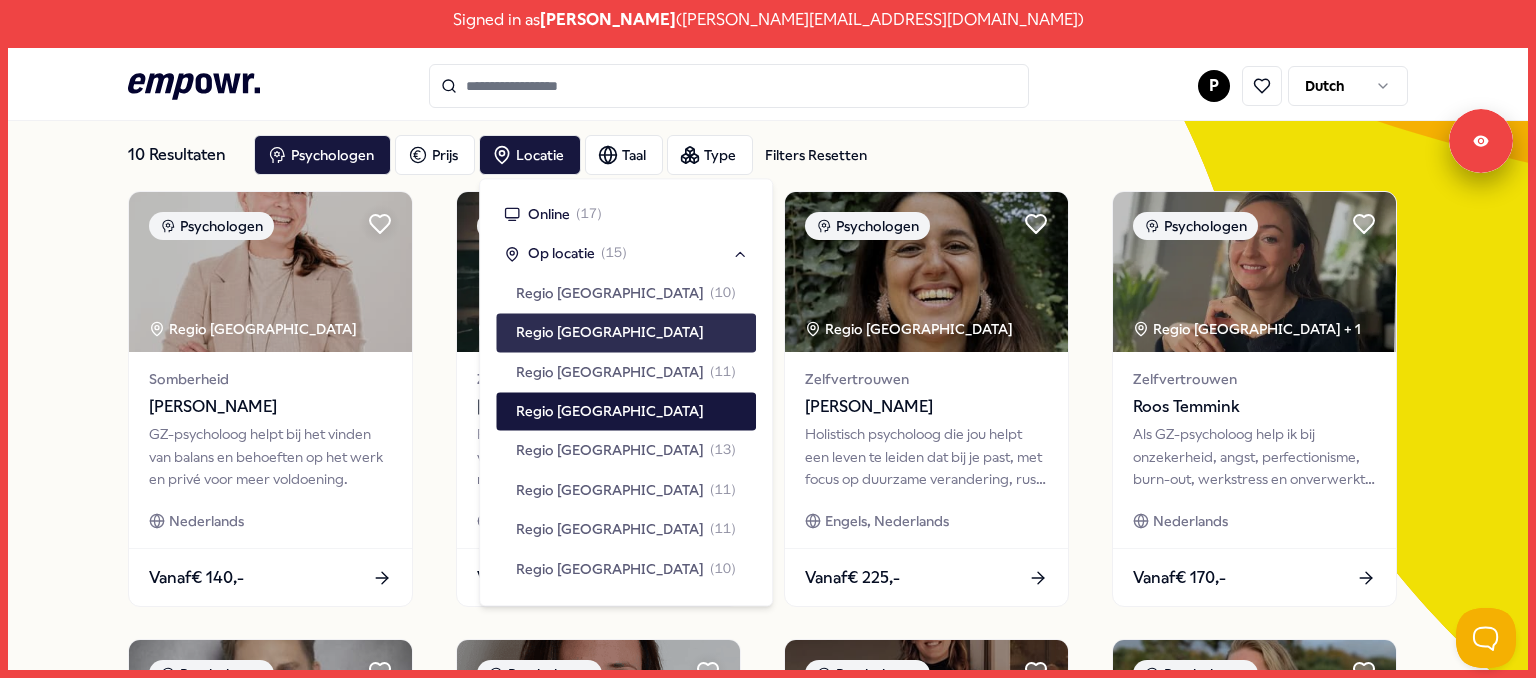 click on "Regio  [GEOGRAPHIC_DATA]" at bounding box center (610, 333) 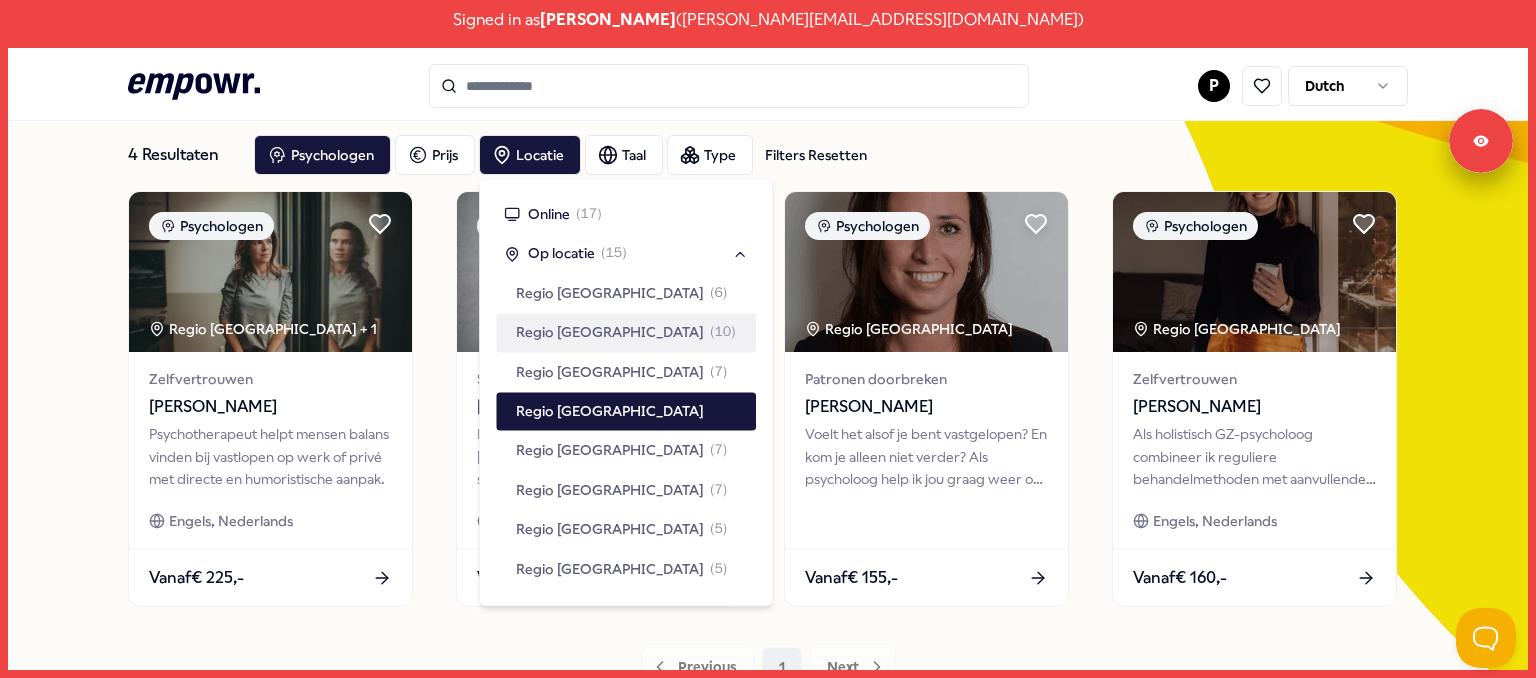 click on "Regio  [GEOGRAPHIC_DATA]" at bounding box center (610, 333) 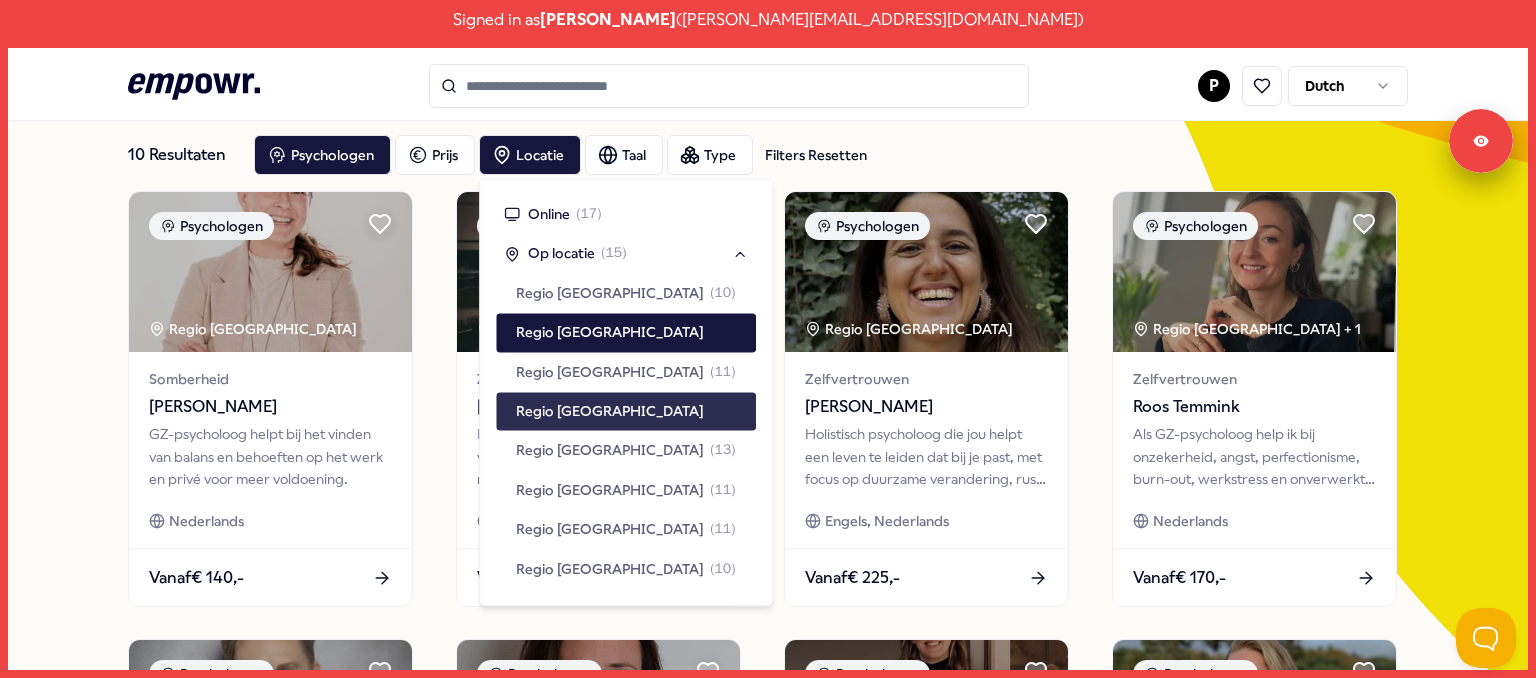 click on "Regio  [GEOGRAPHIC_DATA]" at bounding box center (610, 411) 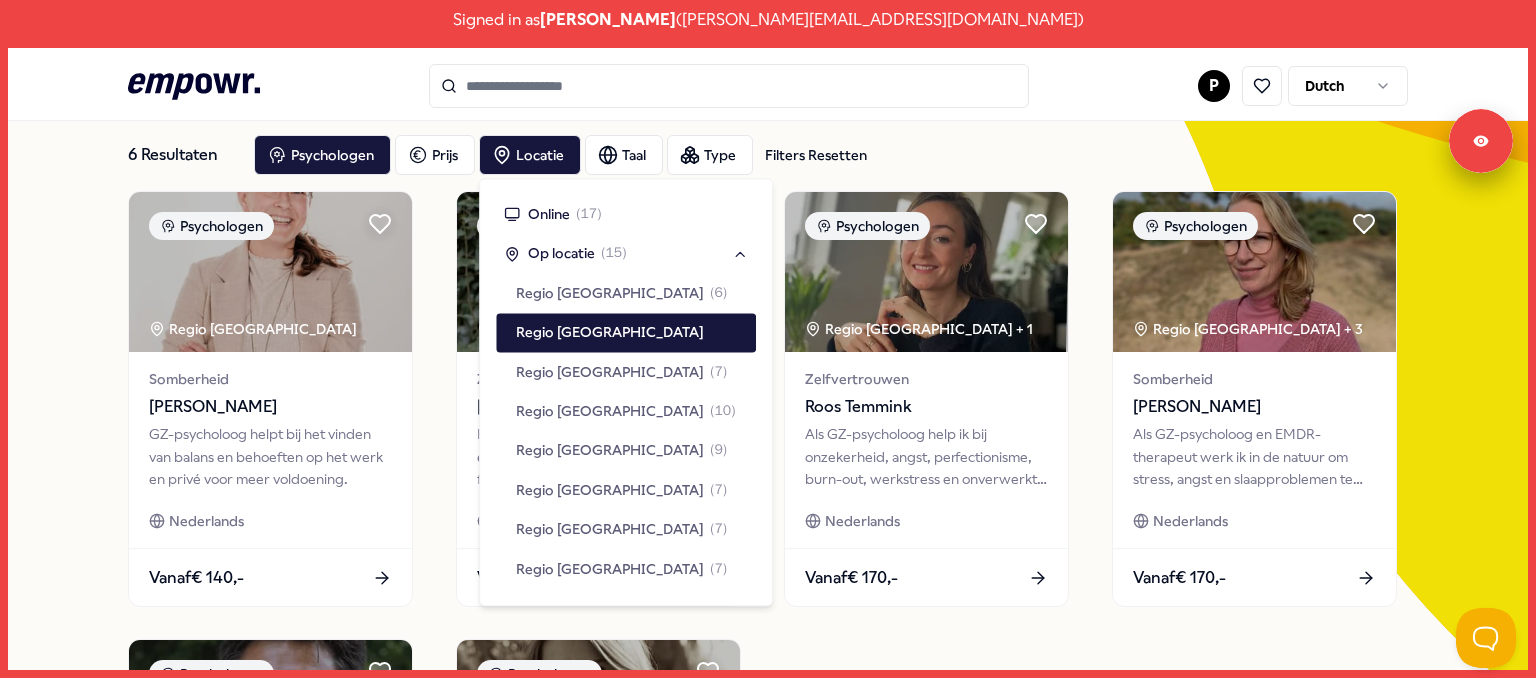 click on "6 Resultaten Filters Resetten Psychologen [PERSON_NAME] Taal Type Filters Resetten Psychologen Regio  West  NL    Somberheid [PERSON_NAME] GZ-psycholoog helpt bij het vinden van balans en behoeften op het werk en privé
voor meer voldoening. Nederlands Vanaf  € 140,- Psychologen Regio  West  NL    Zelfvertrouwen [PERSON_NAME] Holistisch psycholoog die jou helpt een leven te leiden dat bij je past, met
focus op duurzame verandering, rust, zelfvertrouwen en geluk. Engels, Nederlands Vanaf  € 225,- Psychologen Regio  West  NL    + 1 Zelfvertrouwen [PERSON_NAME] Als GZ-psycholoog help ik bij onzekerheid, angst, perfectionisme, burn-out,
werkstress en onverwerkte gebeurtenissen. Nederlands Vanaf  € 170,- Psychologen Regio  West  NL    + 3 Somberheid Marjan van den Dool Als GZ-psycholoog en EMDR-therapeut werk ik in de natuur om stress, angst en
slaapproblemen te verminderen, met een persoonlijke aanpak. Nederlands Vanaf  € 170,- Psychologen Regio  [GEOGRAPHIC_DATA]    + 2 Somberheid [PERSON_NAME] Vanaf" at bounding box center (768, 627) 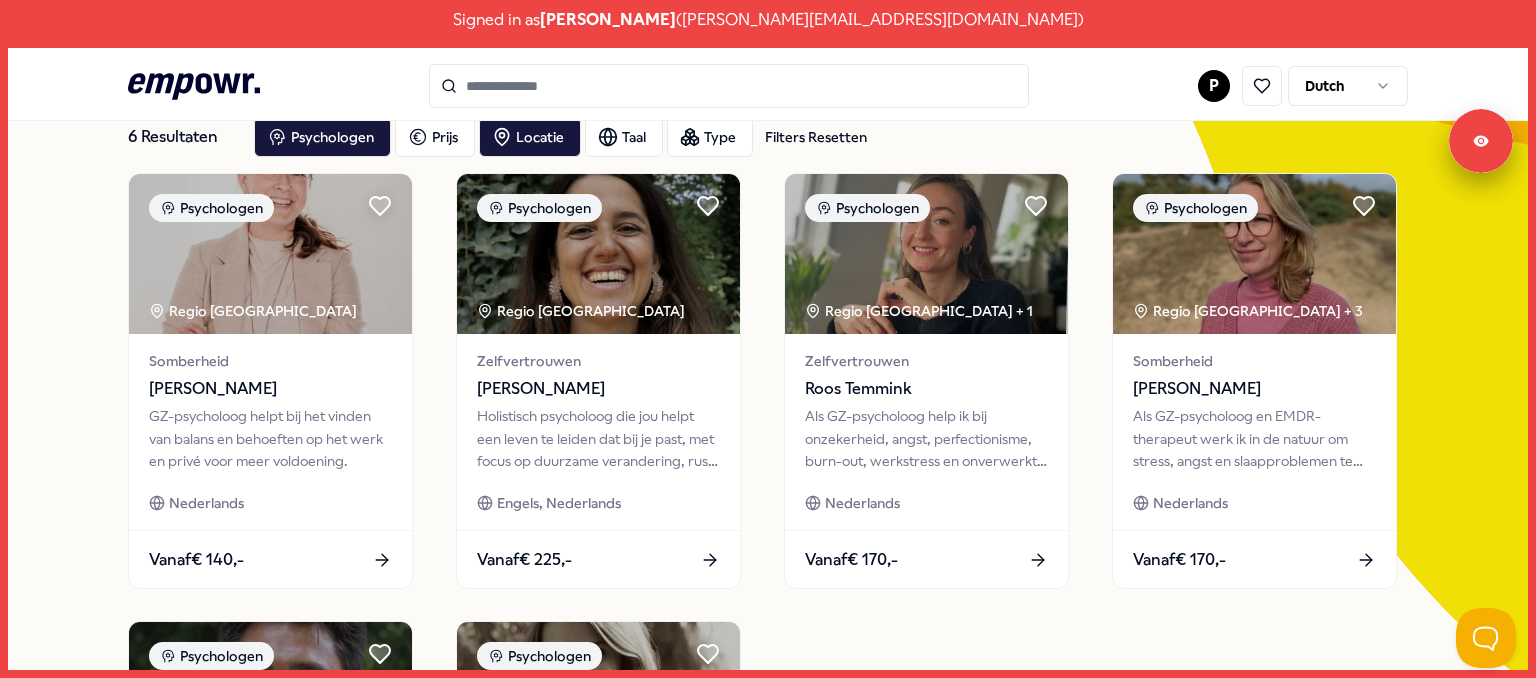 scroll, scrollTop: 115, scrollLeft: 0, axis: vertical 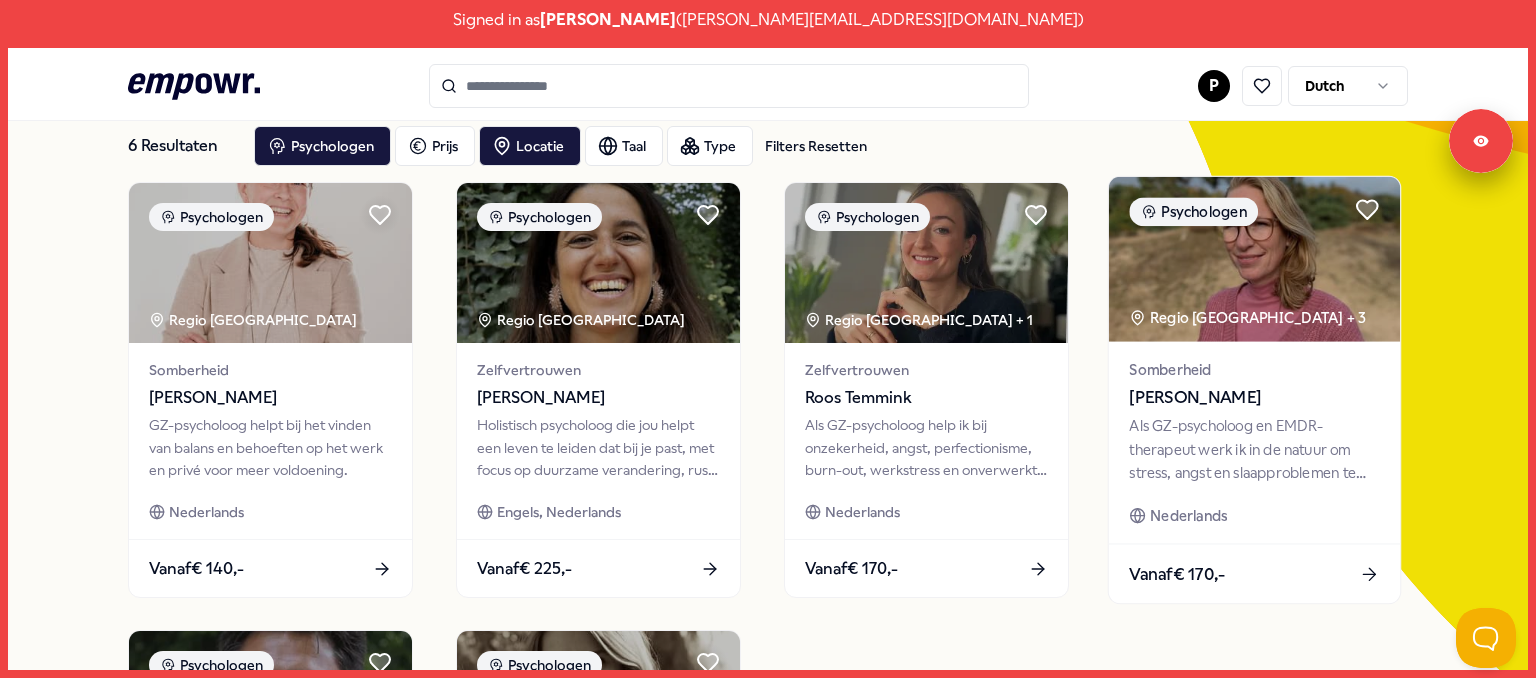 click at bounding box center [1254, 259] 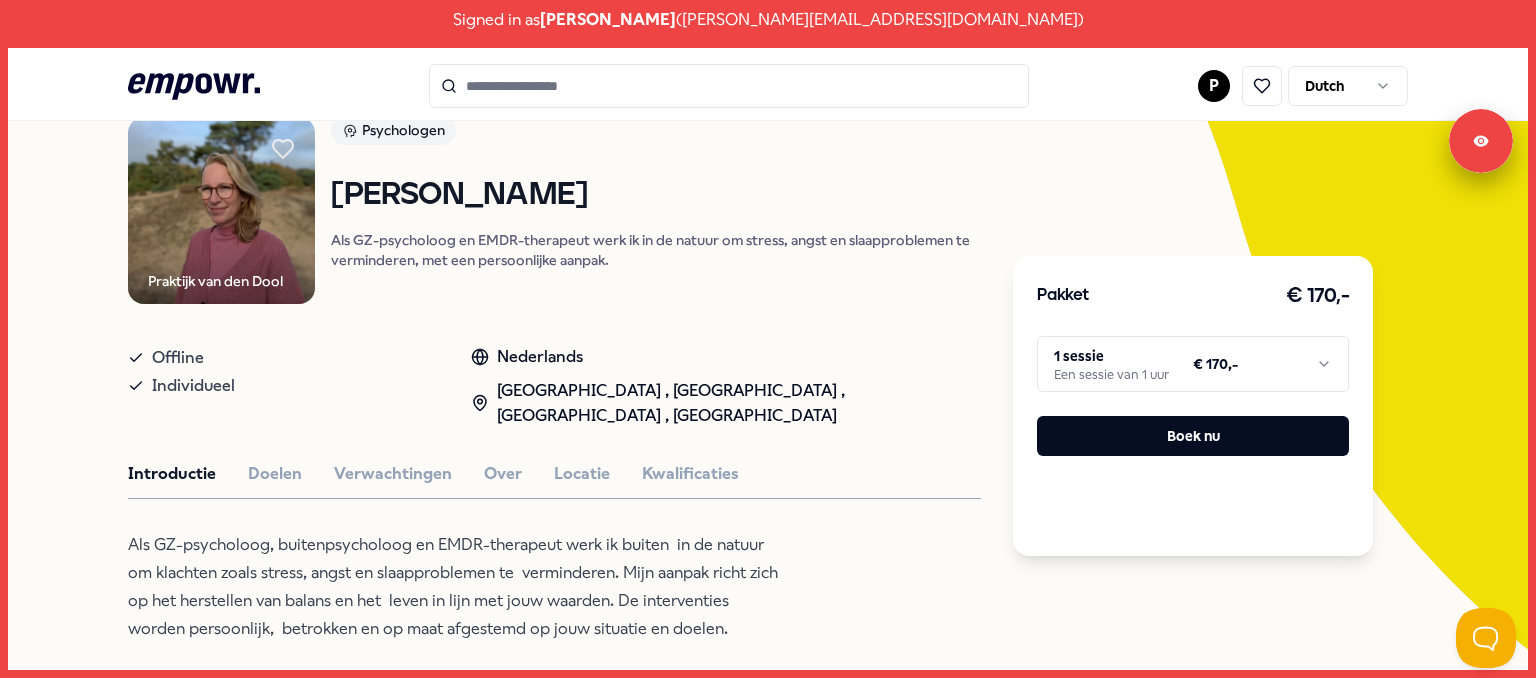 scroll, scrollTop: 160, scrollLeft: 0, axis: vertical 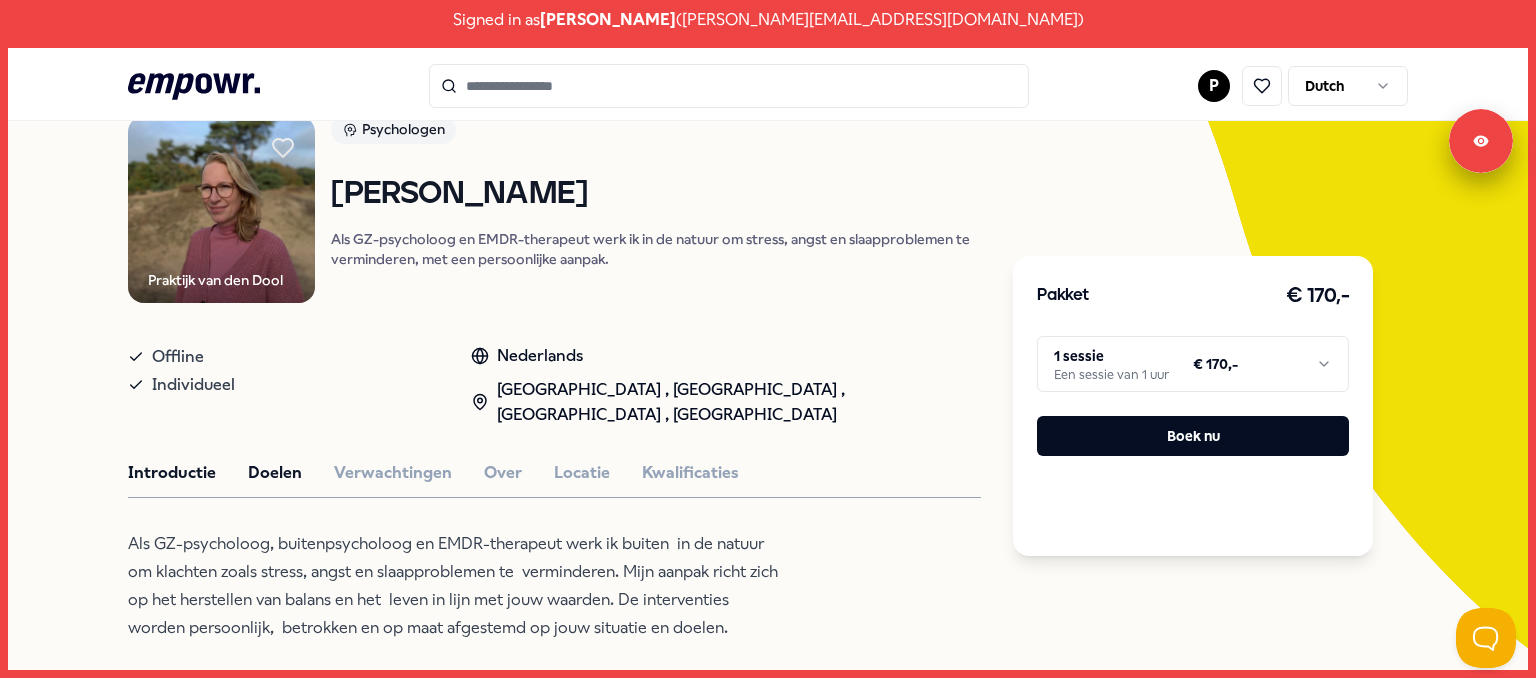 click on "Doelen" at bounding box center [275, 473] 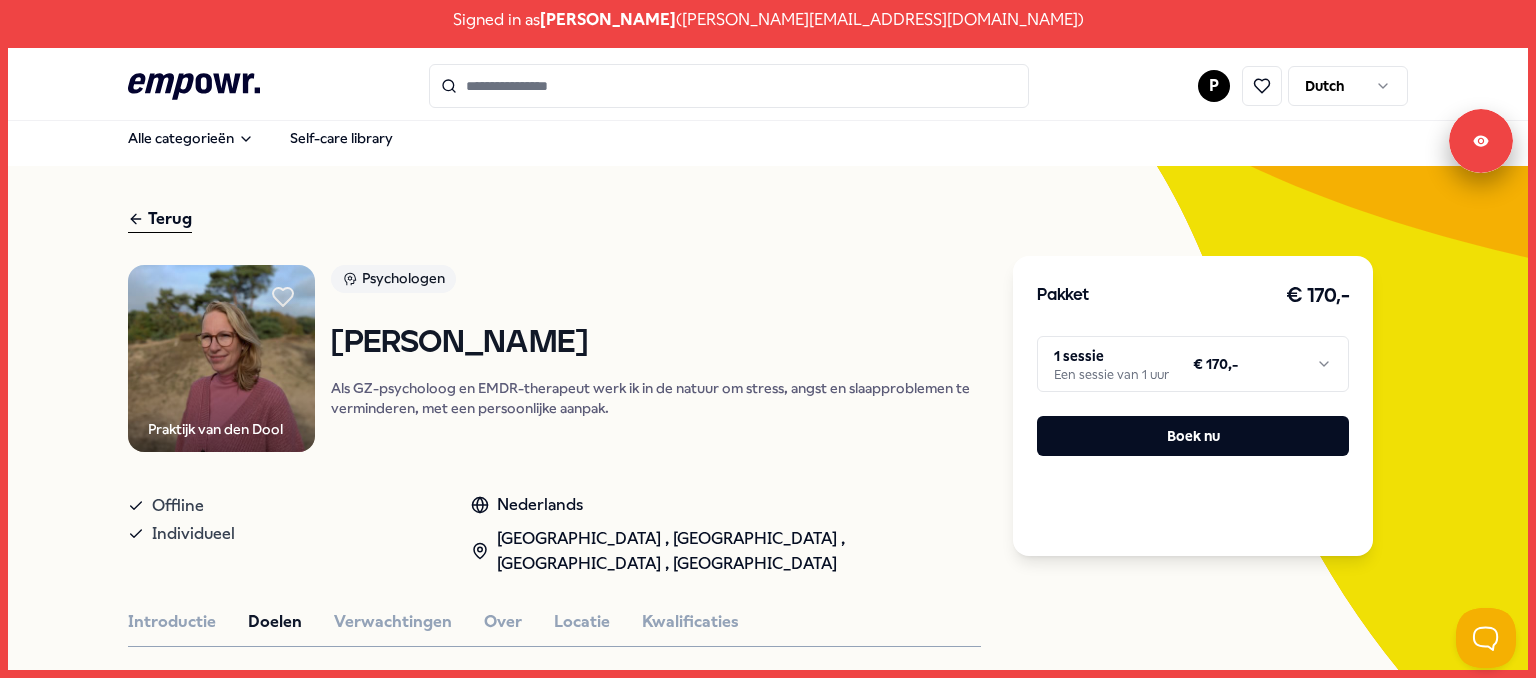 scroll, scrollTop: 0, scrollLeft: 0, axis: both 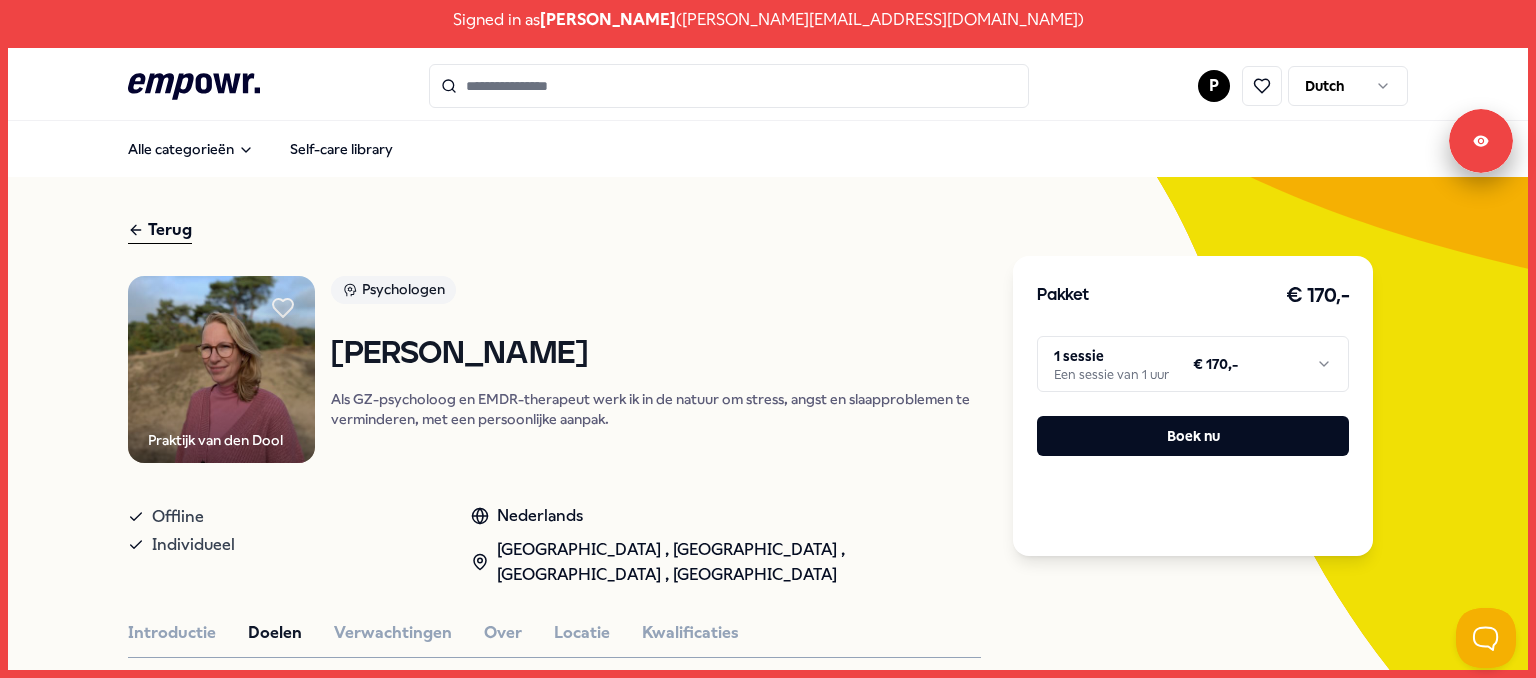 click on "Terug" at bounding box center [160, 230] 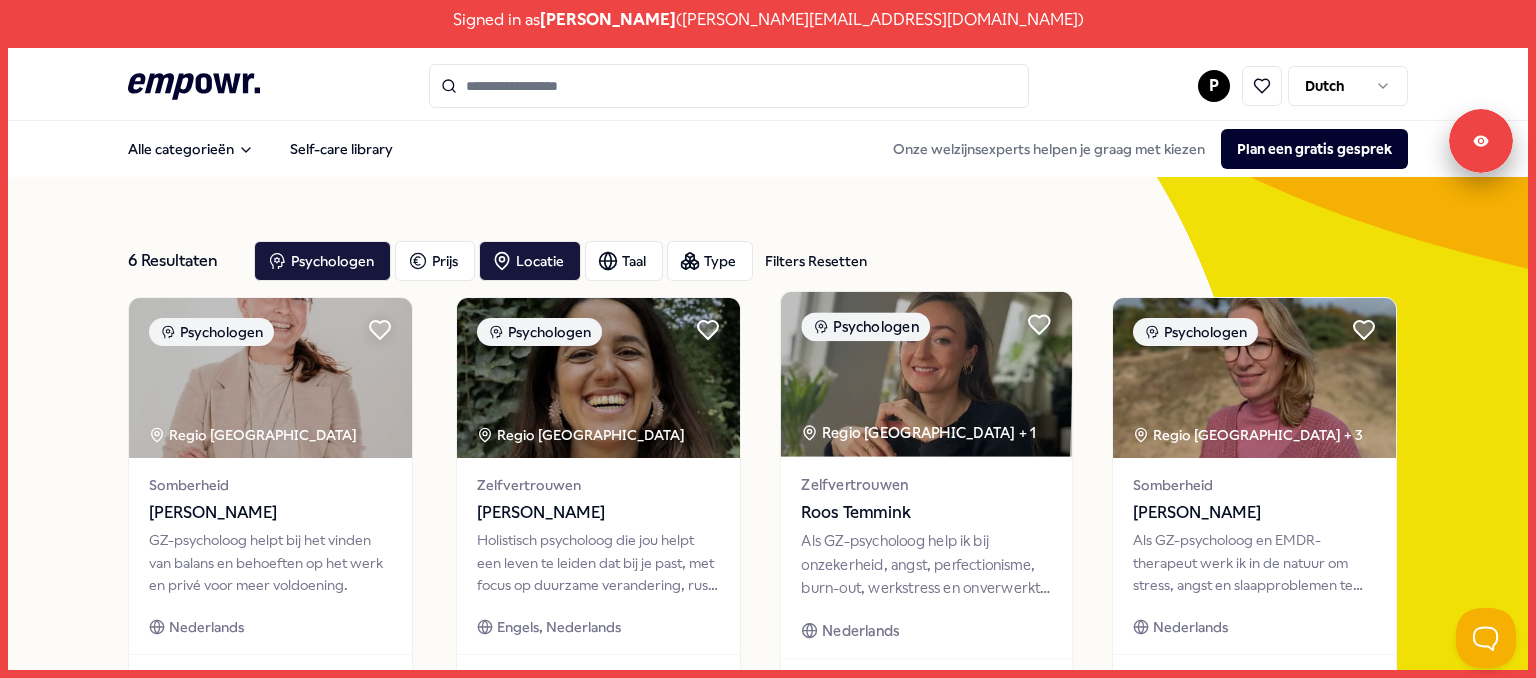 click at bounding box center (926, 374) 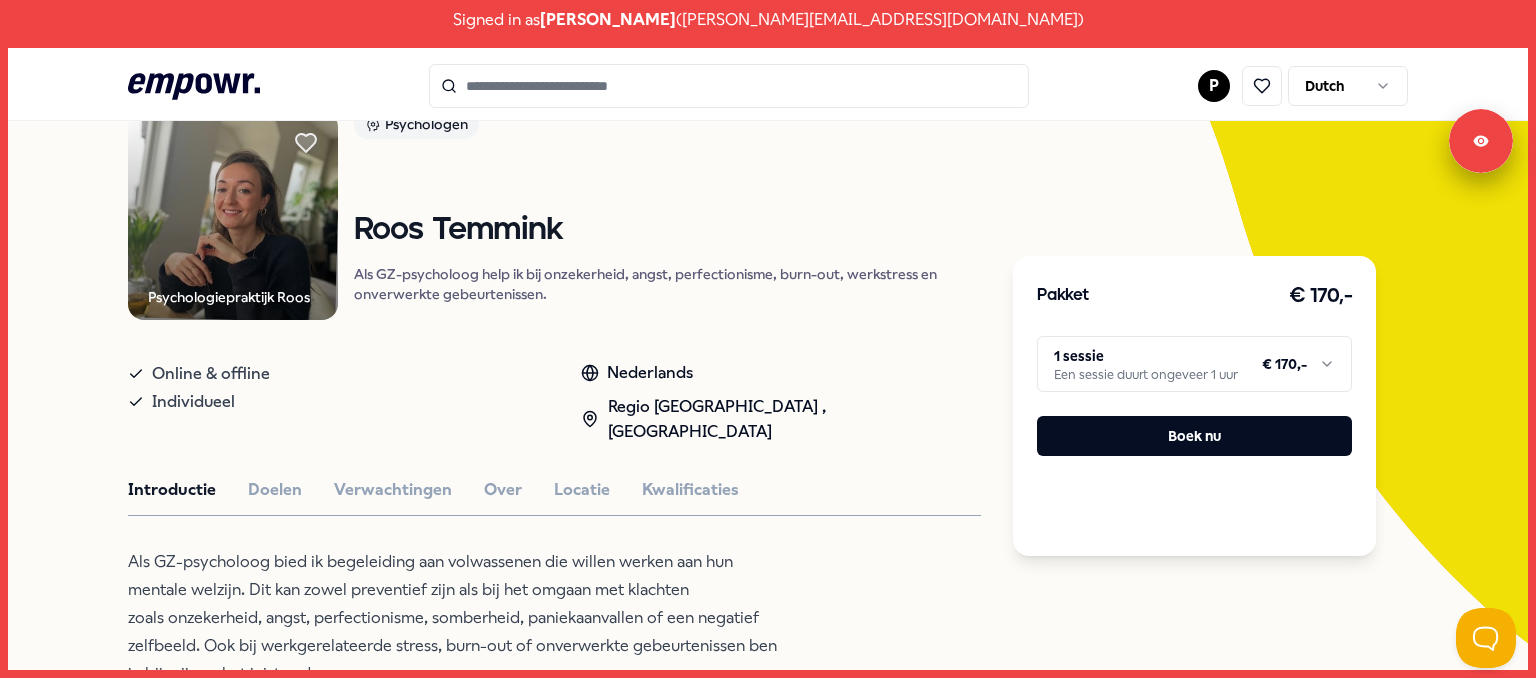 scroll, scrollTop: 195, scrollLeft: 0, axis: vertical 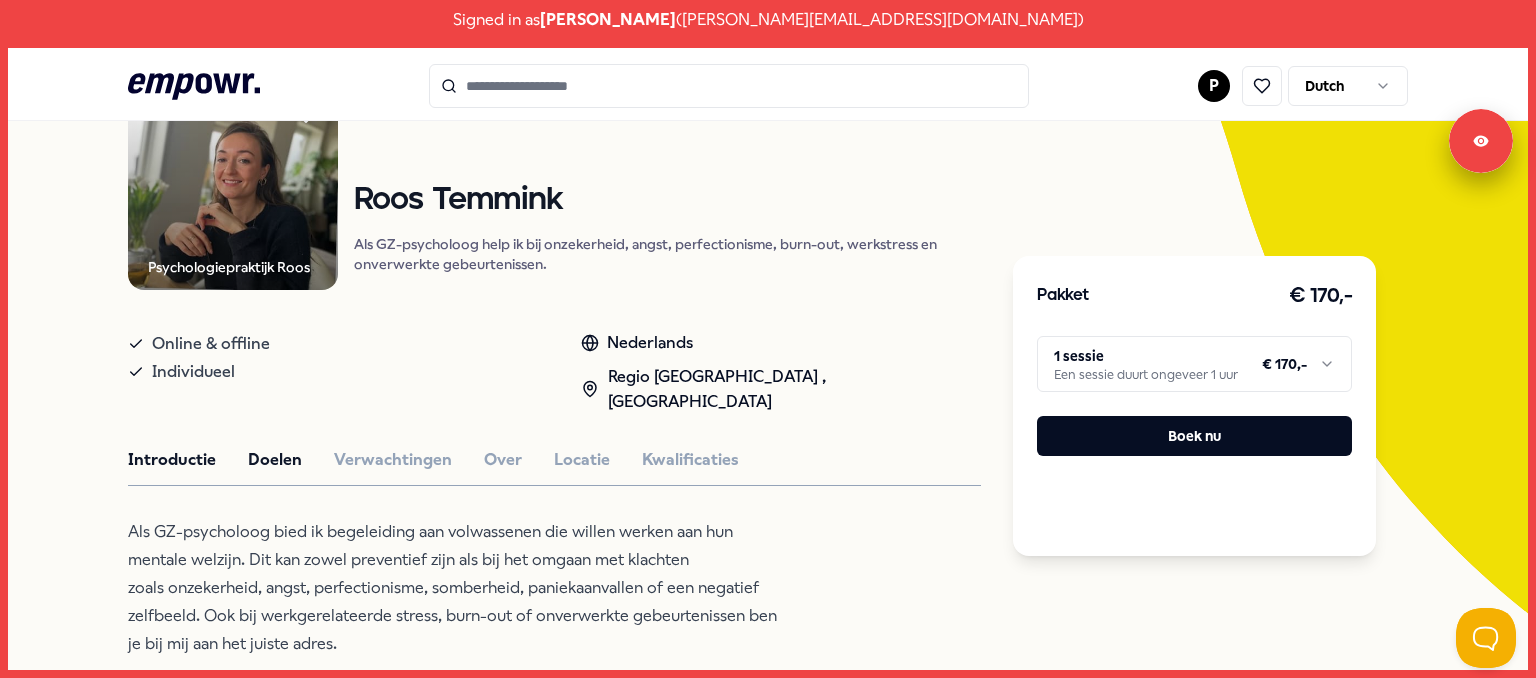 click on "Doelen" at bounding box center [275, 460] 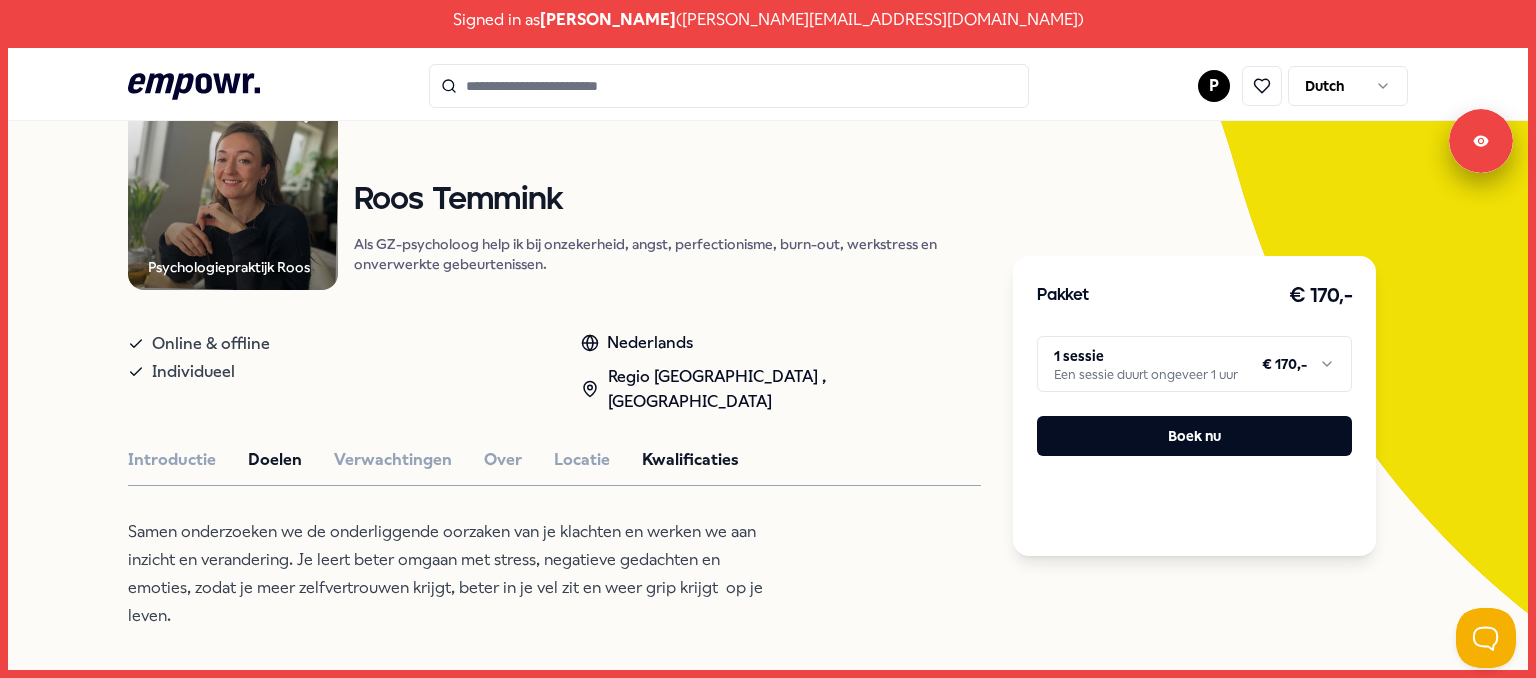drag, startPoint x: 682, startPoint y: 433, endPoint x: 670, endPoint y: 435, distance: 12.165525 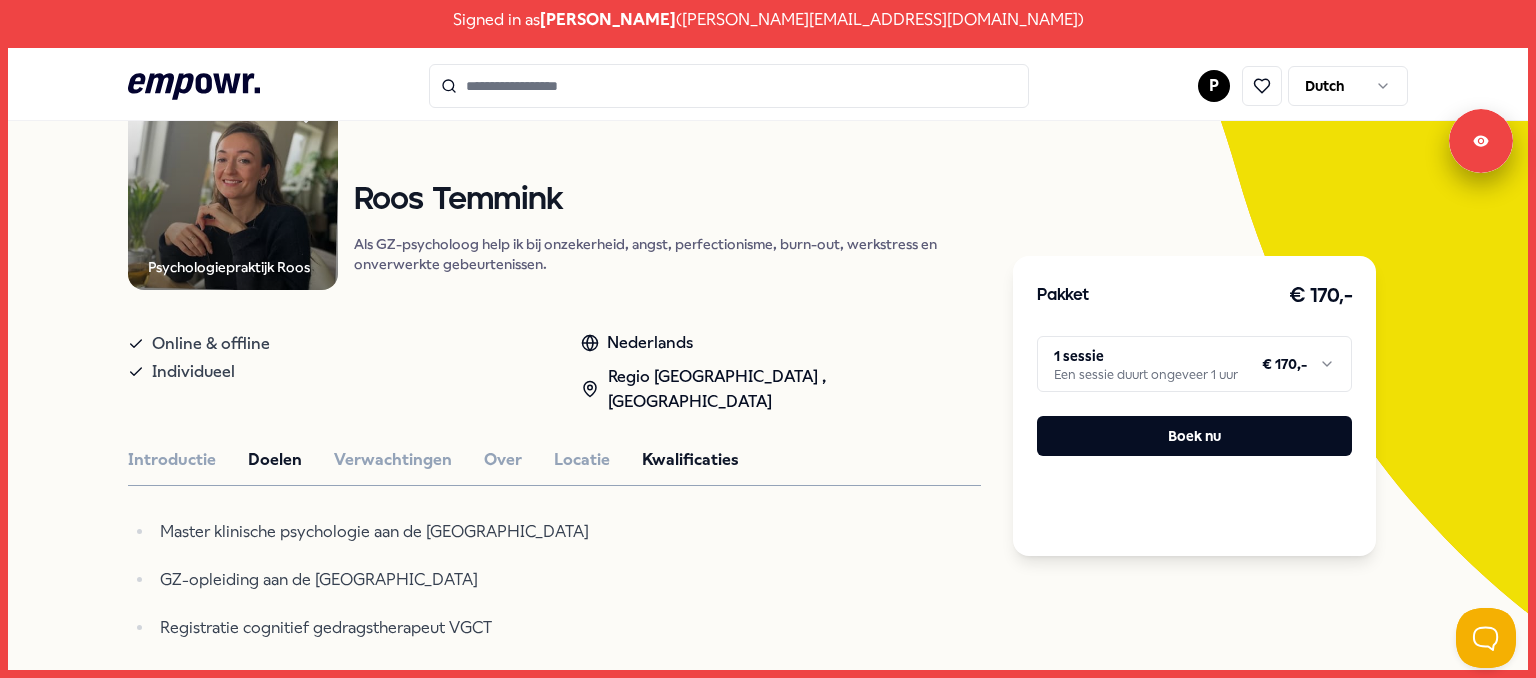click on "Doelen" at bounding box center (275, 460) 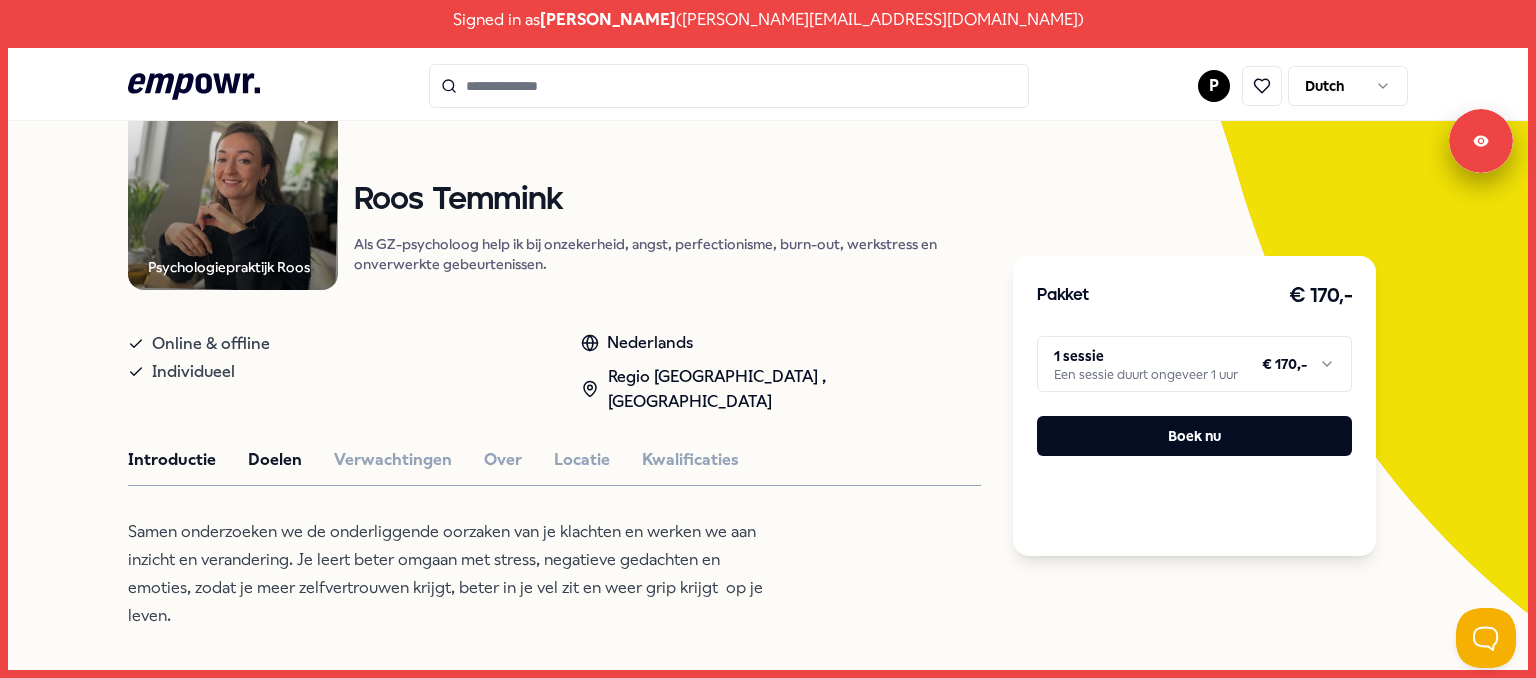 click on "Introductie" at bounding box center (172, 460) 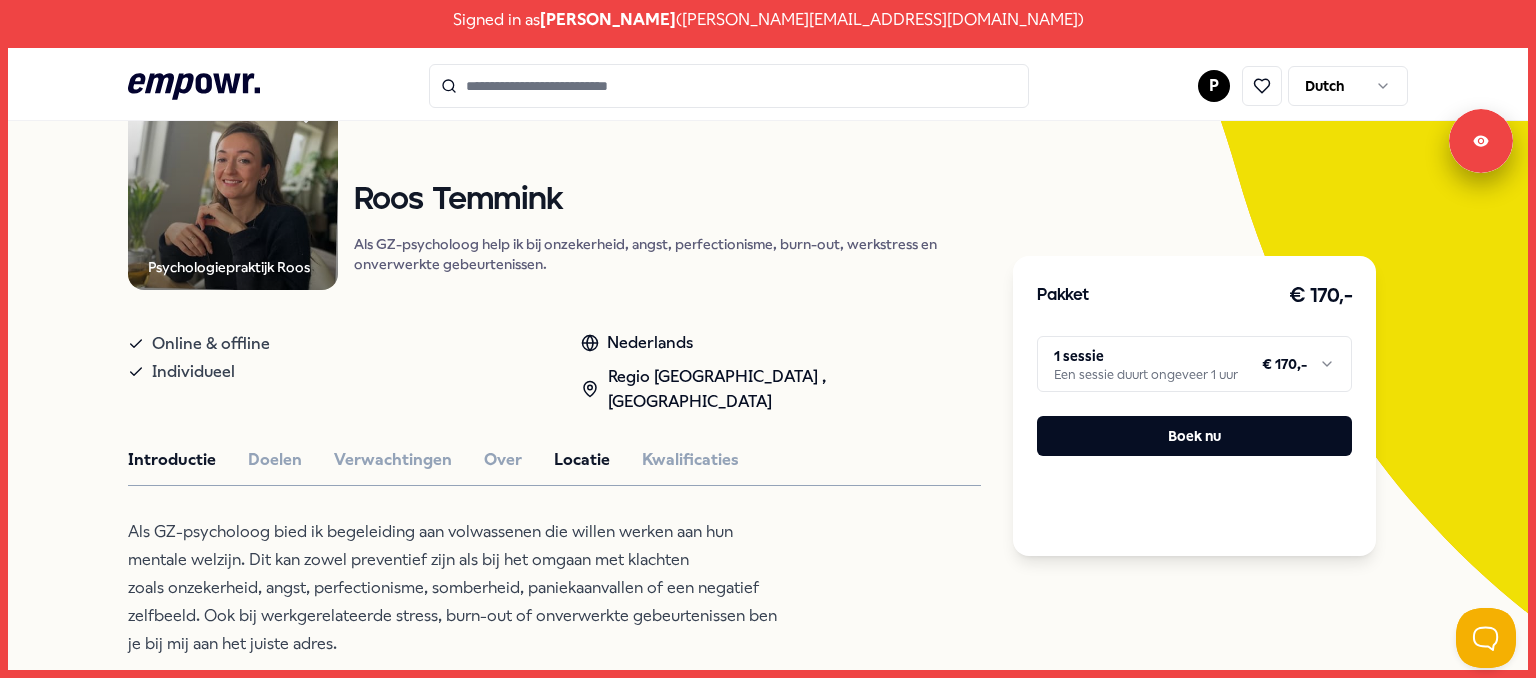 click on "Locatie" at bounding box center [582, 460] 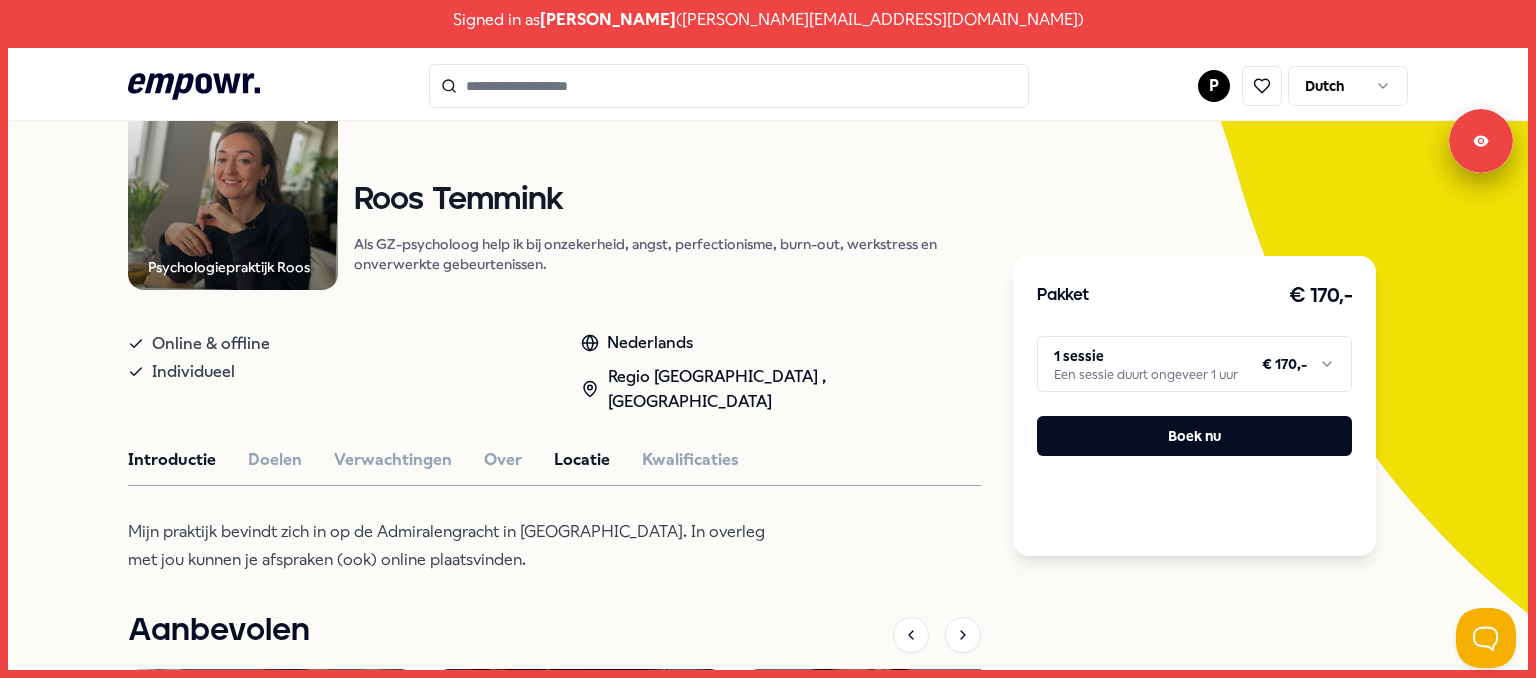 click on "Introductie" at bounding box center [172, 460] 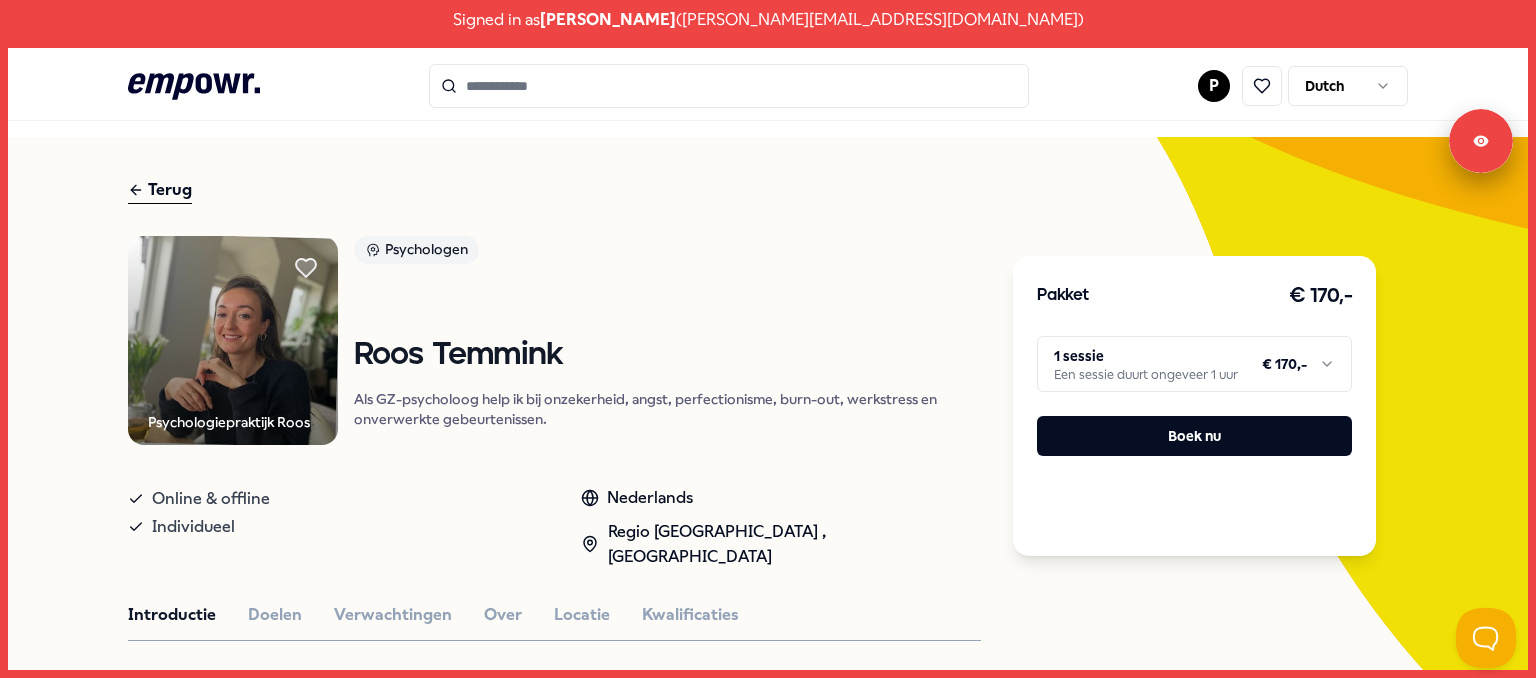 scroll, scrollTop: 0, scrollLeft: 0, axis: both 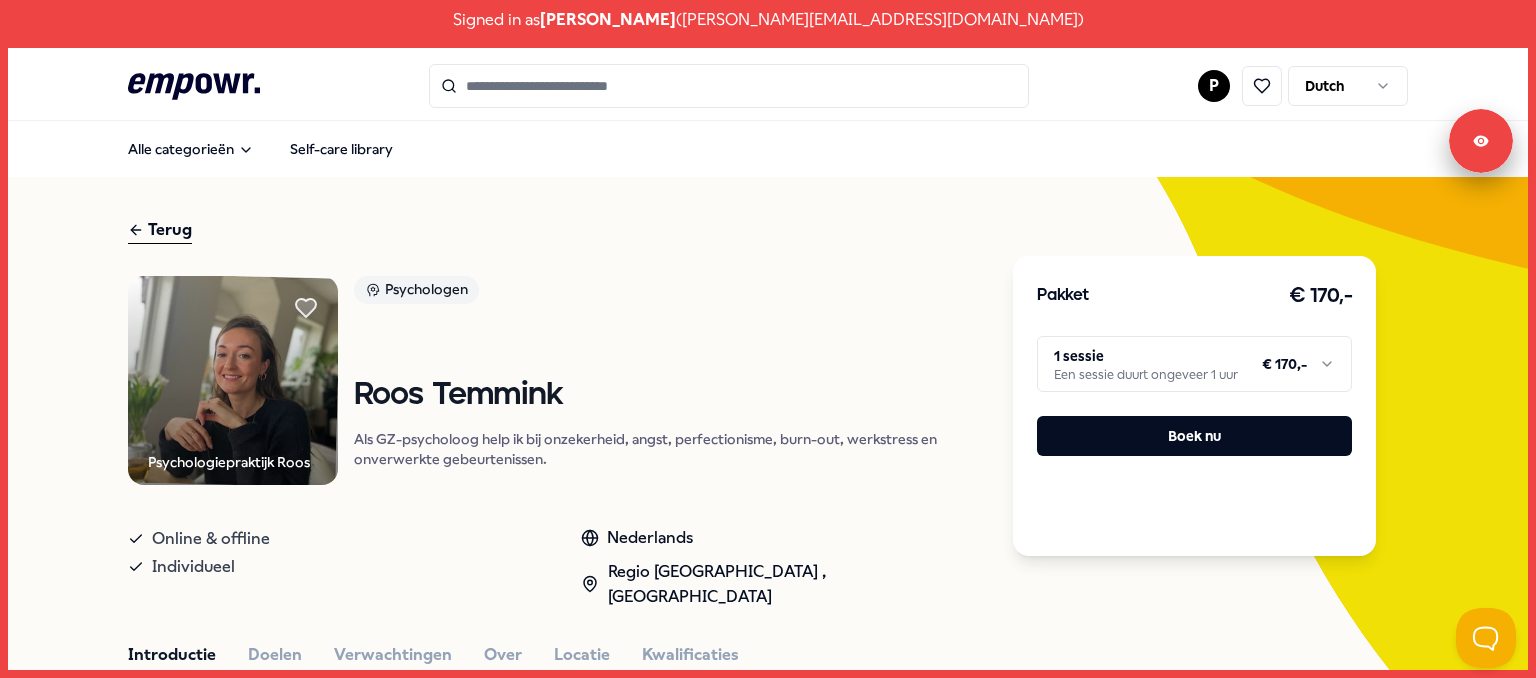 click on "Terug" at bounding box center (160, 230) 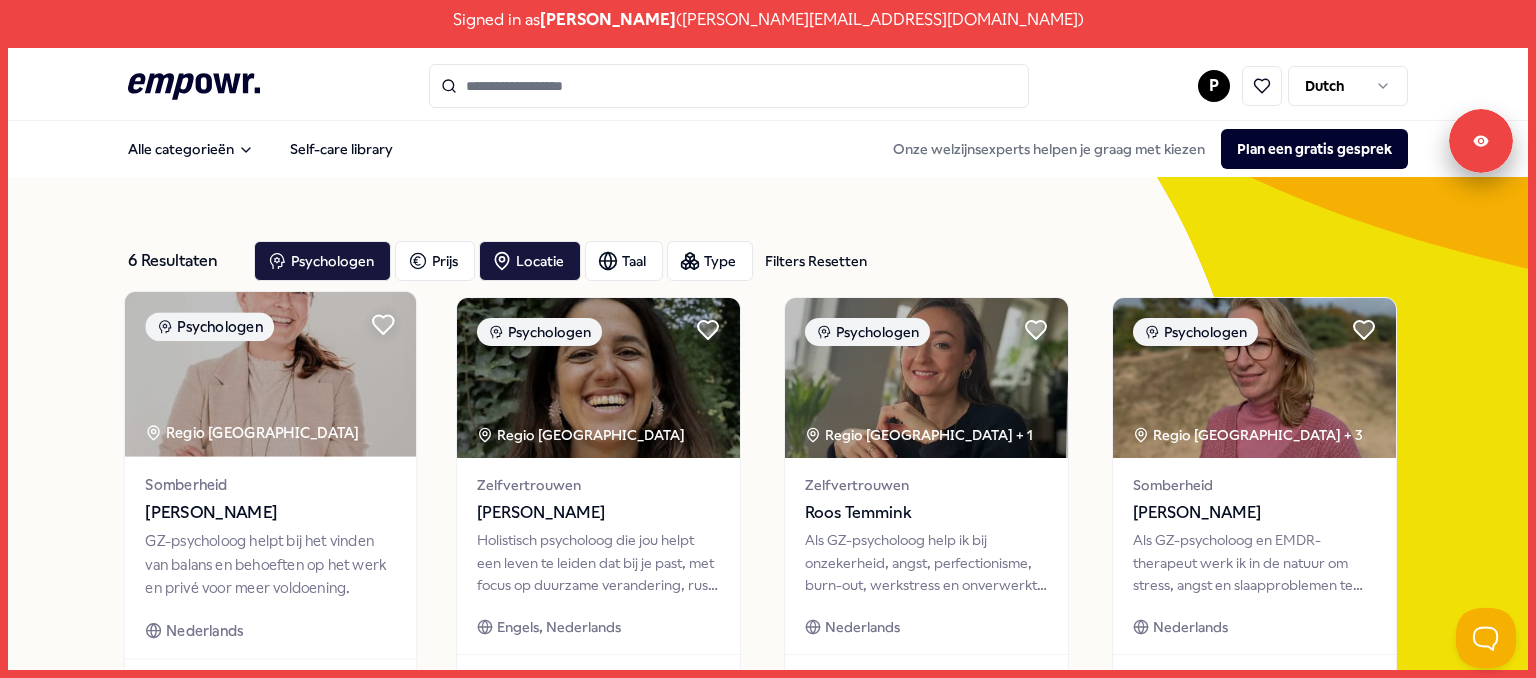 click at bounding box center [270, 374] 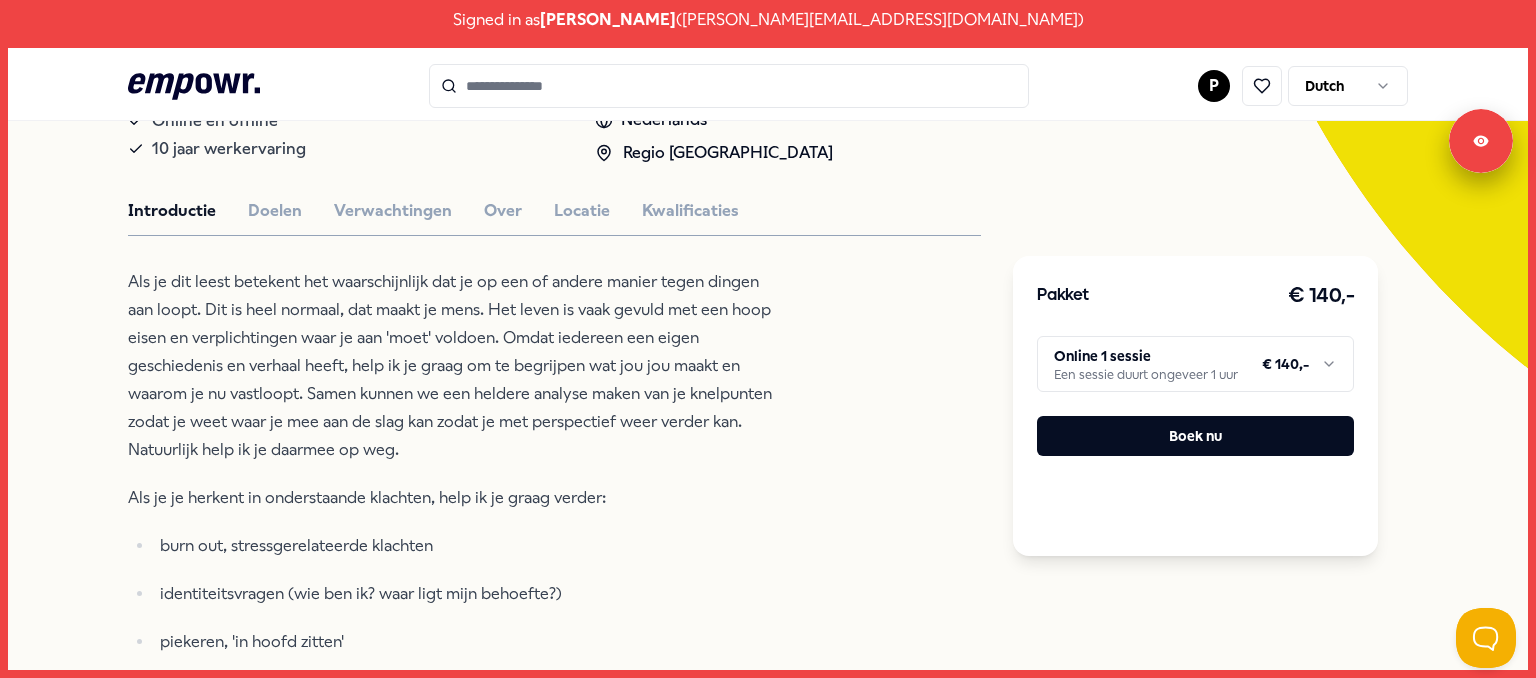 scroll, scrollTop: 370, scrollLeft: 0, axis: vertical 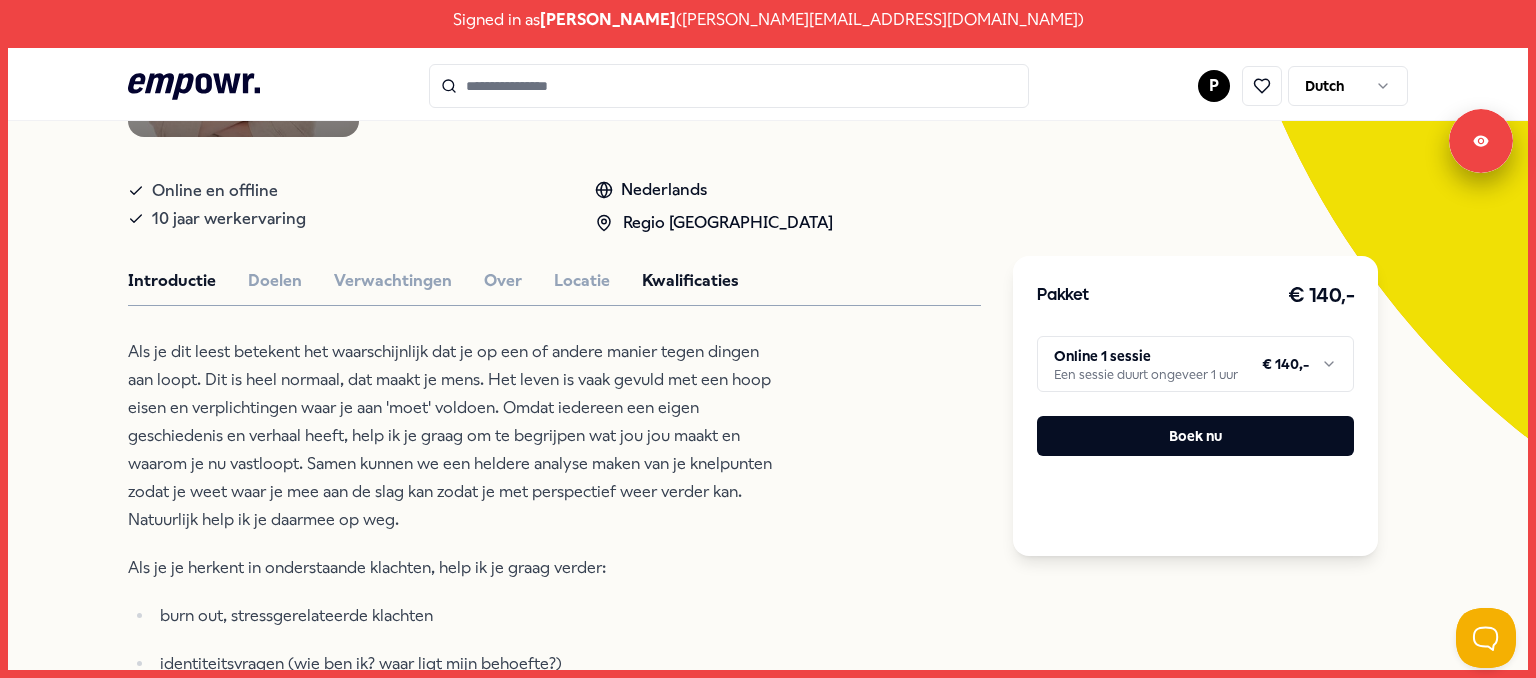 click on "Kwalificaties" at bounding box center (690, 281) 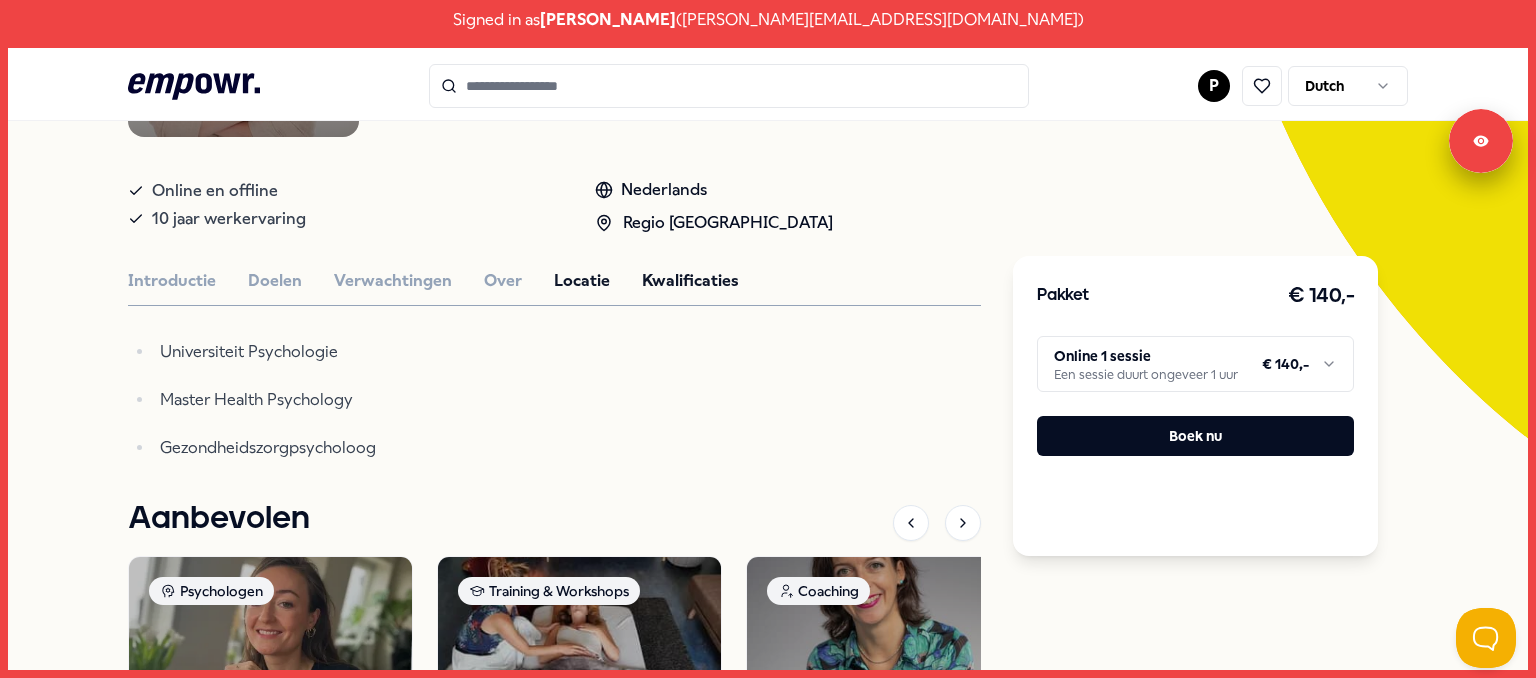click on "Locatie" at bounding box center (582, 281) 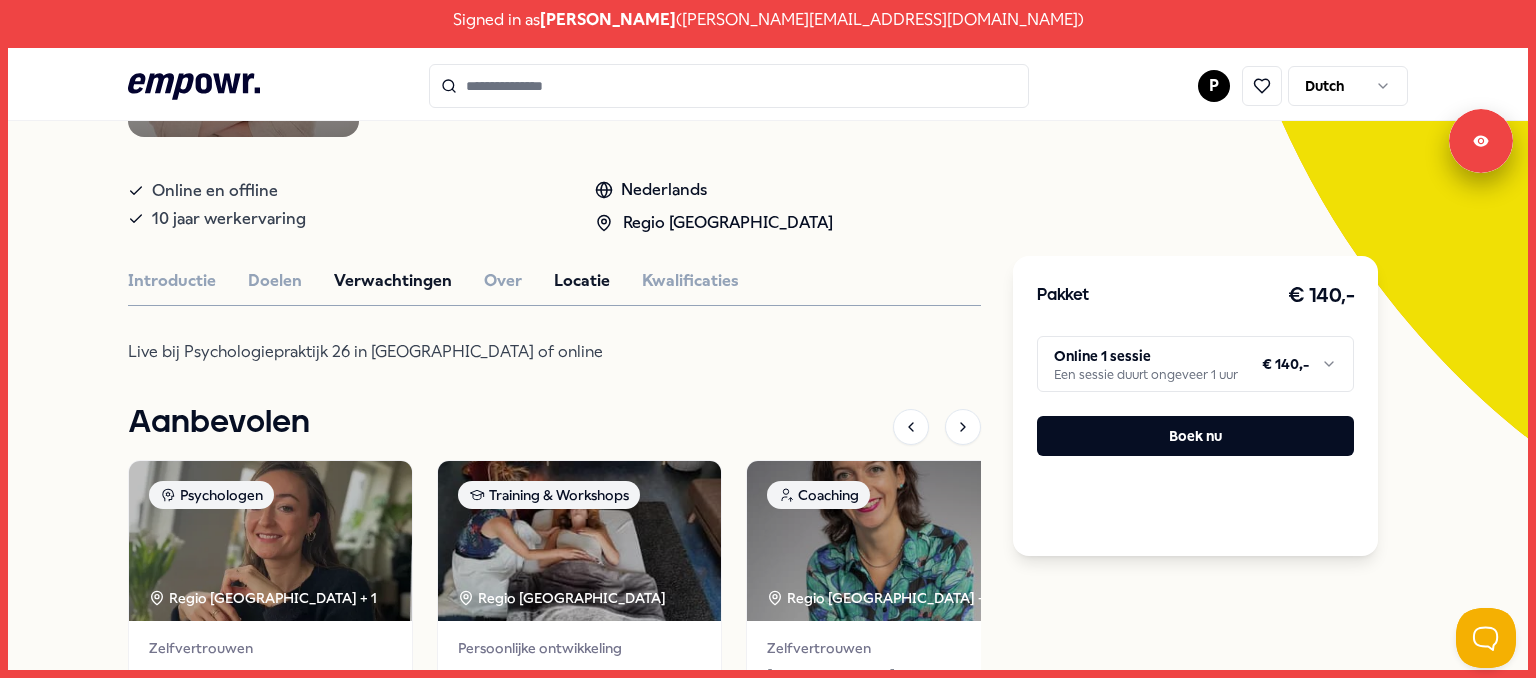 drag, startPoint x: 489, startPoint y: 278, endPoint x: 422, endPoint y: 279, distance: 67.00746 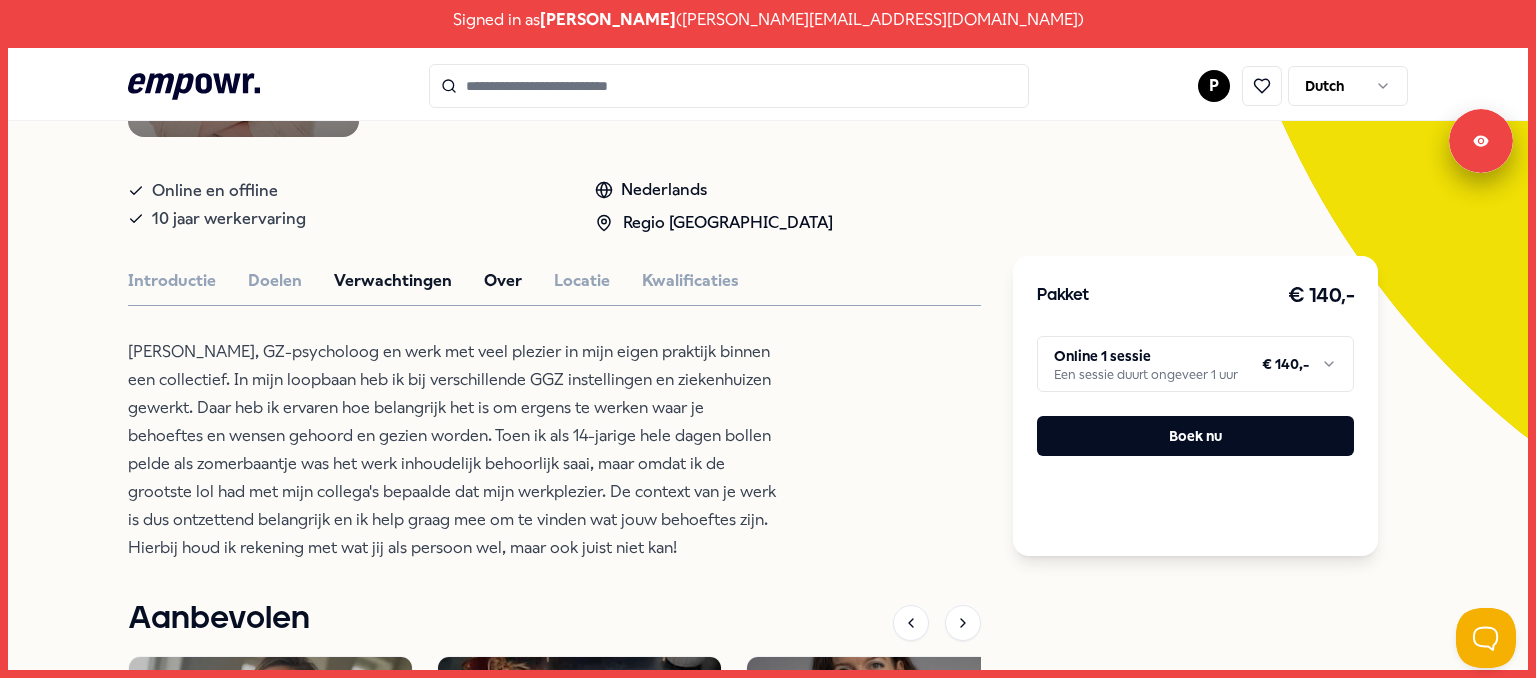 click on "Verwachtingen" at bounding box center (393, 281) 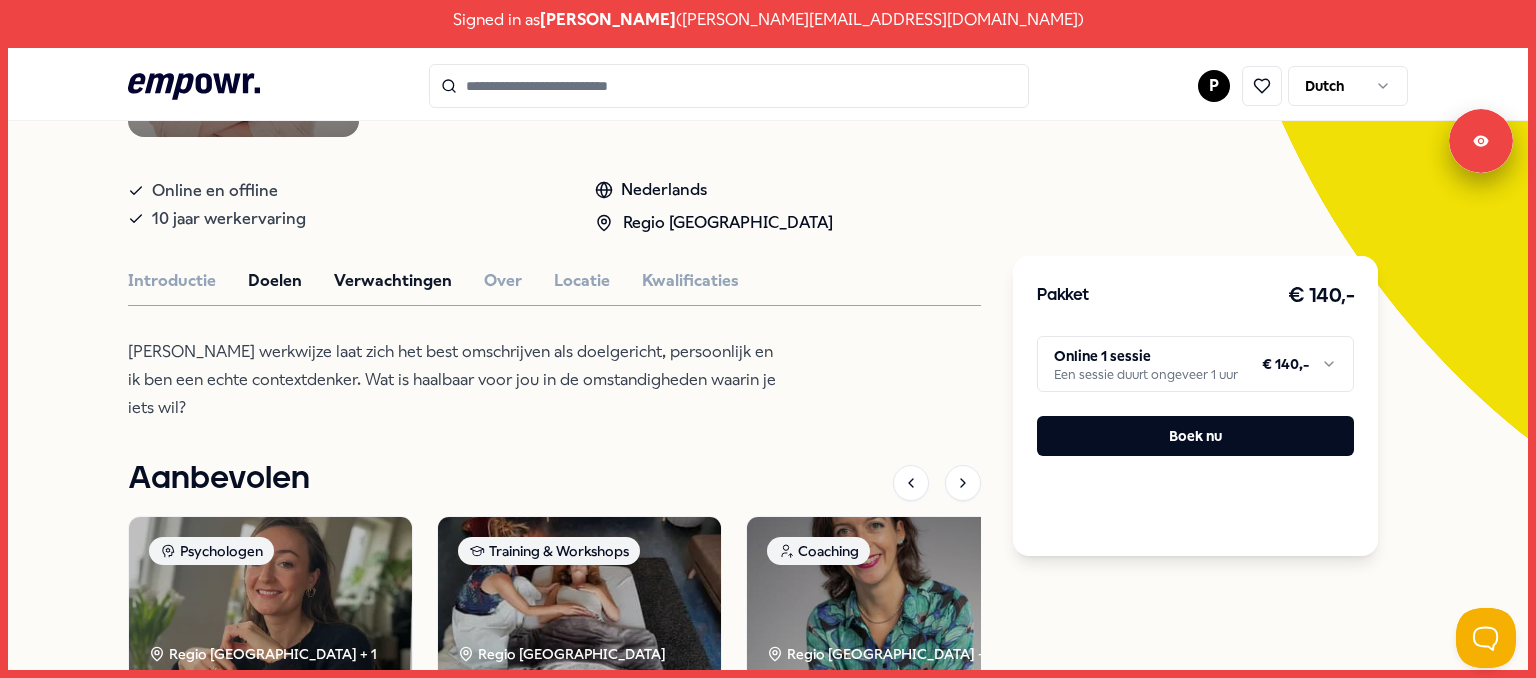 click on "Doelen" at bounding box center [275, 281] 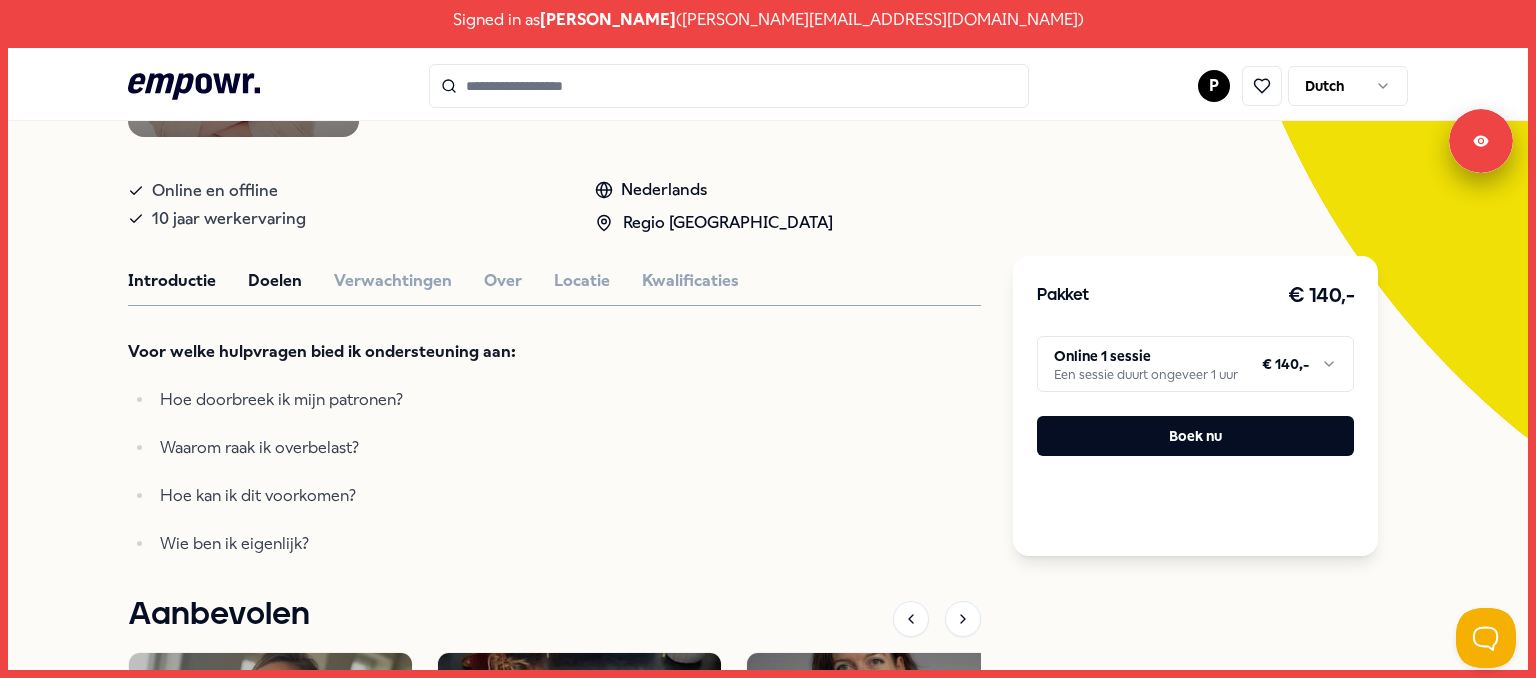 click on "Introductie" at bounding box center (172, 281) 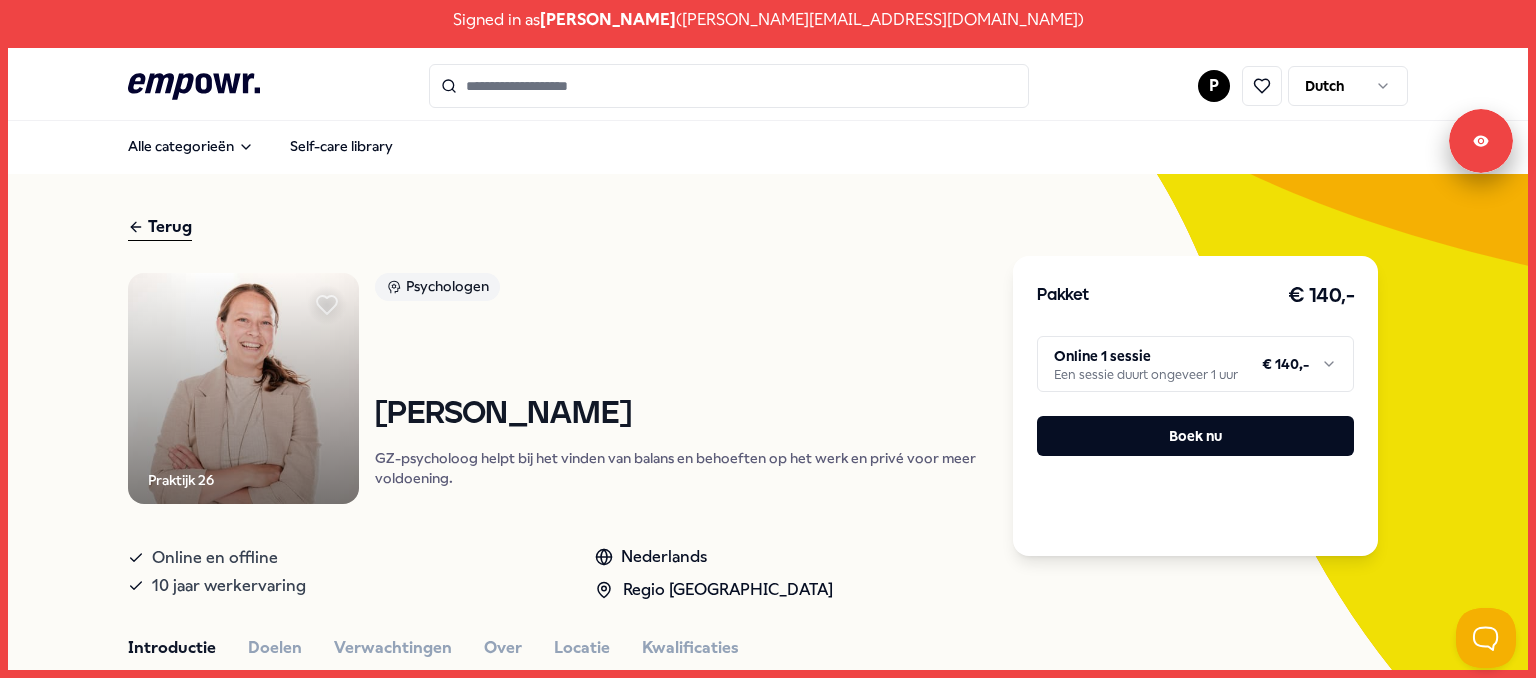scroll, scrollTop: 0, scrollLeft: 0, axis: both 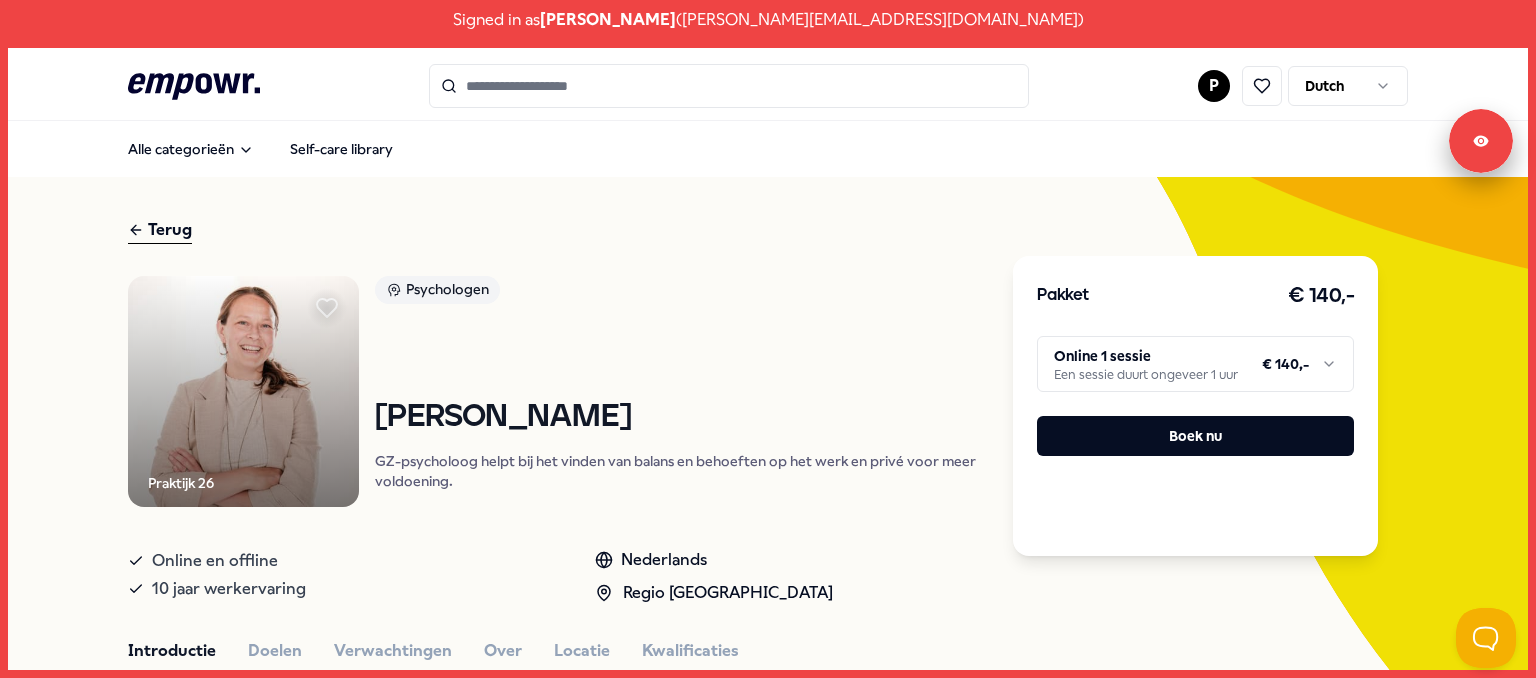 click on "Terug" at bounding box center [160, 230] 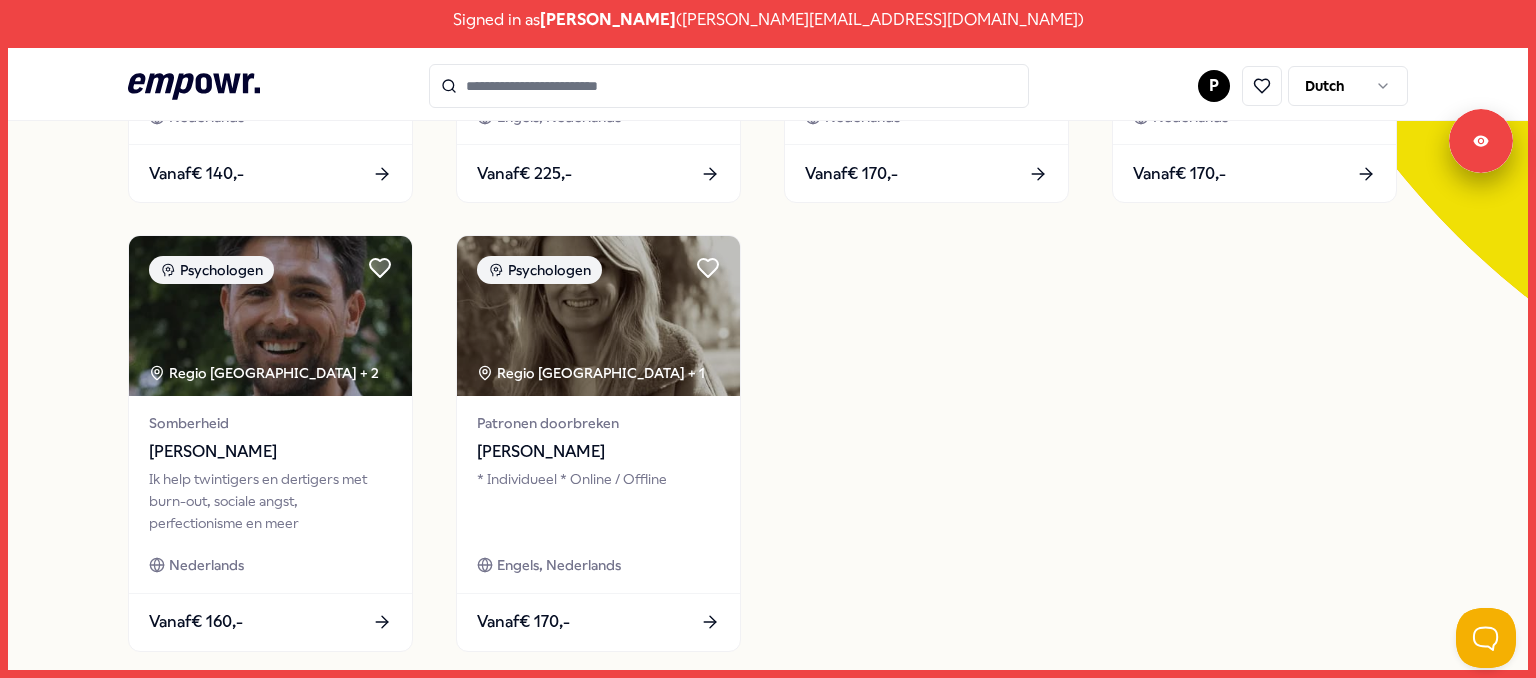 scroll, scrollTop: 547, scrollLeft: 0, axis: vertical 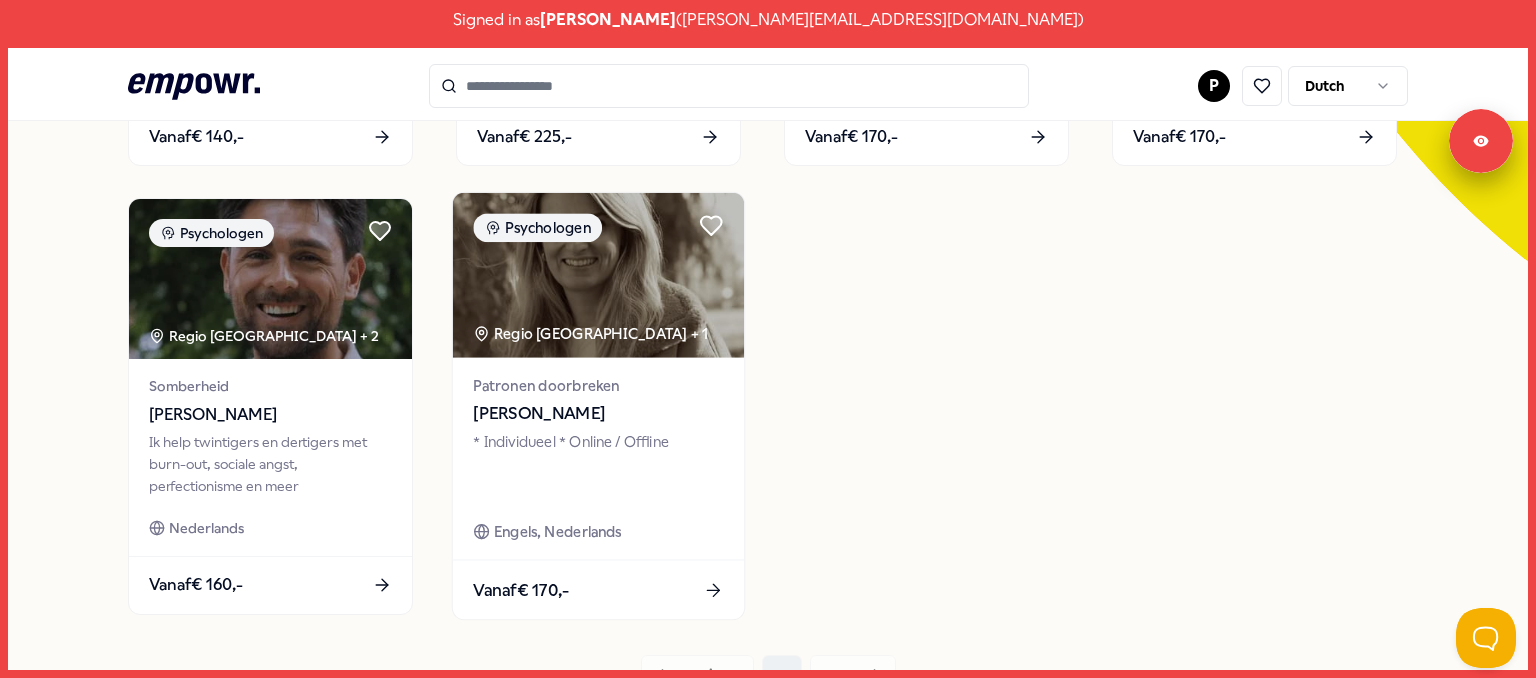click at bounding box center (598, 275) 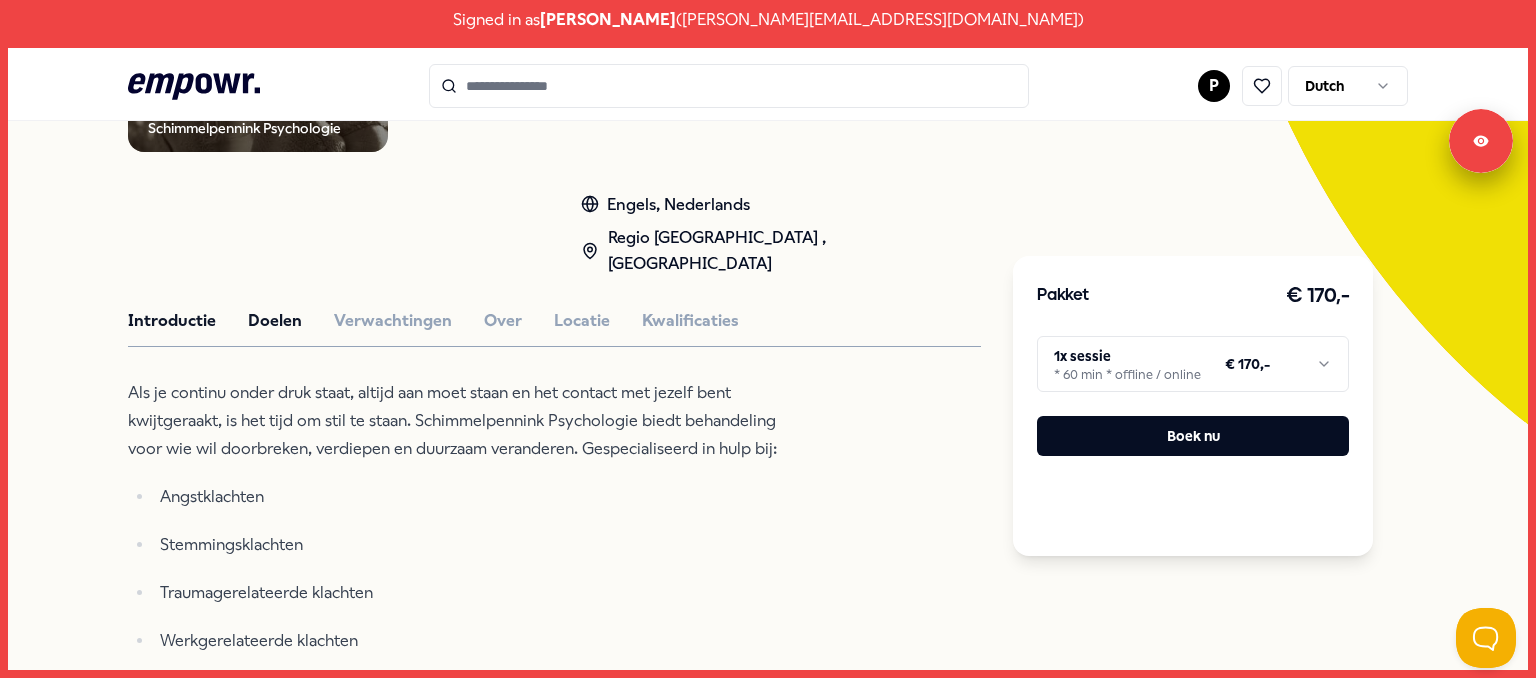 scroll, scrollTop: 378, scrollLeft: 0, axis: vertical 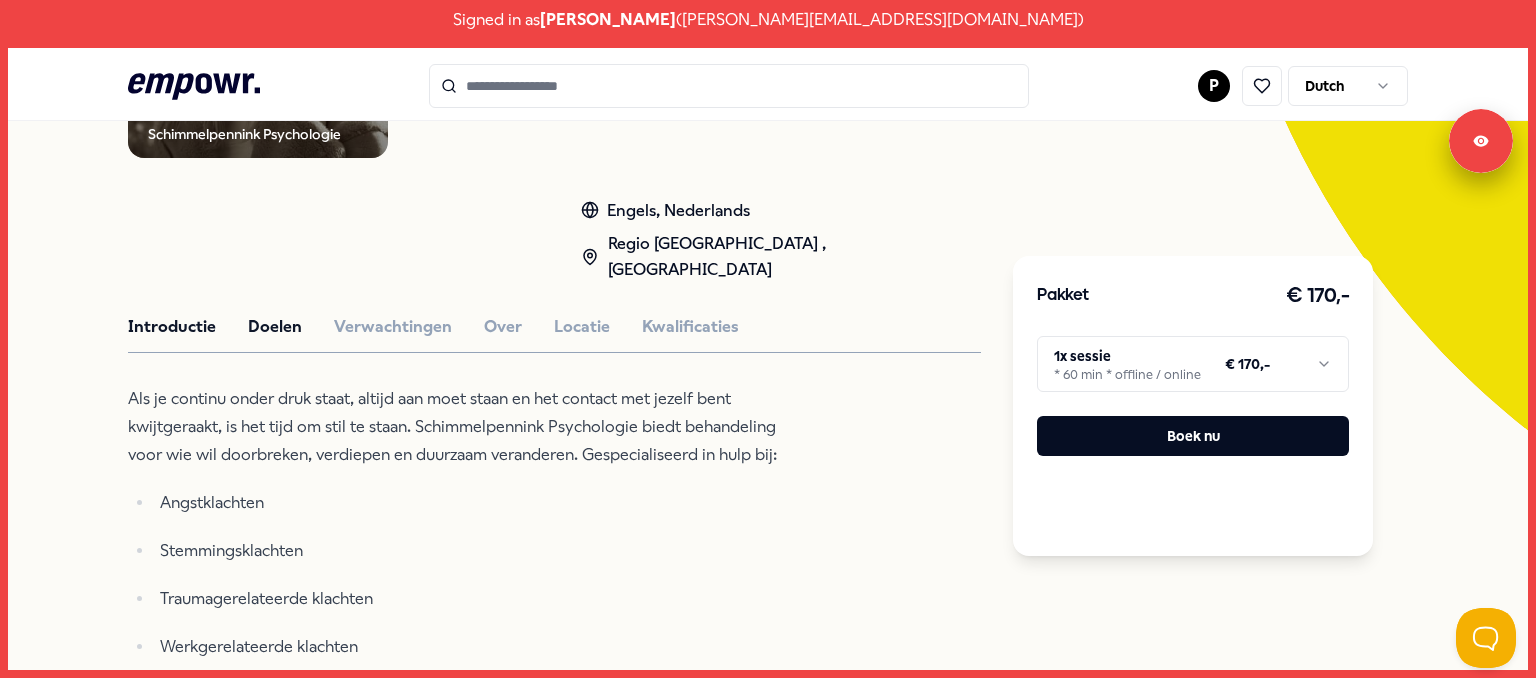 click on "Doelen" at bounding box center (275, 327) 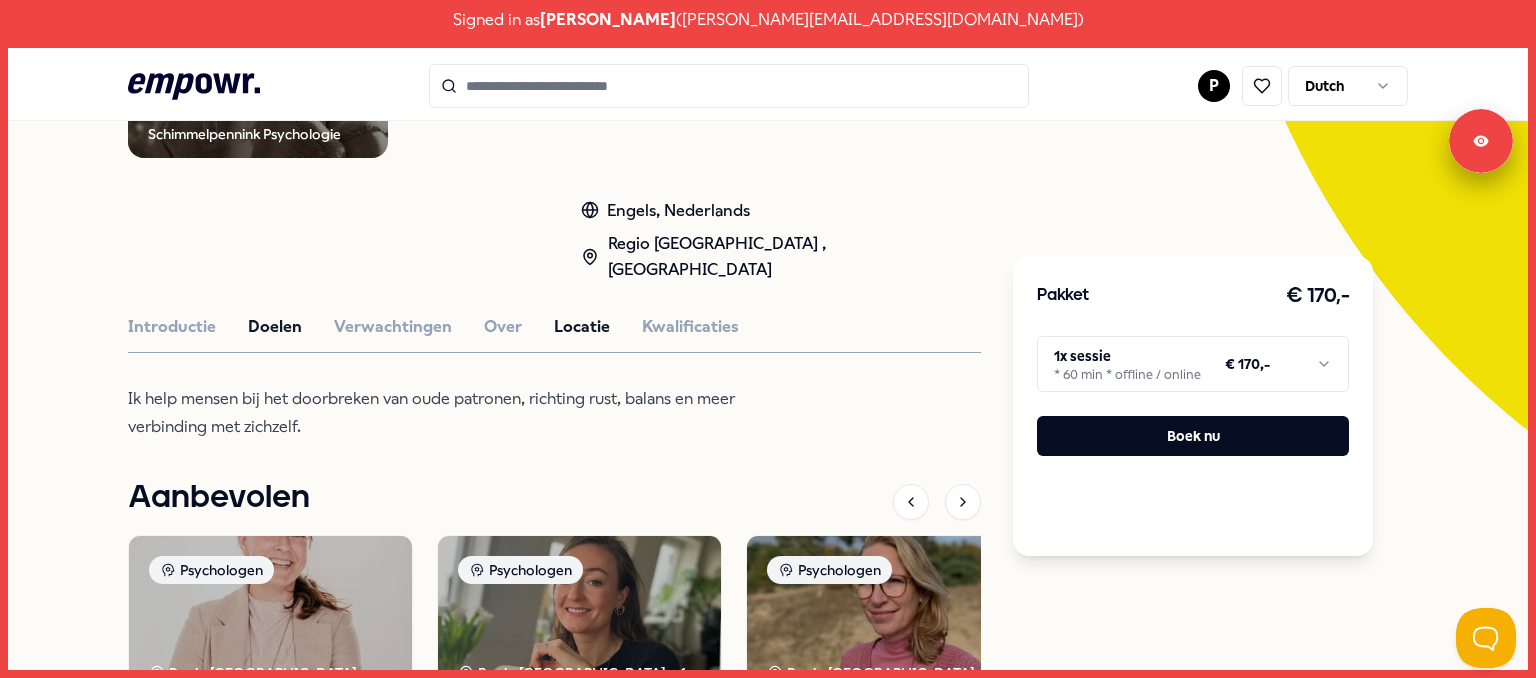 click on "Locatie" at bounding box center [582, 327] 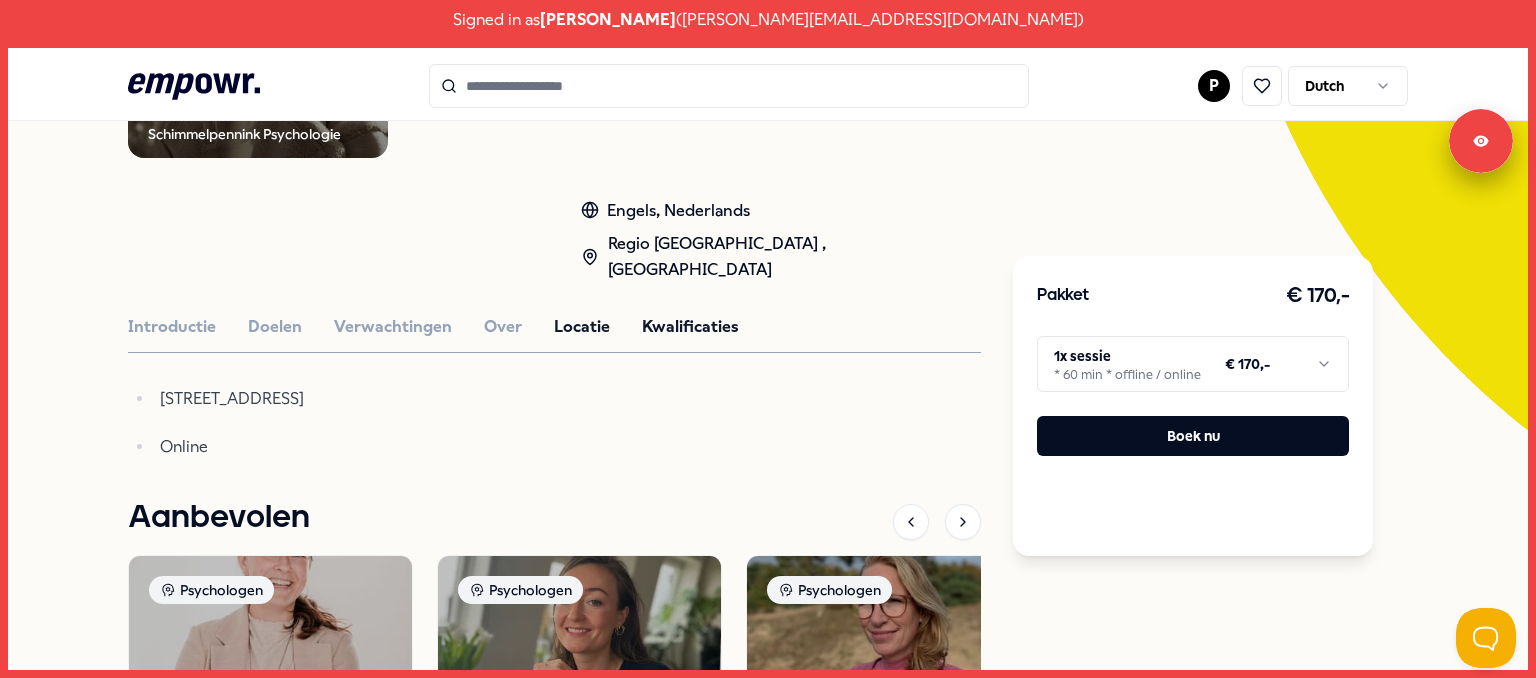 click on "Kwalificaties" at bounding box center (690, 327) 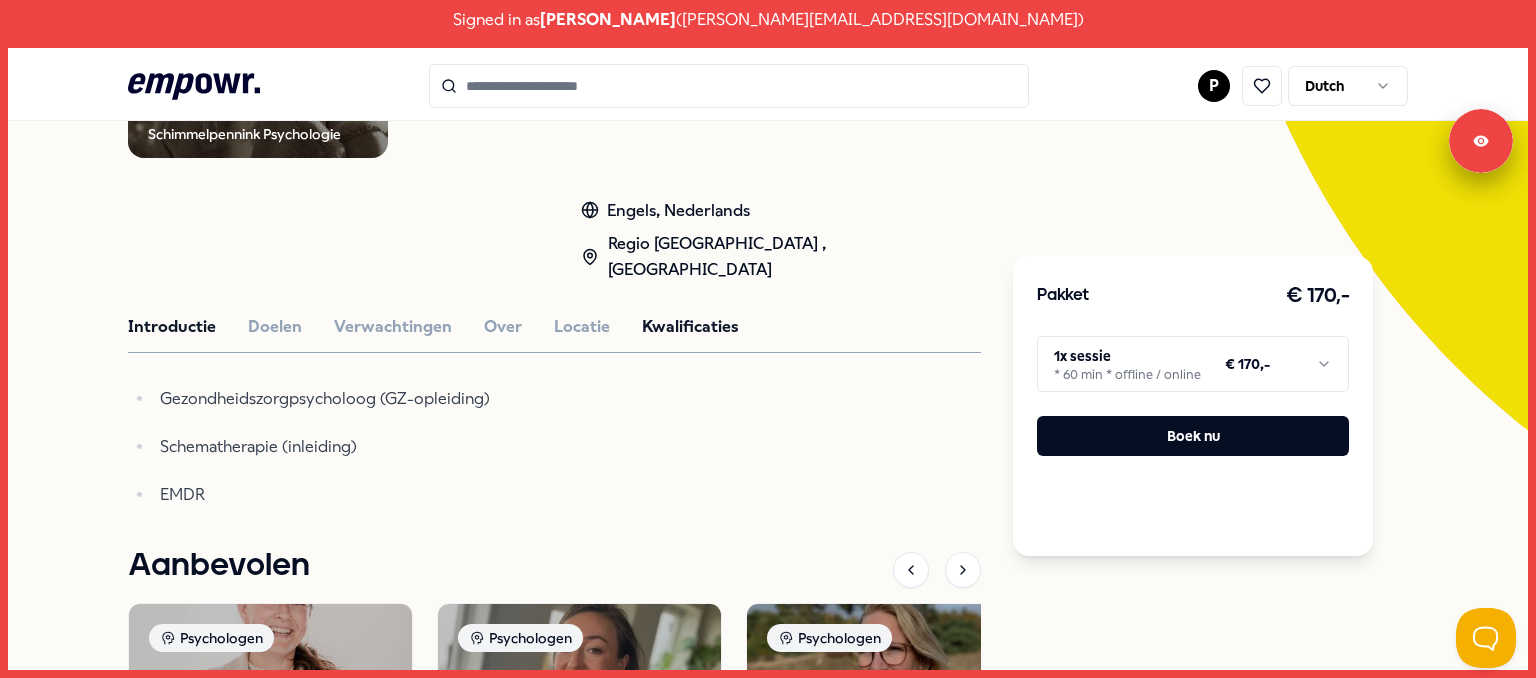 click on "Introductie" at bounding box center (172, 327) 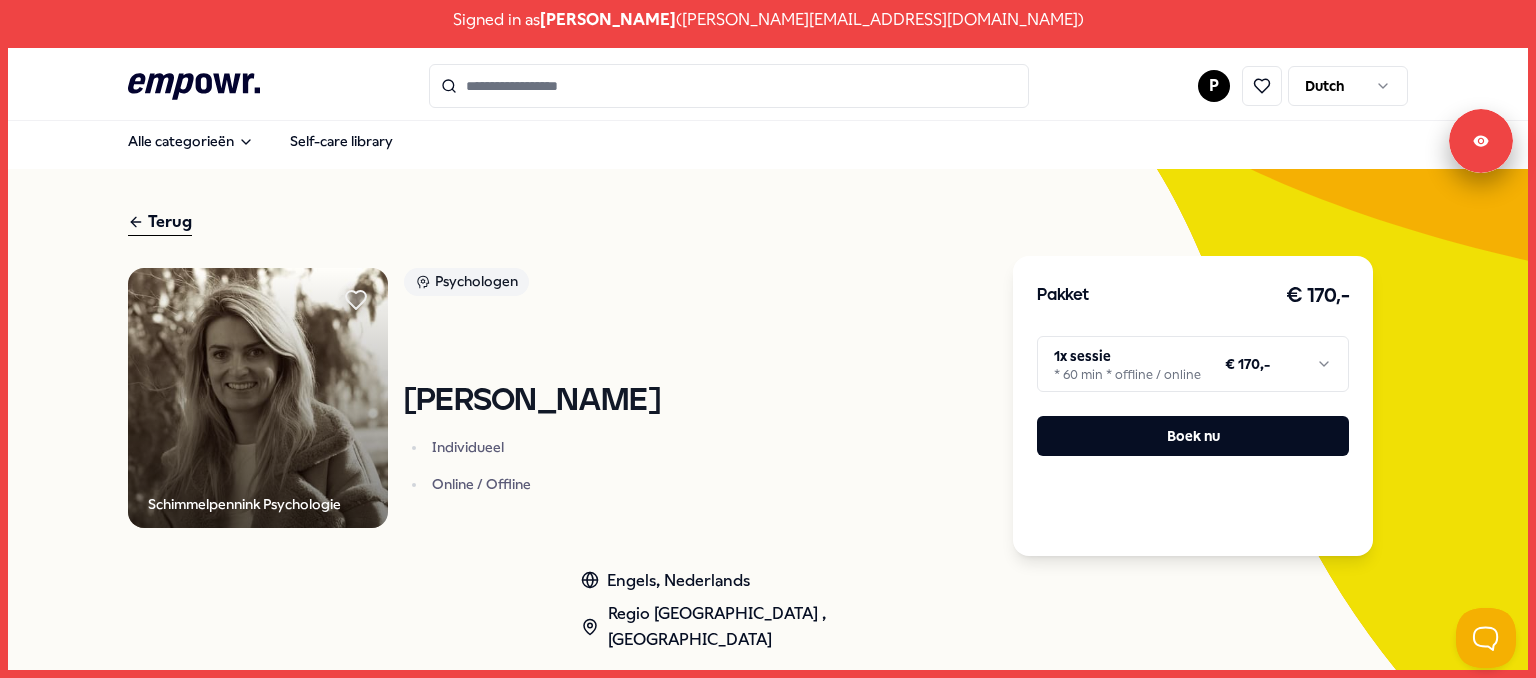 scroll, scrollTop: 8, scrollLeft: 0, axis: vertical 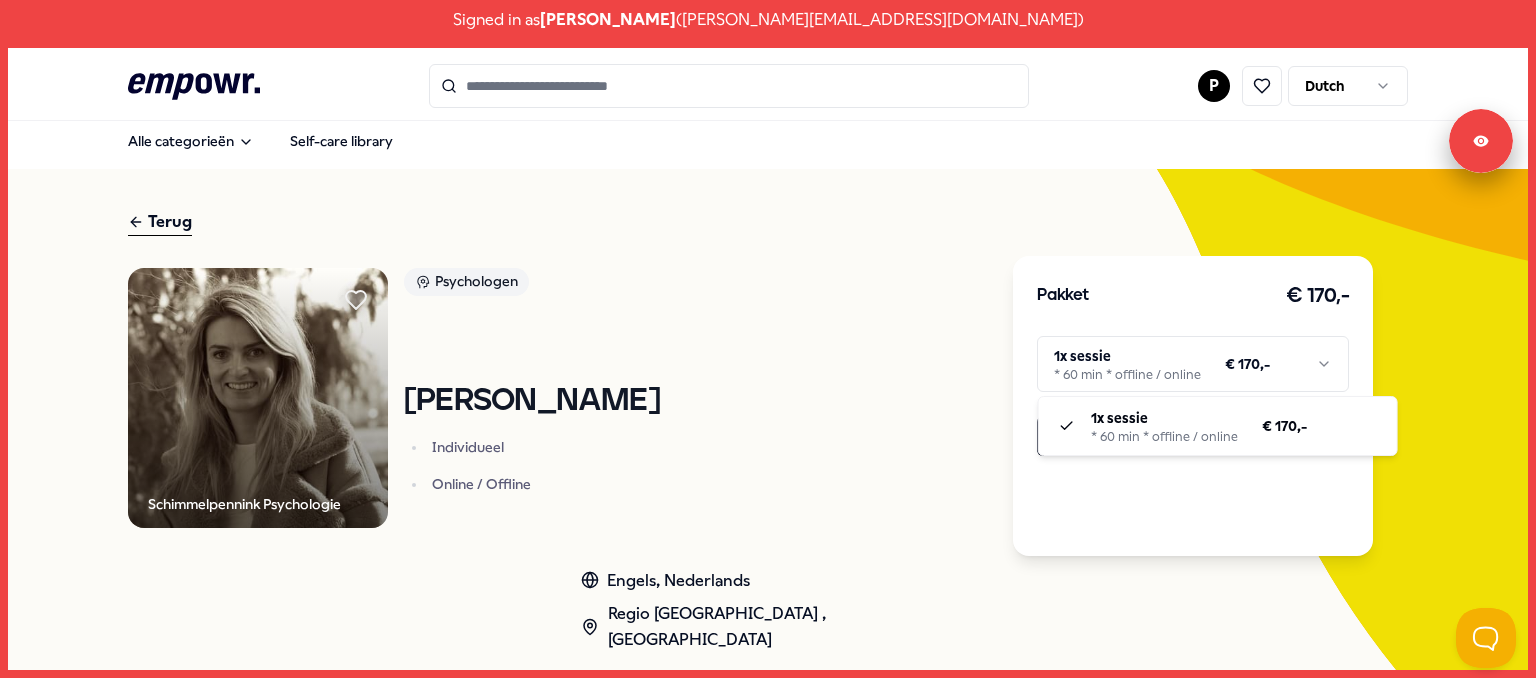 click on "Signed in as   [PERSON_NAME]  ( [PERSON_NAME][EMAIL_ADDRESS][DOMAIN_NAME] ) .empowr-logo_svg__cls-1{fill:#03032f} P Dutch Alle categorieën   Self-care library Terug Schimmelpennink Psychologie Psychologen [PERSON_NAME] Individueel Online / Offline Engels, Nederlands Regio [GEOGRAPHIC_DATA] , [GEOGRAPHIC_DATA]  Introductie Doelen Verwachtingen Over Locatie Kwalificaties Als je continu onder druk staat, altijd aan moet staan en het contact met jezelf bent kwijtgeraakt, is het tijd om stil te staan. Schimmelpennink Psychologie biedt behandeling voor wie wil doorbreken, verdiepen en duurzaam veranderen. Gespecialiseerd in hulp bij:   Angstklachten  Stemmingsklachten Traumagerelateerde klachten Werkgerelateerde klachten Levensfaseproblematiek  Laag zelfbeeld  Zingevingsvragen  Relatieproblematiek Aanbevolen Psychologen Regio  West  NL    Somberheid [PERSON_NAME] GZ-psycholoog helpt bij het vinden van balans en behoeften op het werk en privé
voor meer voldoening. Nederlands Vanaf  € 140,- Psychologen Regio  [GEOGRAPHIC_DATA]    + 1" at bounding box center [768, 339] 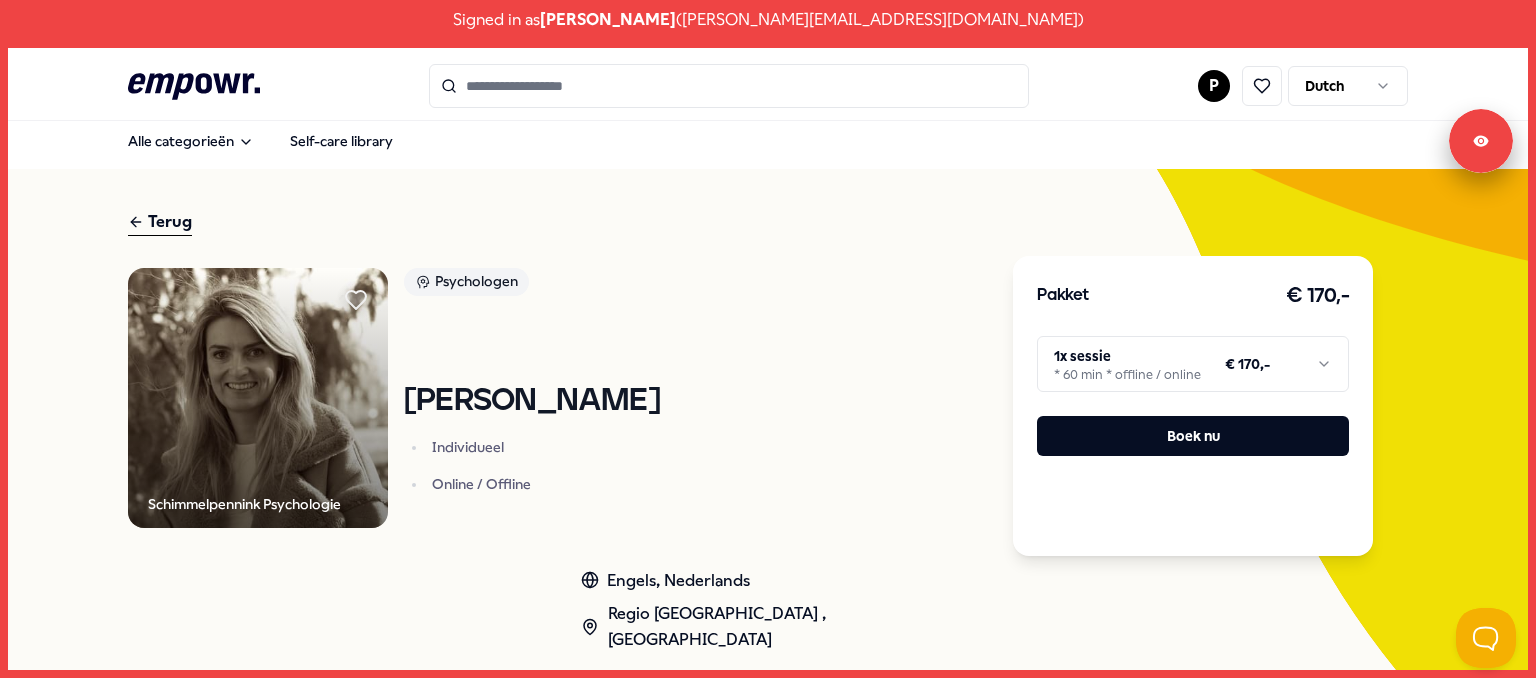 click on "Signed in as   [PERSON_NAME]  ( [PERSON_NAME][EMAIL_ADDRESS][DOMAIN_NAME] ) .empowr-logo_svg__cls-1{fill:#03032f} P Dutch Alle categorieën   Self-care library Terug Schimmelpennink Psychologie Psychologen [PERSON_NAME] Individueel Online / Offline Engels, Nederlands Regio [GEOGRAPHIC_DATA] , [GEOGRAPHIC_DATA]  Introductie Doelen Verwachtingen Over Locatie Kwalificaties Als je continu onder druk staat, altijd aan moet staan en het contact met jezelf bent kwijtgeraakt, is het tijd om stil te staan. Schimmelpennink Psychologie biedt behandeling voor wie wil doorbreken, verdiepen en duurzaam veranderen. Gespecialiseerd in hulp bij:   Angstklachten  Stemmingsklachten Traumagerelateerde klachten Werkgerelateerde klachten Levensfaseproblematiek  Laag zelfbeeld  Zingevingsvragen  Relatieproblematiek Aanbevolen Psychologen Regio  West  NL    Somberheid [PERSON_NAME] GZ-psycholoog helpt bij het vinden van balans en behoeften op het werk en privé
voor meer voldoening. Nederlands Vanaf  € 140,- Psychologen Regio  [GEOGRAPHIC_DATA]    + 1" at bounding box center [768, 339] 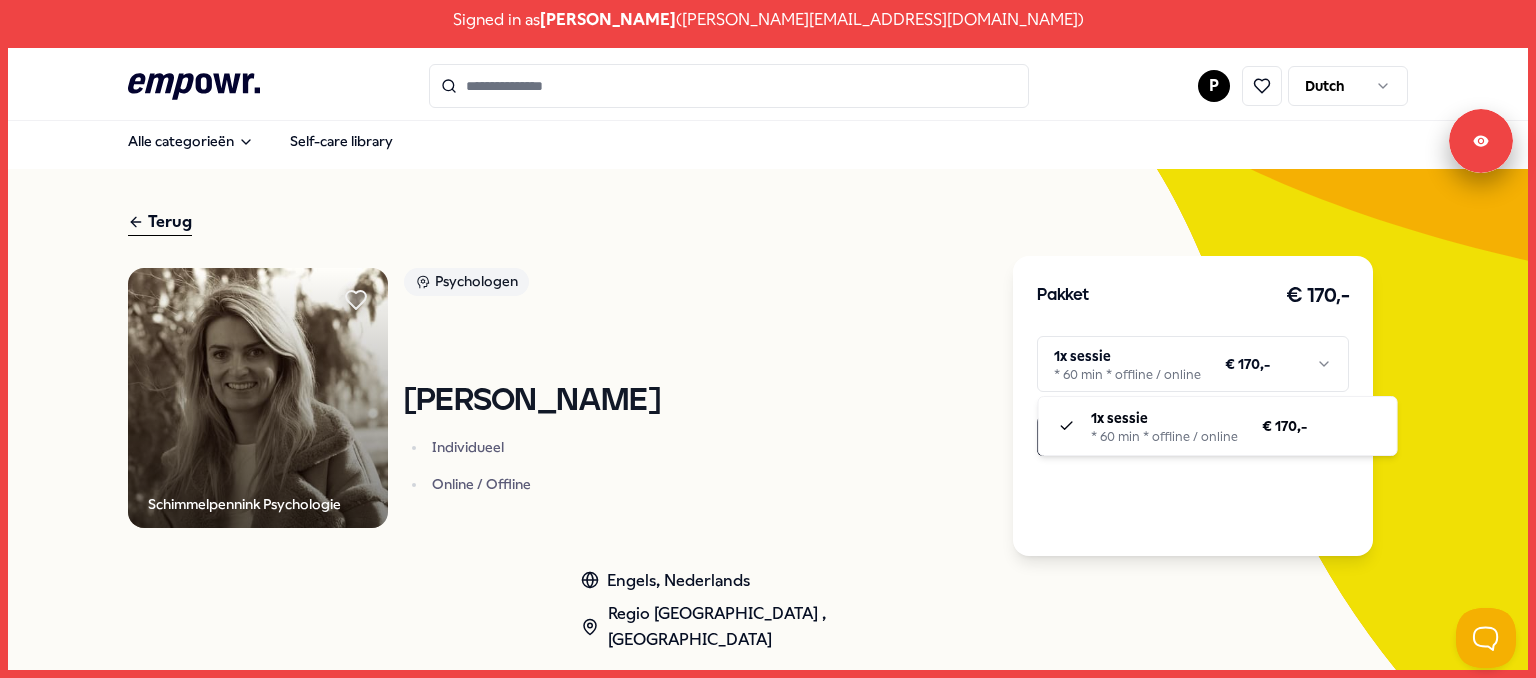 click on "Signed in as   [PERSON_NAME]  ( [PERSON_NAME][EMAIL_ADDRESS][DOMAIN_NAME] ) .empowr-logo_svg__cls-1{fill:#03032f} P Dutch Alle categorieën   Self-care library Terug Schimmelpennink Psychologie Psychologen [PERSON_NAME] Individueel Online / Offline Engels, Nederlands Regio [GEOGRAPHIC_DATA] , [GEOGRAPHIC_DATA]  Introductie Doelen Verwachtingen Over Locatie Kwalificaties Als je continu onder druk staat, altijd aan moet staan en het contact met jezelf bent kwijtgeraakt, is het tijd om stil te staan. Schimmelpennink Psychologie biedt behandeling voor wie wil doorbreken, verdiepen en duurzaam veranderen. Gespecialiseerd in hulp bij:   Angstklachten  Stemmingsklachten Traumagerelateerde klachten Werkgerelateerde klachten Levensfaseproblematiek  Laag zelfbeeld  Zingevingsvragen  Relatieproblematiek Aanbevolen Psychologen Regio  West  NL    Somberheid [PERSON_NAME] GZ-psycholoog helpt bij het vinden van balans en behoeften op het werk en privé
voor meer voldoening. Nederlands Vanaf  € 140,- Psychologen Regio  [GEOGRAPHIC_DATA]    + 1" at bounding box center [768, 339] 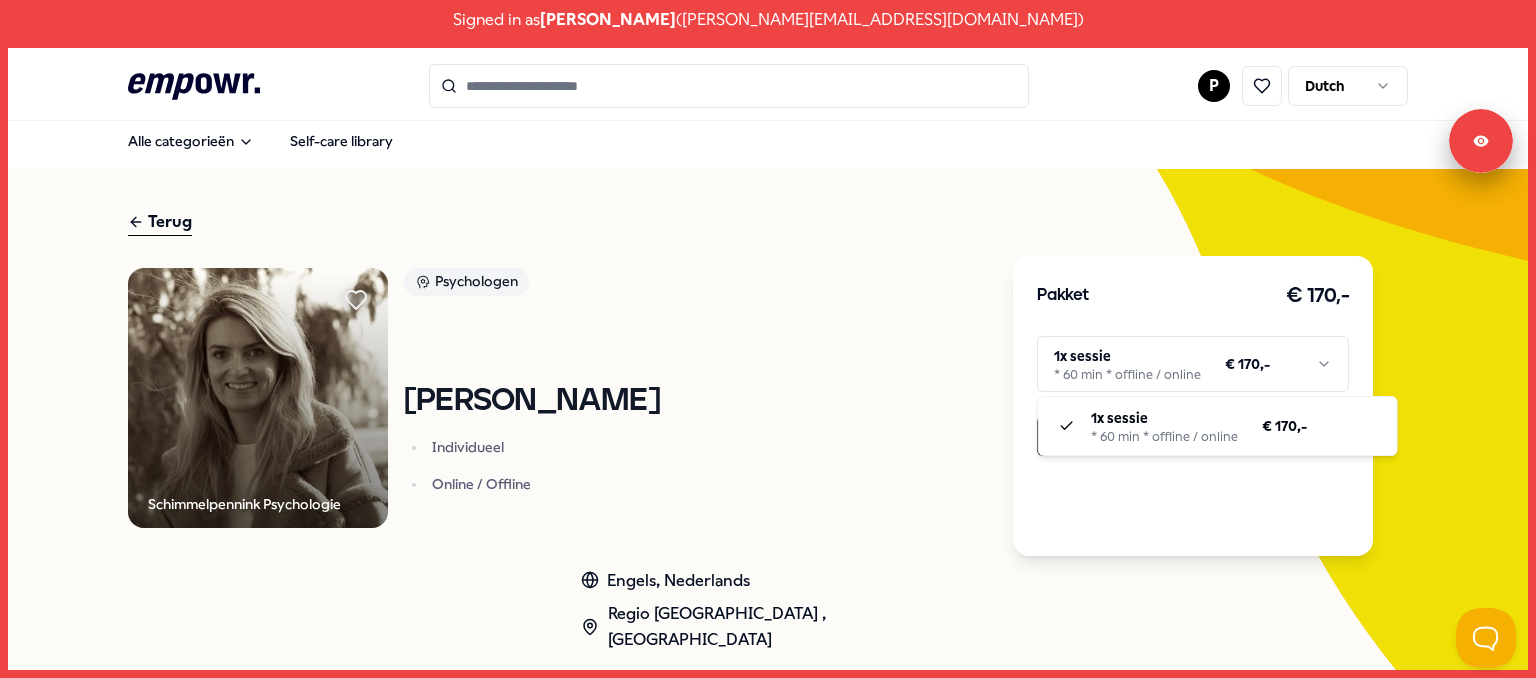 click on "Signed in as   [PERSON_NAME]  ( [PERSON_NAME][EMAIL_ADDRESS][DOMAIN_NAME] ) .empowr-logo_svg__cls-1{fill:#03032f} P Dutch Alle categorieën   Self-care library Terug Schimmelpennink Psychologie Psychologen [PERSON_NAME] Individueel Online / Offline Engels, Nederlands Regio [GEOGRAPHIC_DATA] , [GEOGRAPHIC_DATA]  Introductie Doelen Verwachtingen Over Locatie Kwalificaties Als je continu onder druk staat, altijd aan moet staan en het contact met jezelf bent kwijtgeraakt, is het tijd om stil te staan. Schimmelpennink Psychologie biedt behandeling voor wie wil doorbreken, verdiepen en duurzaam veranderen. Gespecialiseerd in hulp bij:   Angstklachten  Stemmingsklachten Traumagerelateerde klachten Werkgerelateerde klachten Levensfaseproblematiek  Laag zelfbeeld  Zingevingsvragen  Relatieproblematiek Aanbevolen Psychologen Regio  West  NL    Somberheid [PERSON_NAME] GZ-psycholoog helpt bij het vinden van balans en behoeften op het werk en privé
voor meer voldoening. Nederlands Vanaf  € 140,- Psychologen Regio  [GEOGRAPHIC_DATA]    + 1" at bounding box center (768, 339) 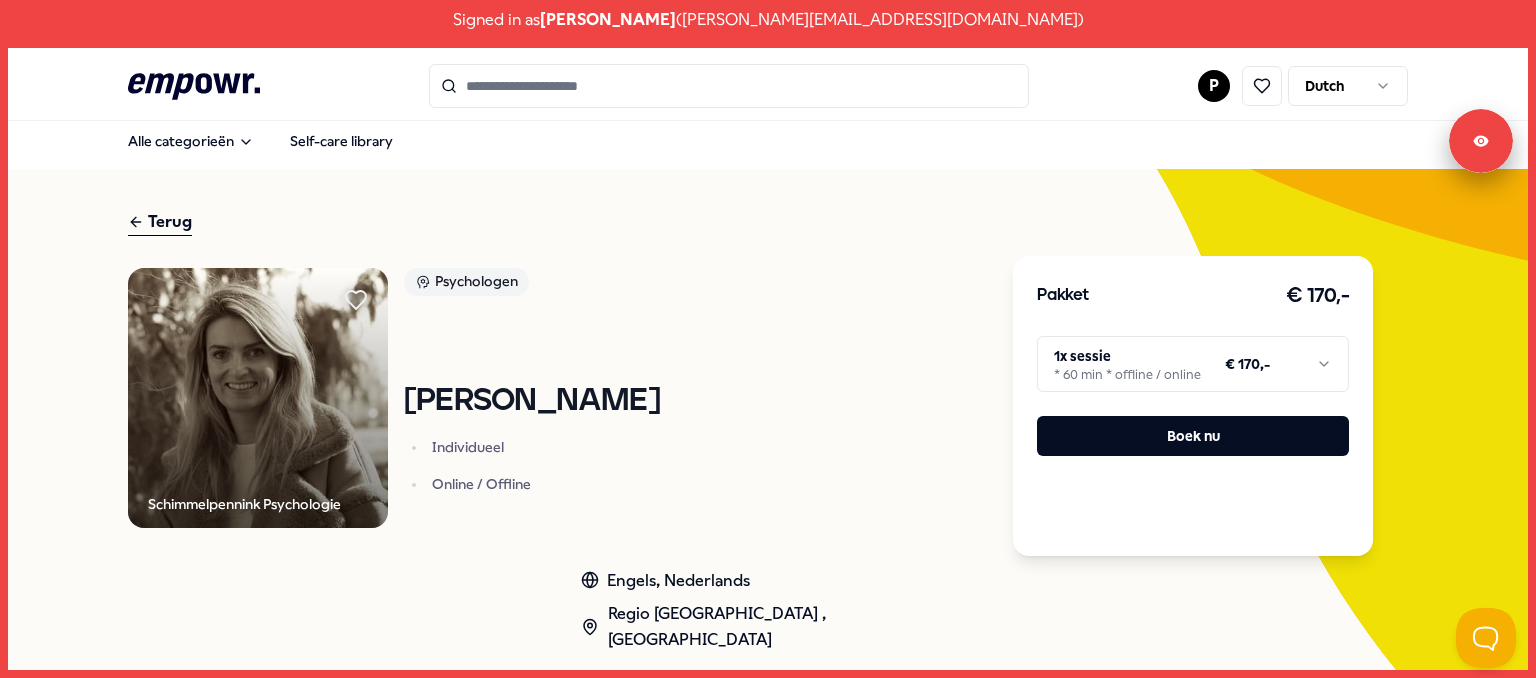 click on "Terug" at bounding box center (160, 222) 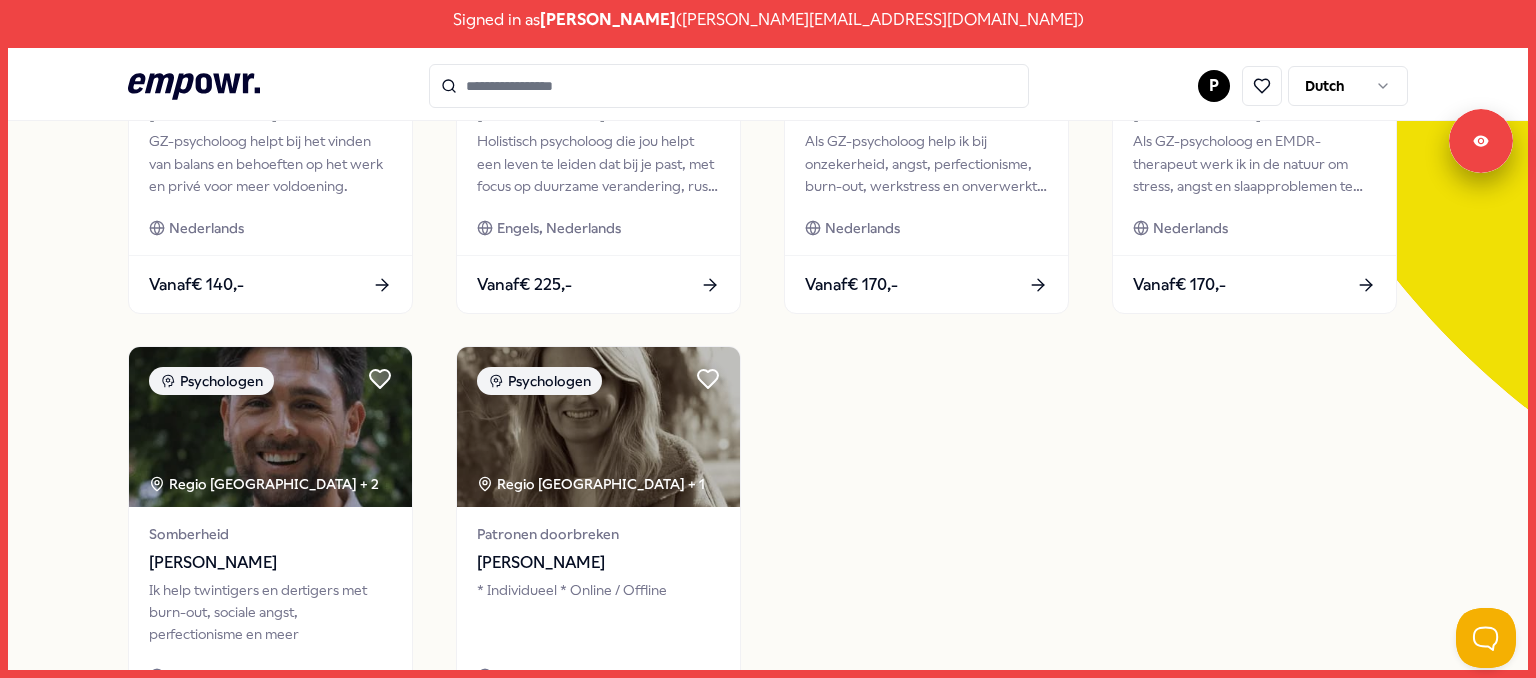 scroll, scrollTop: 403, scrollLeft: 0, axis: vertical 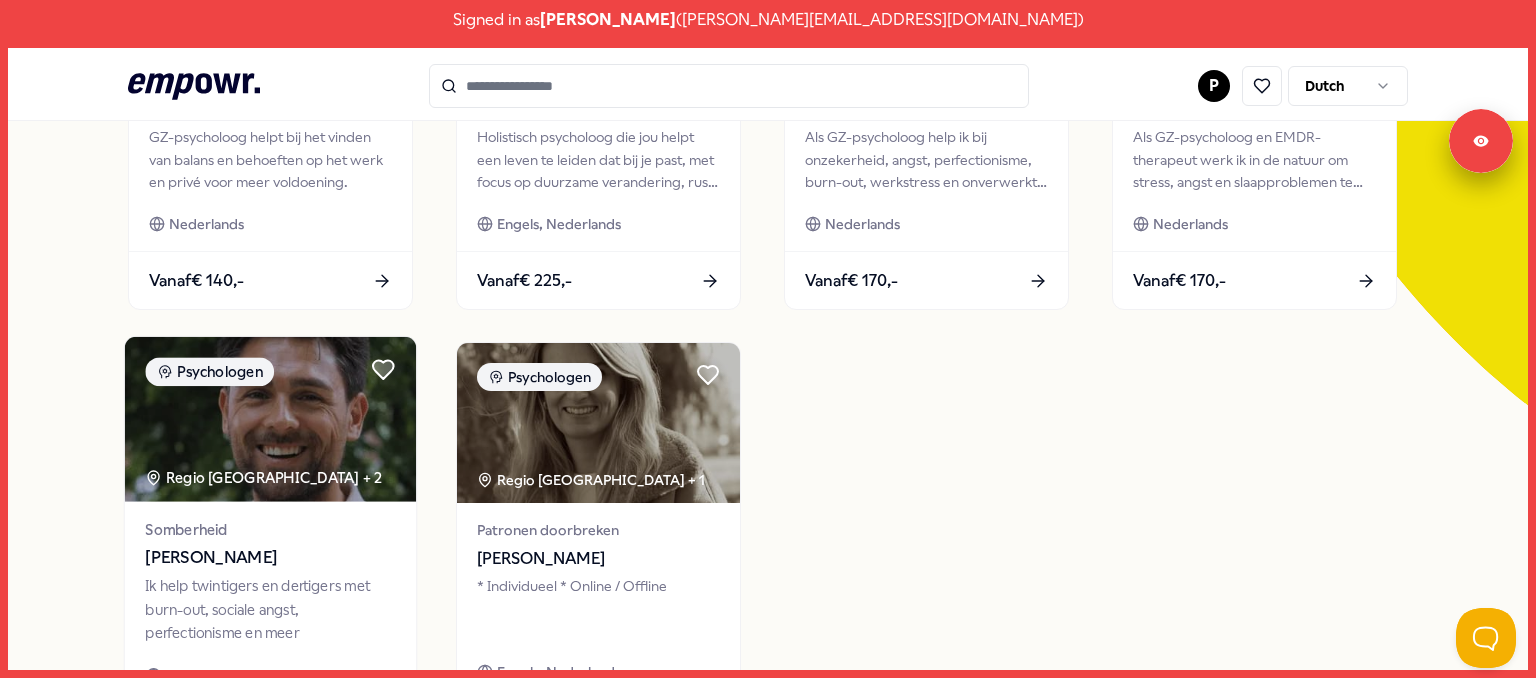 click on "Regio  [GEOGRAPHIC_DATA]    + 2" at bounding box center [263, 478] 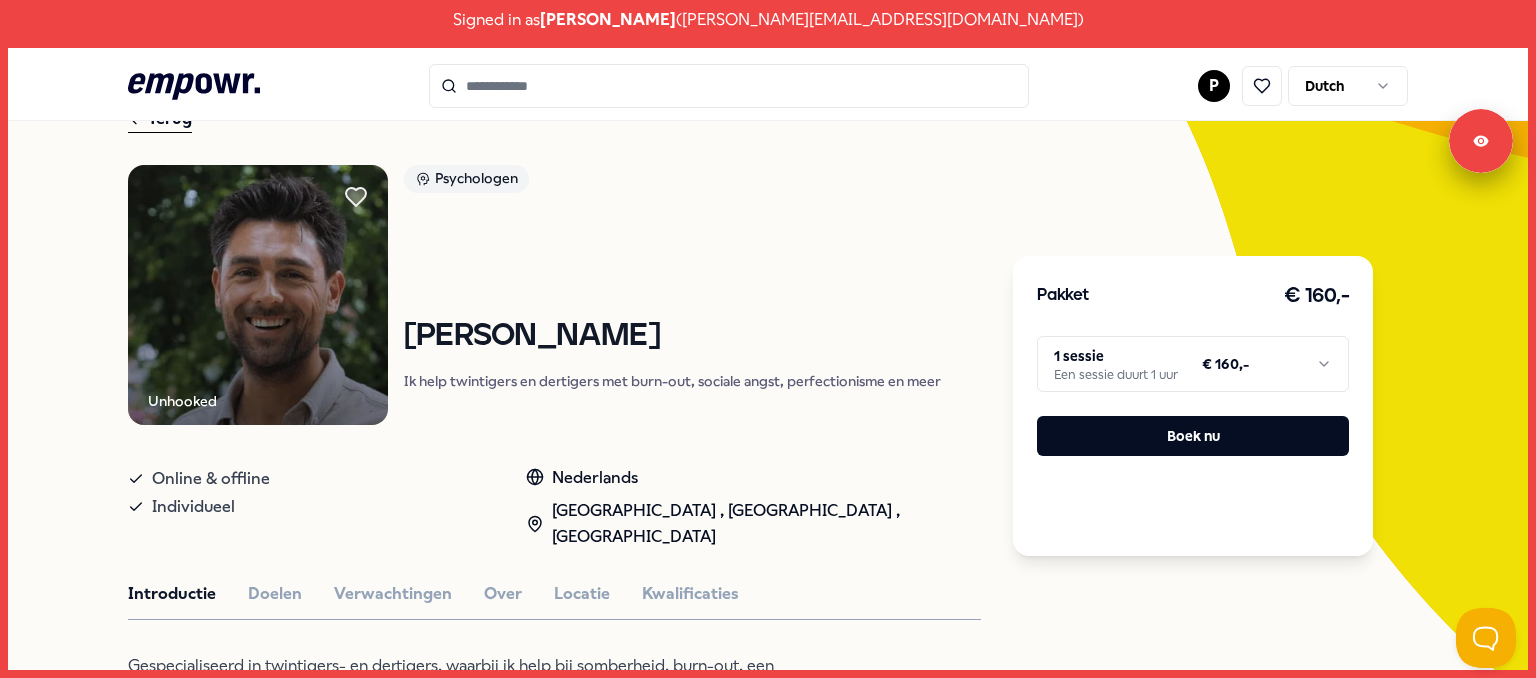 scroll, scrollTop: 100, scrollLeft: 0, axis: vertical 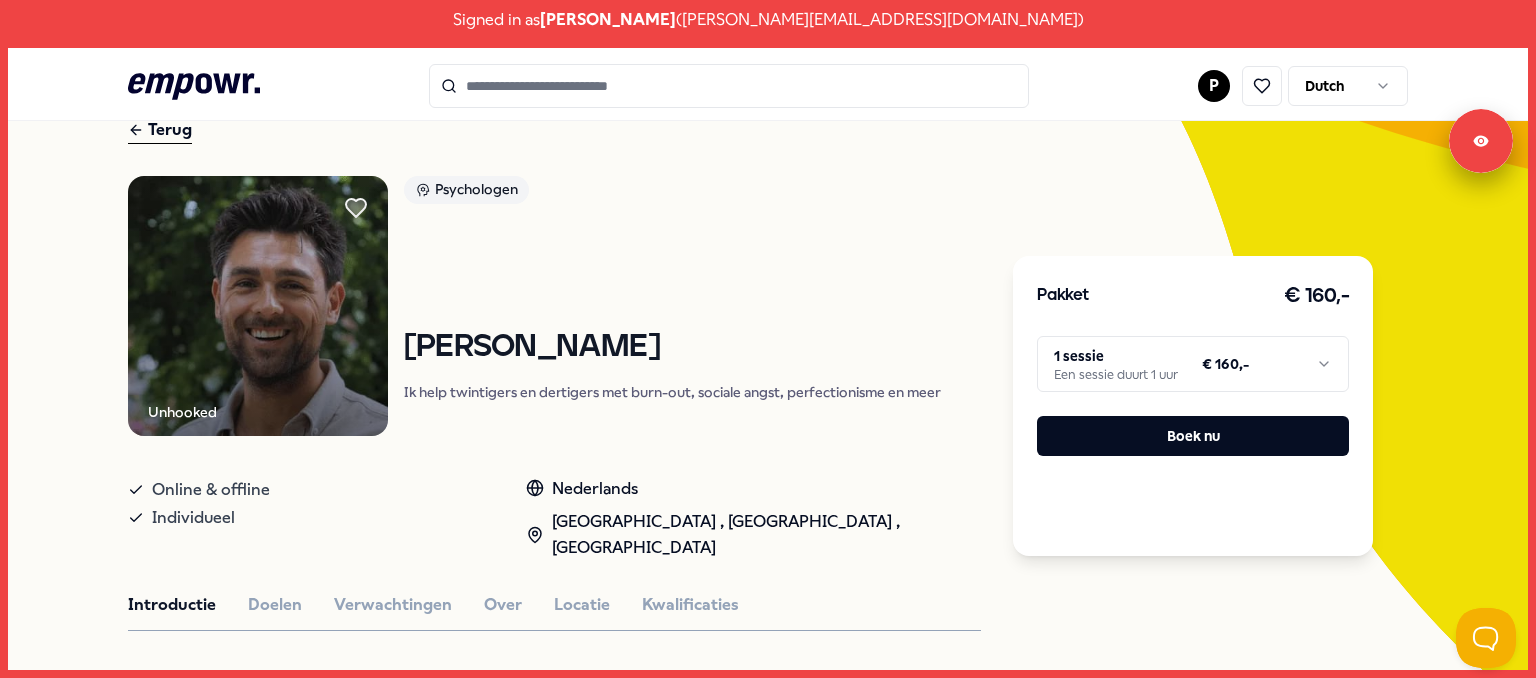 click on "Terug" at bounding box center (160, 130) 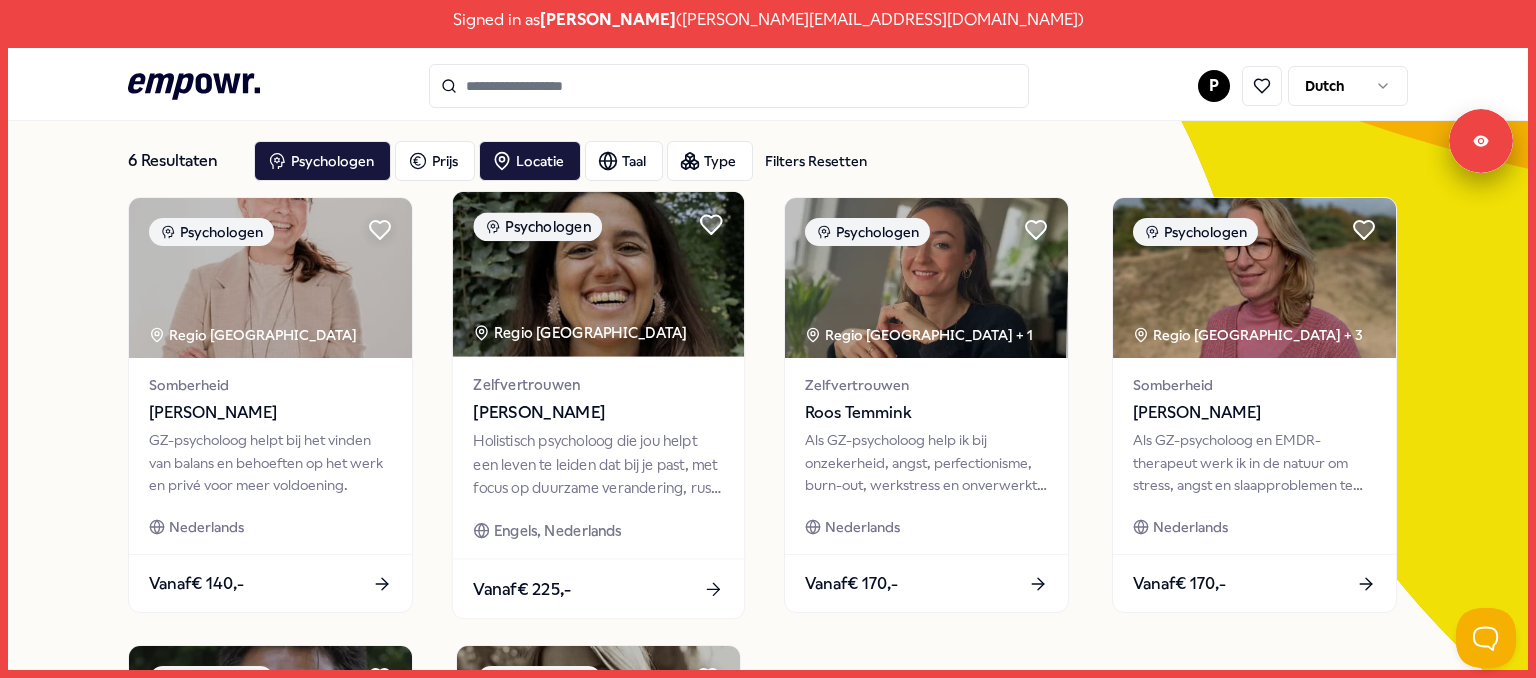 click at bounding box center (598, 274) 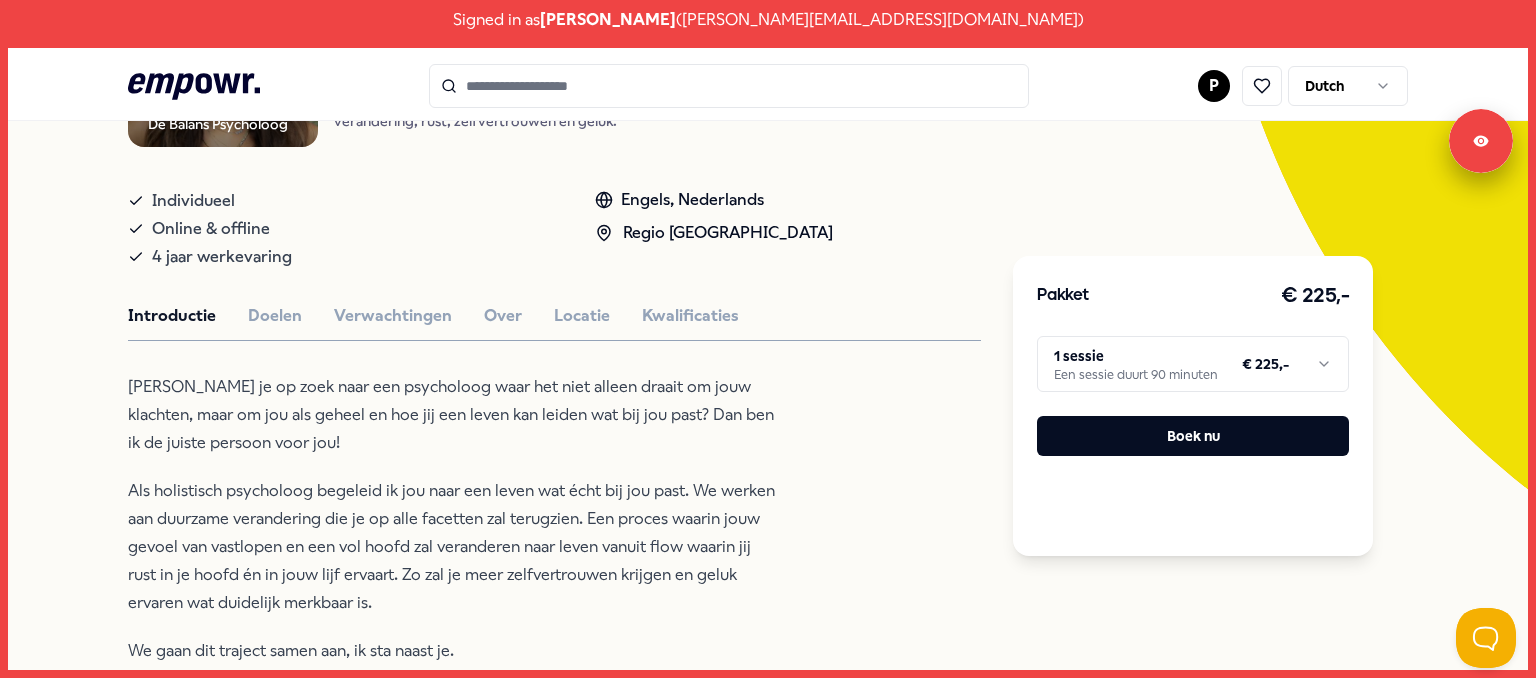 scroll, scrollTop: 321, scrollLeft: 0, axis: vertical 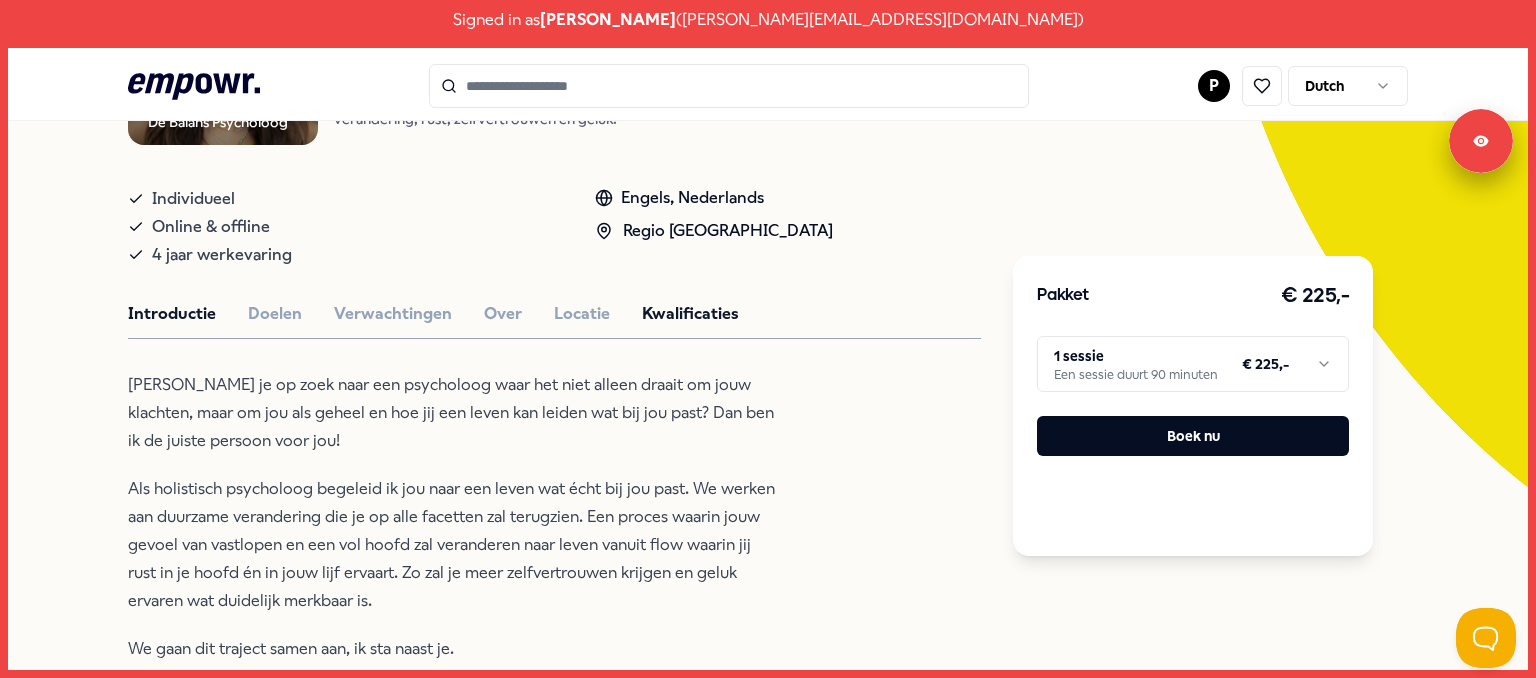 click on "Kwalificaties" at bounding box center [690, 314] 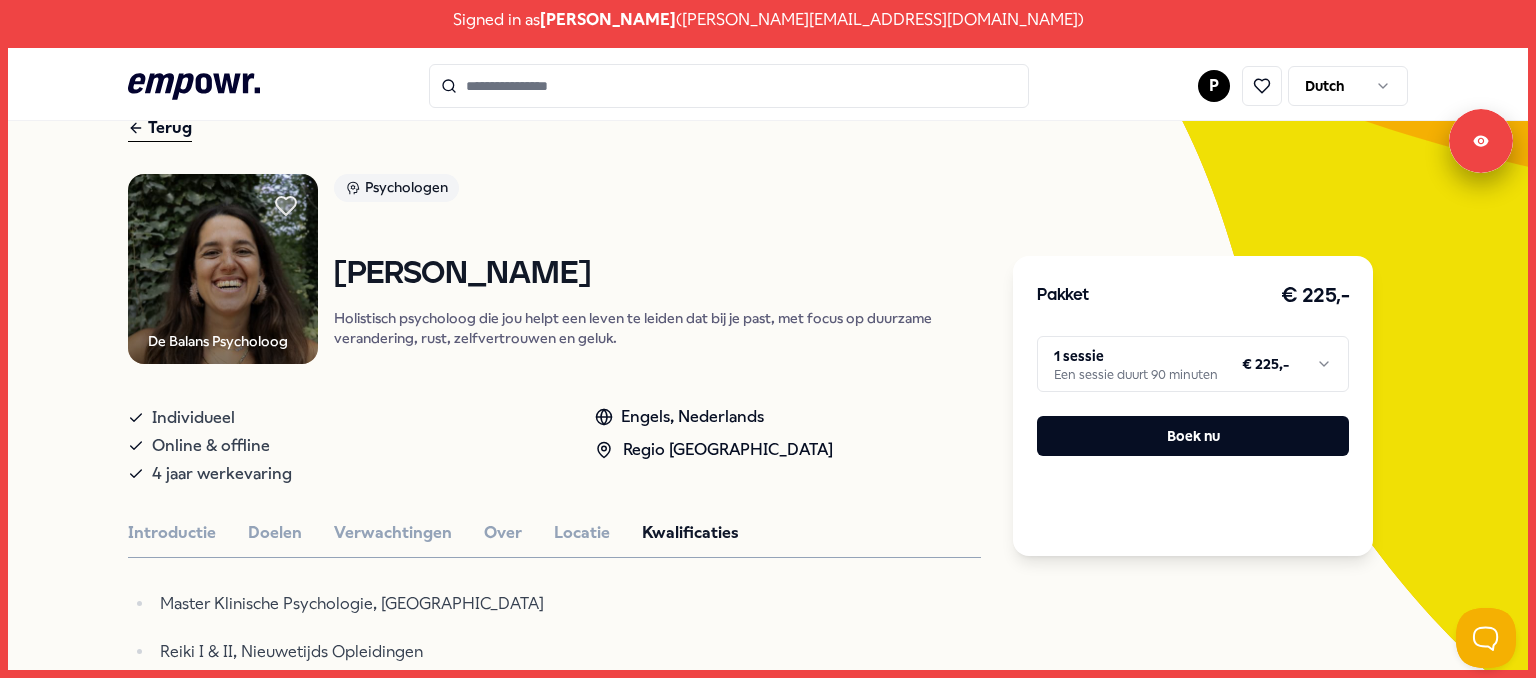 scroll, scrollTop: 96, scrollLeft: 0, axis: vertical 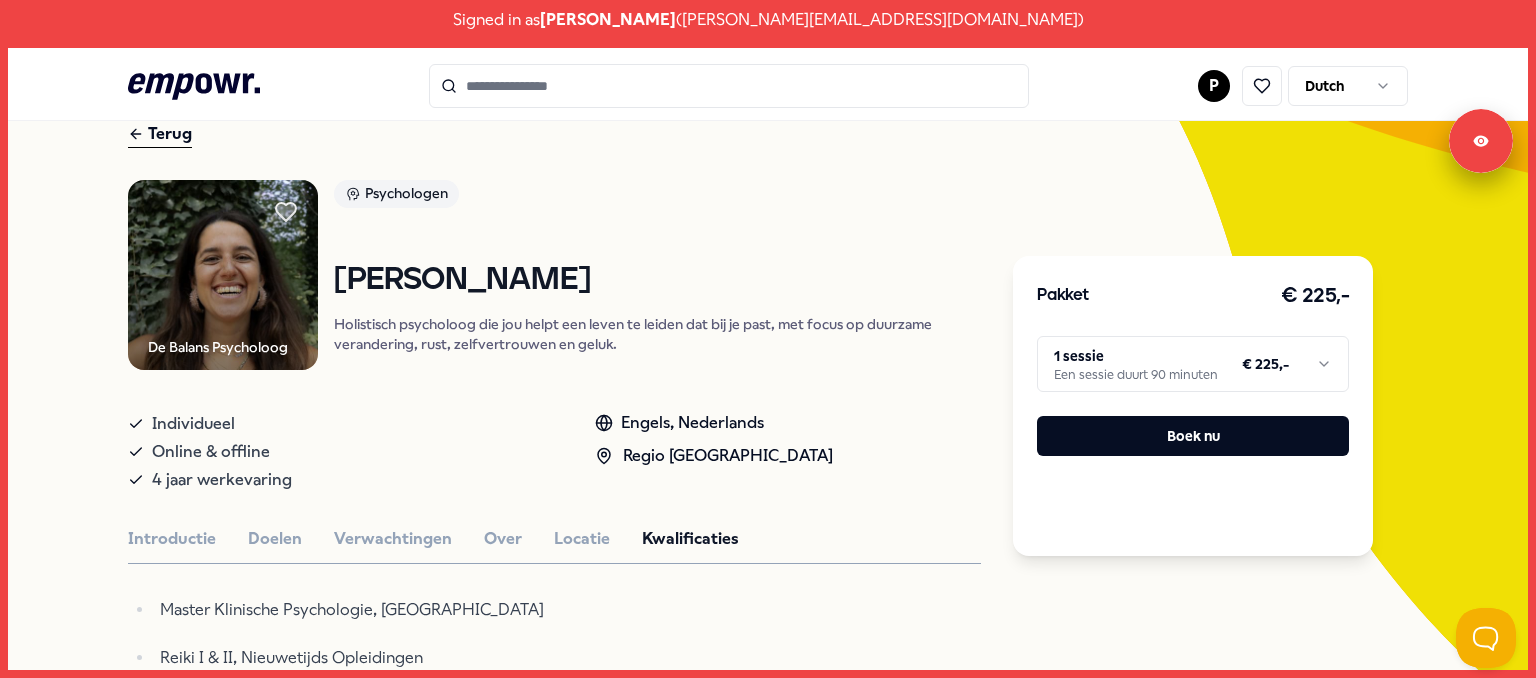 click on "Terug" at bounding box center (160, 134) 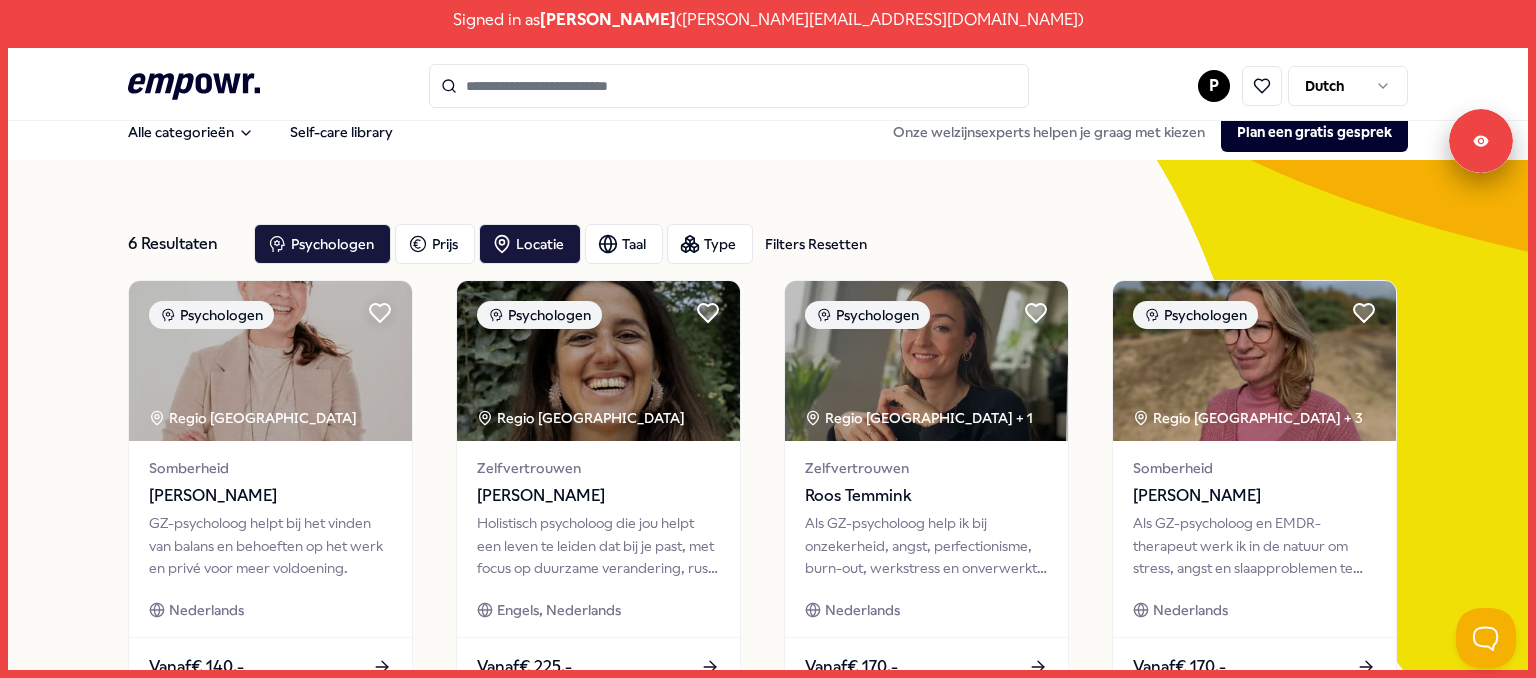 scroll, scrollTop: 4, scrollLeft: 0, axis: vertical 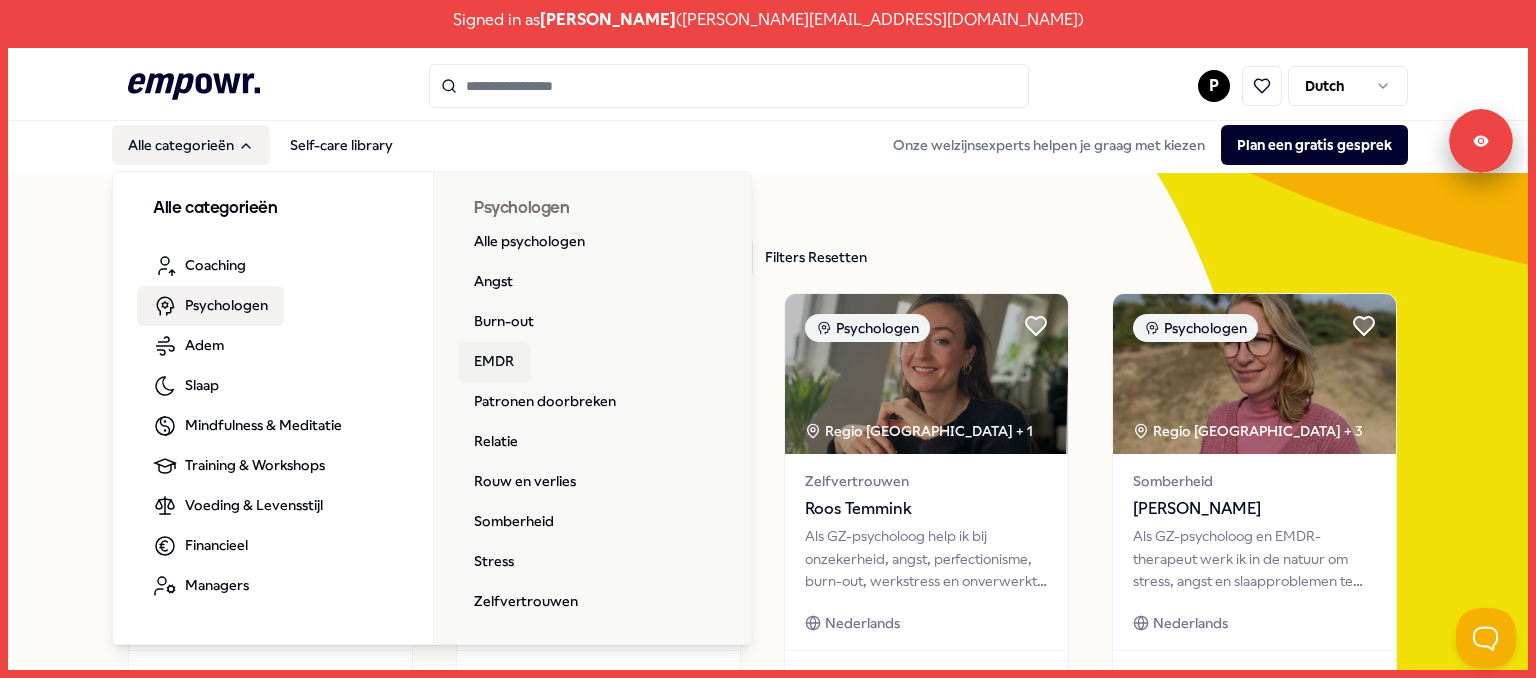 click on "EMDR" at bounding box center [494, 362] 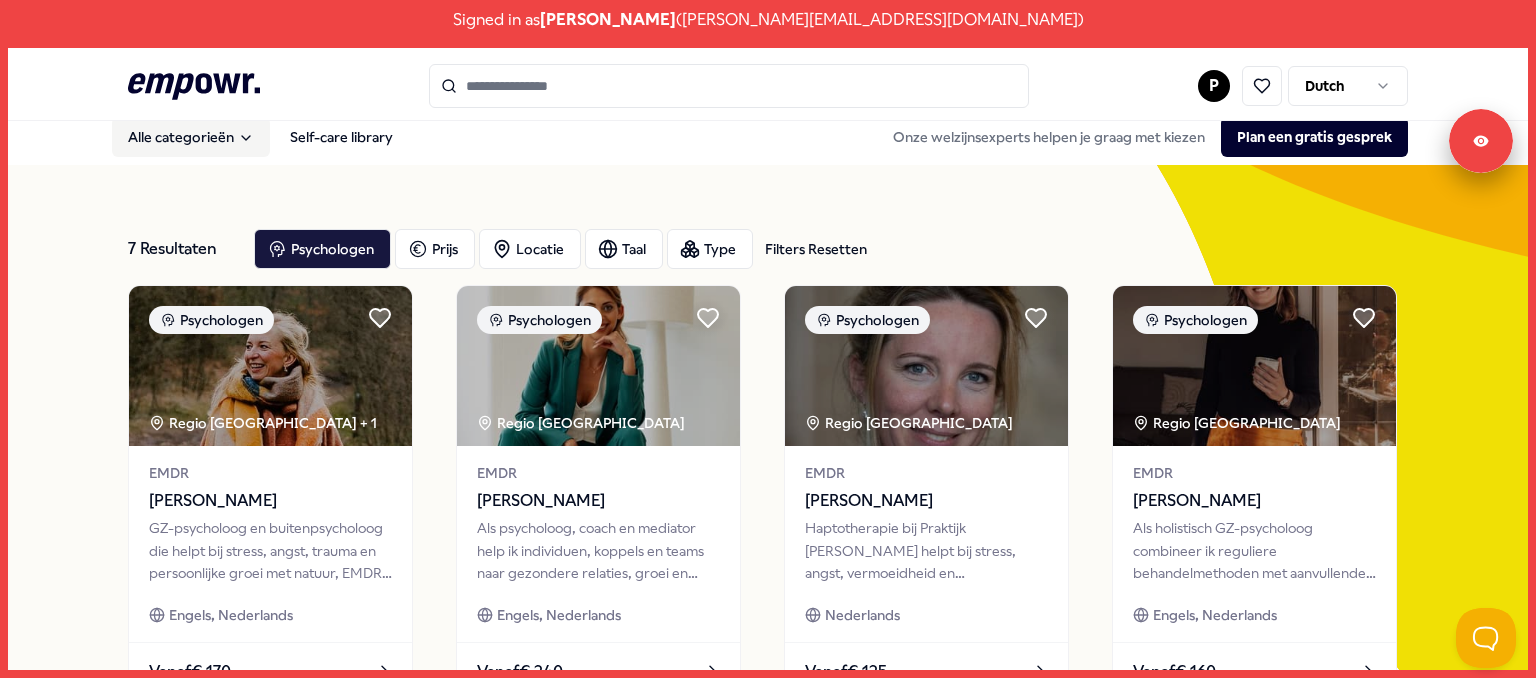 scroll, scrollTop: 0, scrollLeft: 0, axis: both 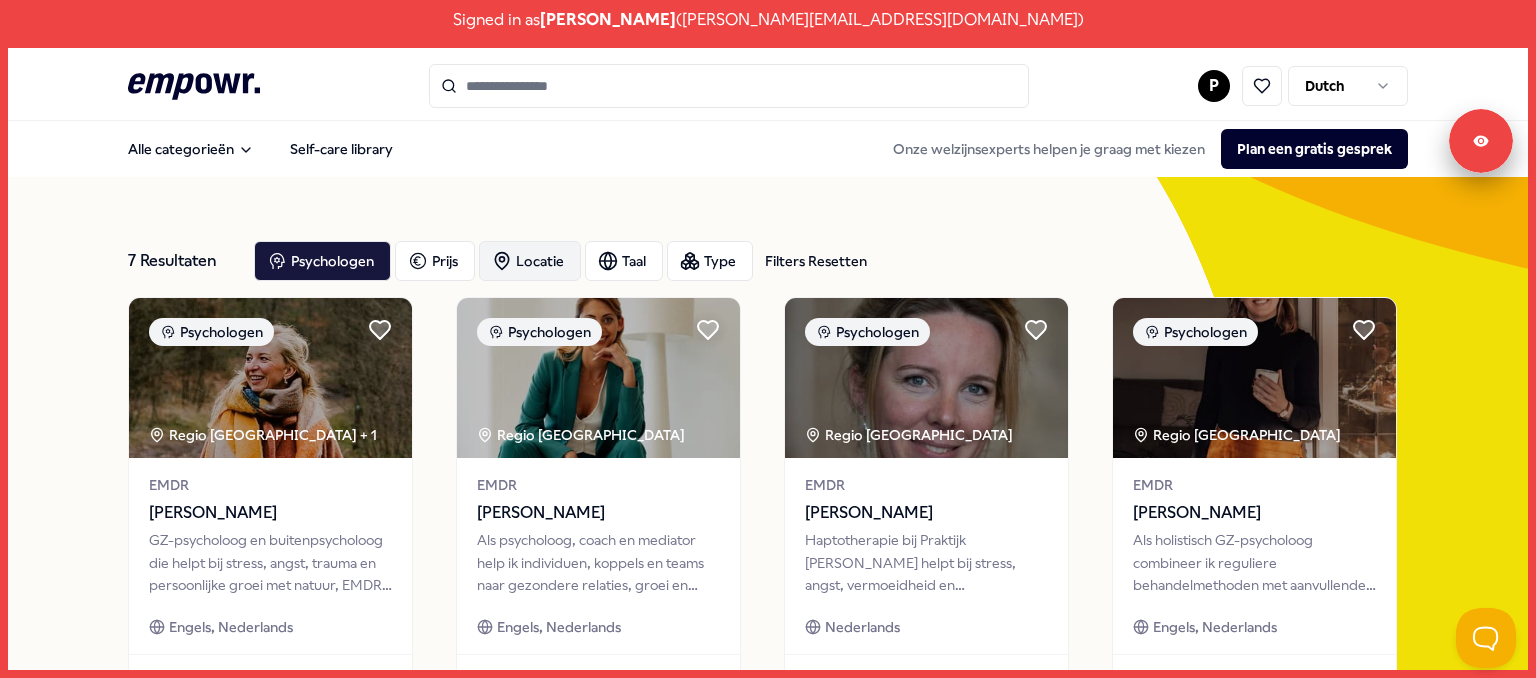 click on "Locatie" at bounding box center [530, 261] 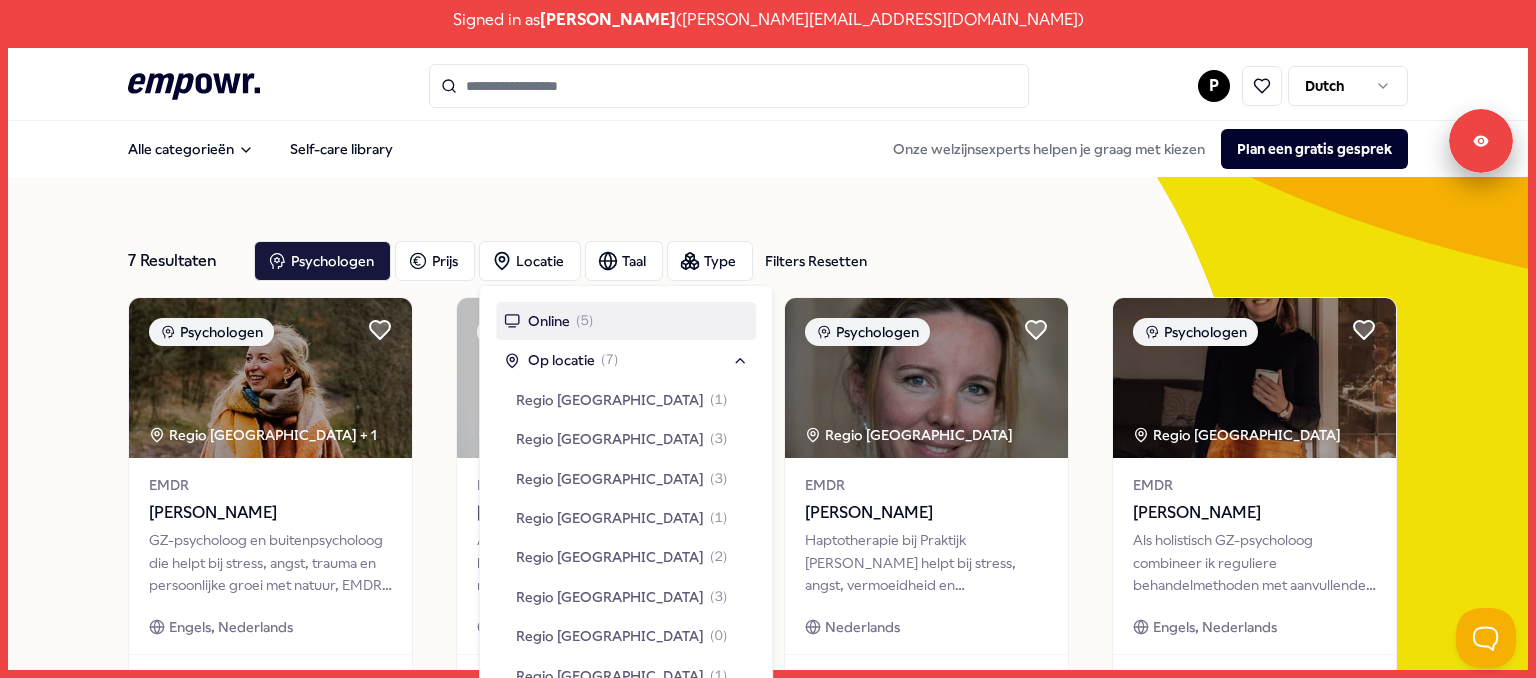 click on "7 Resultaten Filters Resetten Psychologen [PERSON_NAME] Type Filters Resetten Psychologen Regio [GEOGRAPHIC_DATA]    + 1 EMDR [PERSON_NAME] GZ-psycholoog en buitenpsycholoog die helpt bij stress, angst, trauma en
persoonlijke groei met natuur, EMDR en ervaringsgerichte oefeningen. Engels, Nederlands Vanaf  € 170,- Psychologen Regio Noord NL    EMDR [PERSON_NAME] Als psycholoog, coach en mediator help ik individuen, koppels en teams naar
gezondere relaties, groei en balans bij Praktijk Buitenspel. Engels, Nederlands Vanaf  € 240,- Psychologen Regio Noord NL    EMDR Pascalle van Straaten Haptotherapie bij Praktijk Pascalle helpt bij stress, angst, vermoeidheid en
onverklaarbare klachten voor meer ontspanning. Nederlands Vanaf  € 125,- Psychologen Regio  Zuid  NL    EMDR [PERSON_NAME] Als holistisch GZ-psycholoog combineer ik reguliere behandelmethoden met
aanvullende therapieën (bijv. Familieopstellingen). Engels, Nederlands Vanaf  € 160,- Psychologen Regio  [GEOGRAPHIC_DATA]    + 3 EMDR Vanaf" at bounding box center [768, 733] 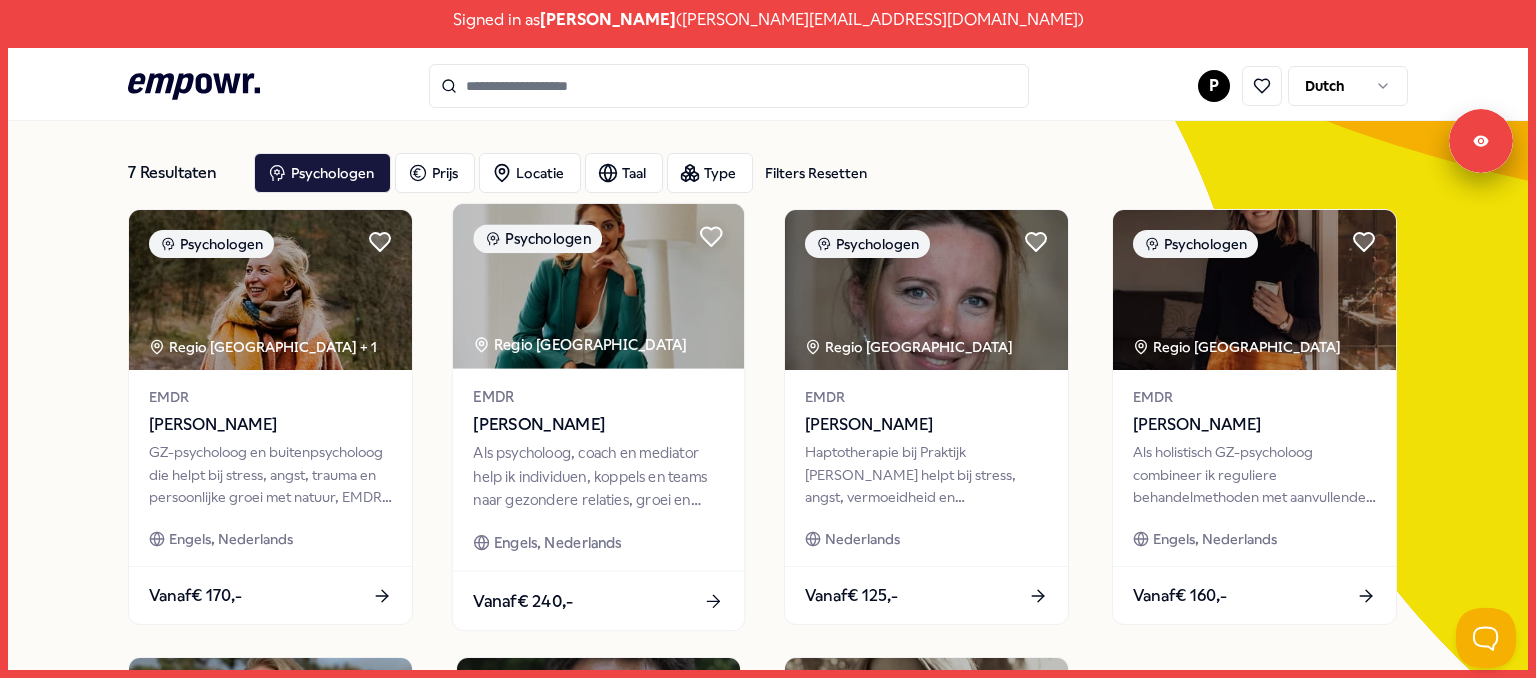 scroll, scrollTop: 56, scrollLeft: 0, axis: vertical 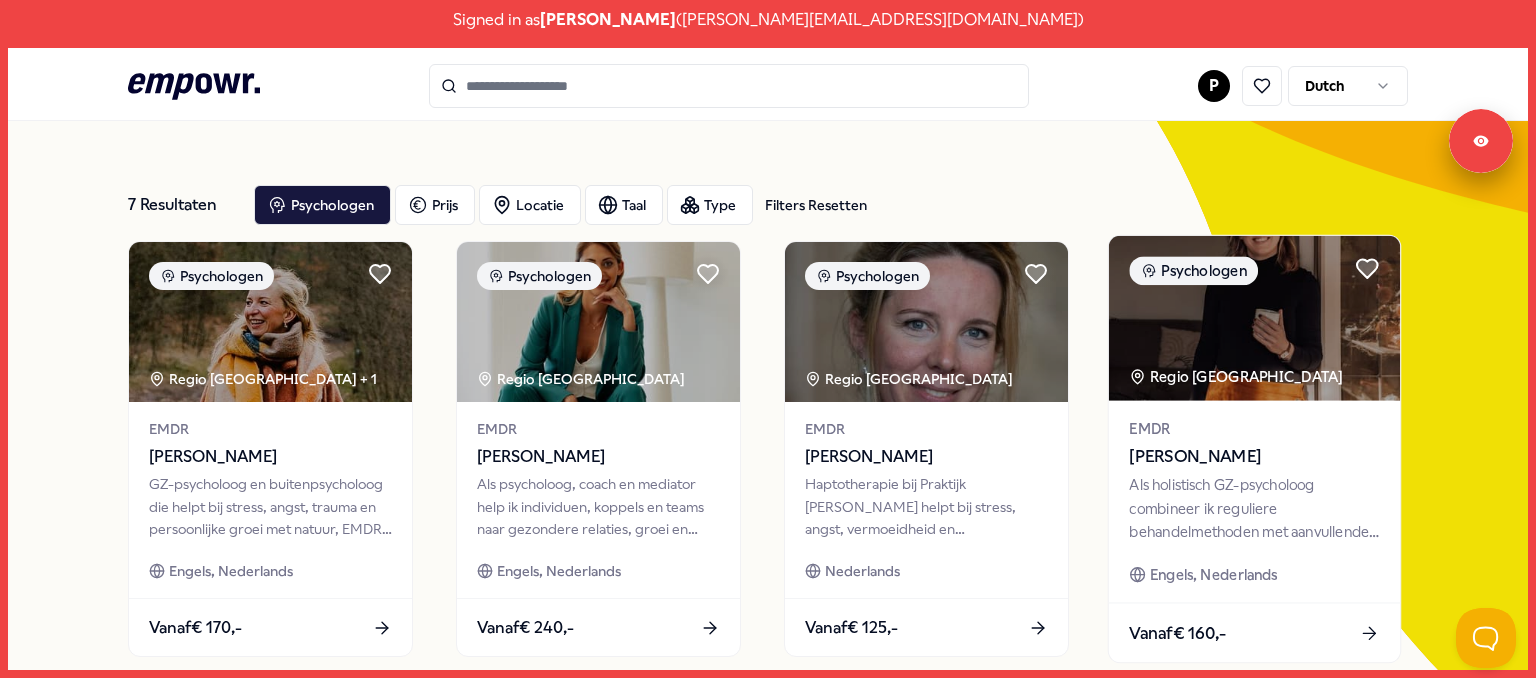 click at bounding box center (1254, 318) 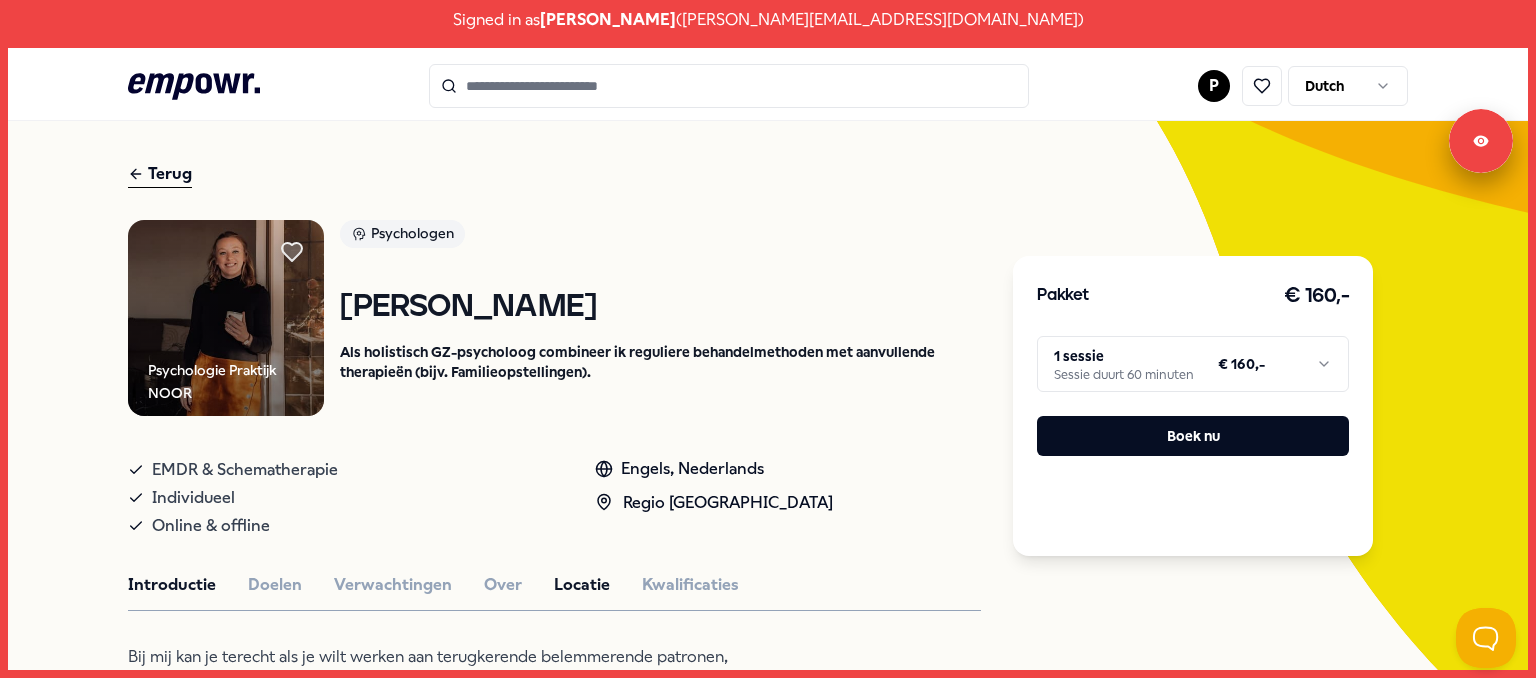 click on "Locatie" at bounding box center (582, 585) 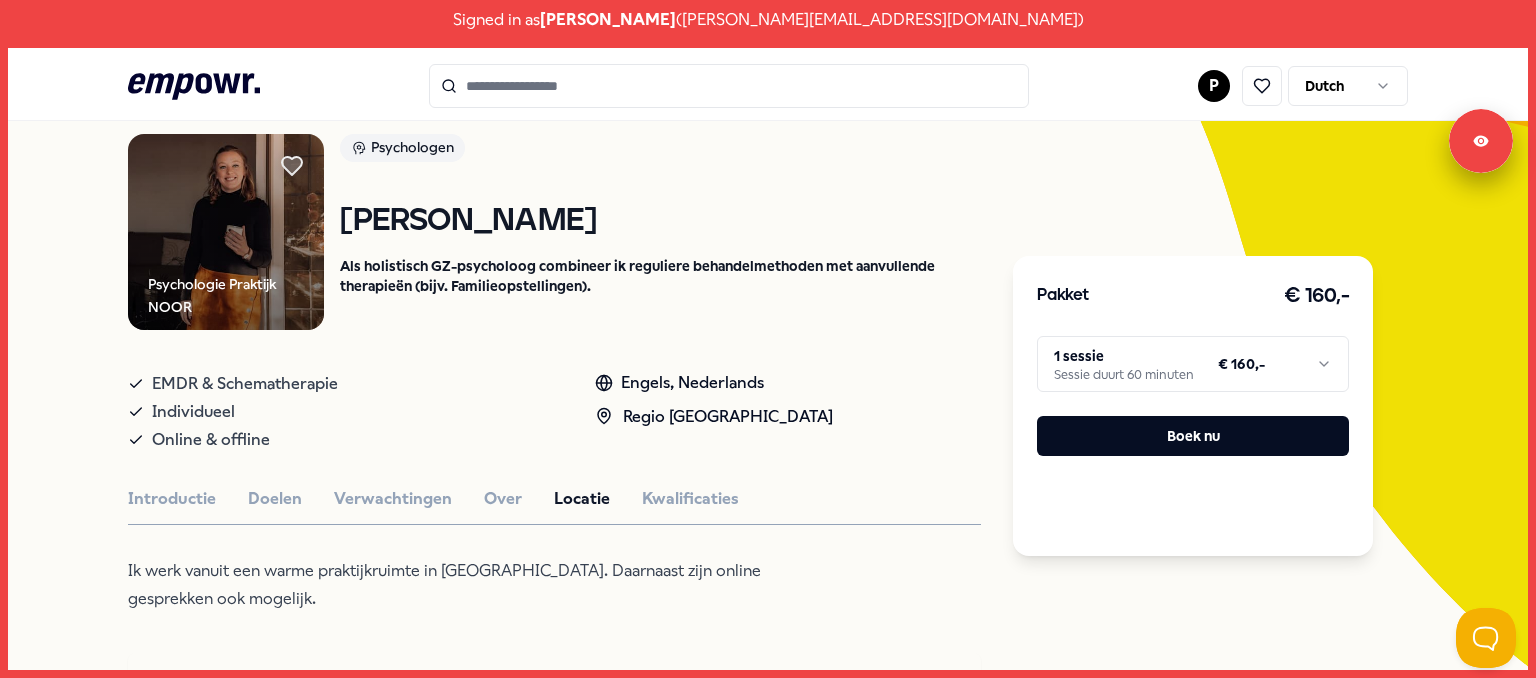 scroll, scrollTop: 143, scrollLeft: 0, axis: vertical 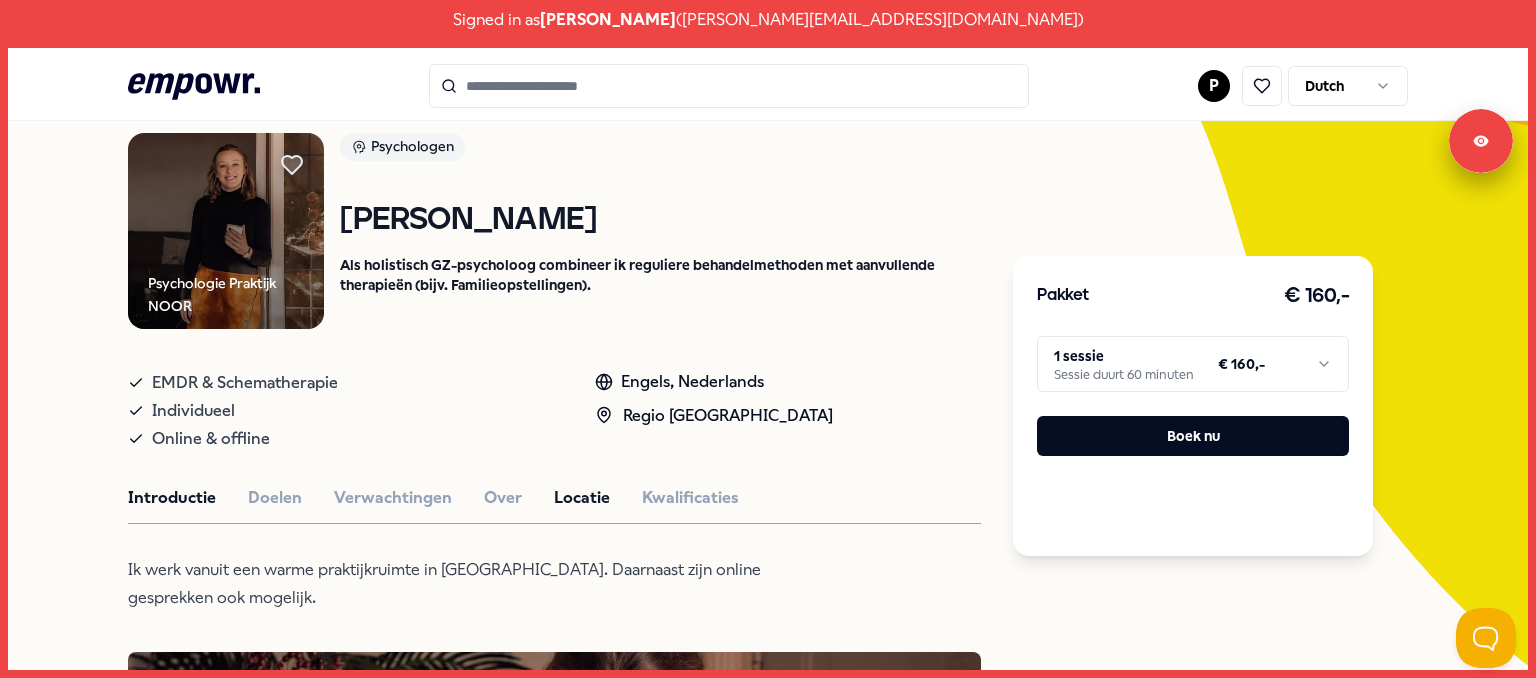 click on "Introductie" at bounding box center (172, 498) 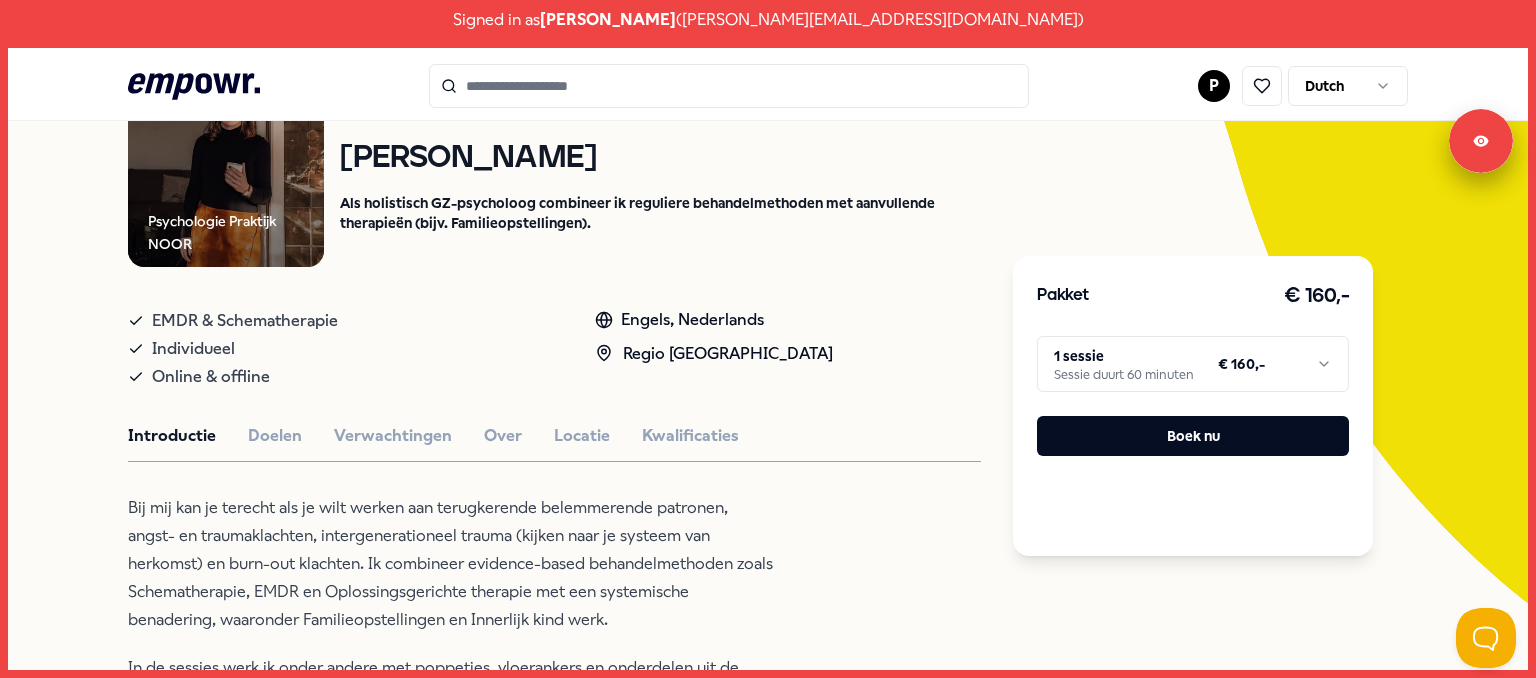 scroll, scrollTop: 206, scrollLeft: 0, axis: vertical 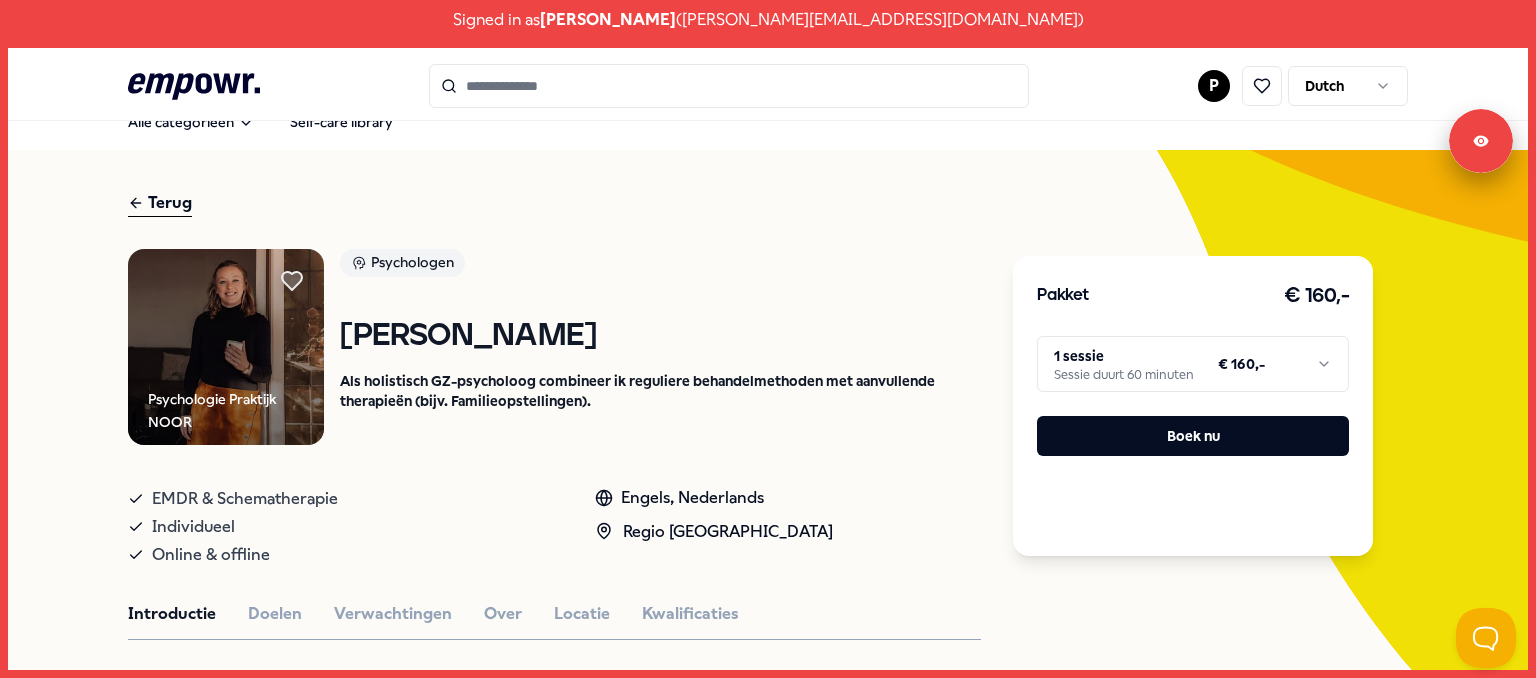drag, startPoint x: 134, startPoint y: 178, endPoint x: 177, endPoint y: 193, distance: 45.54119 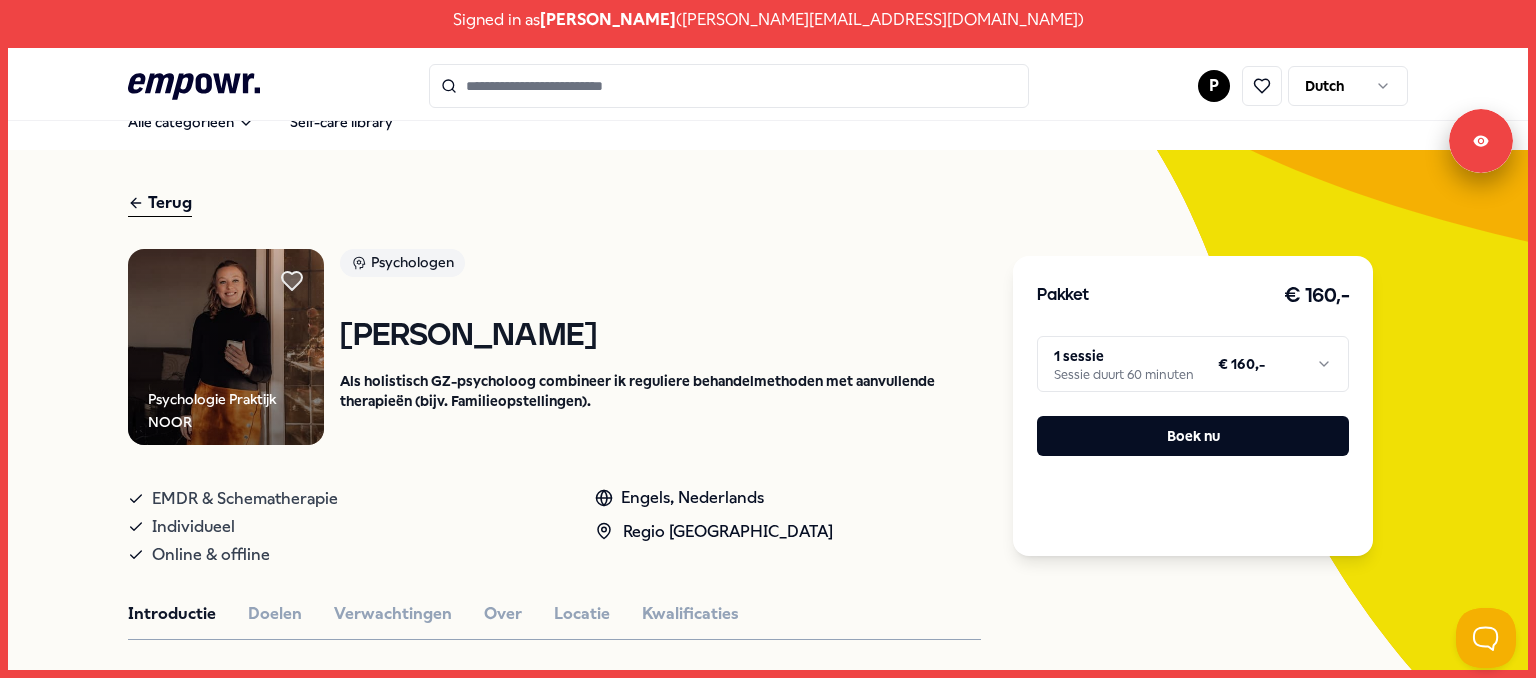 click on "Terug" at bounding box center (160, 203) 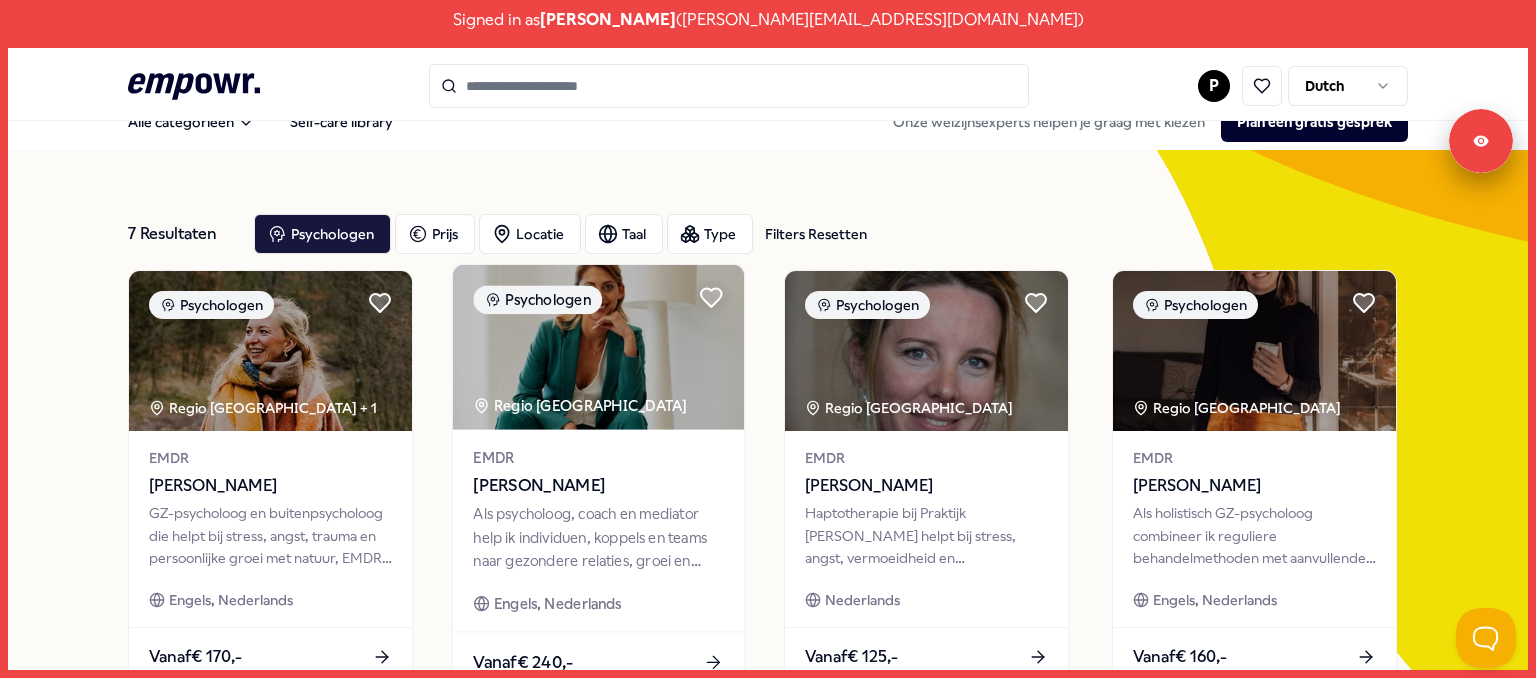 click on "Regio [GEOGRAPHIC_DATA]" at bounding box center [581, 405] 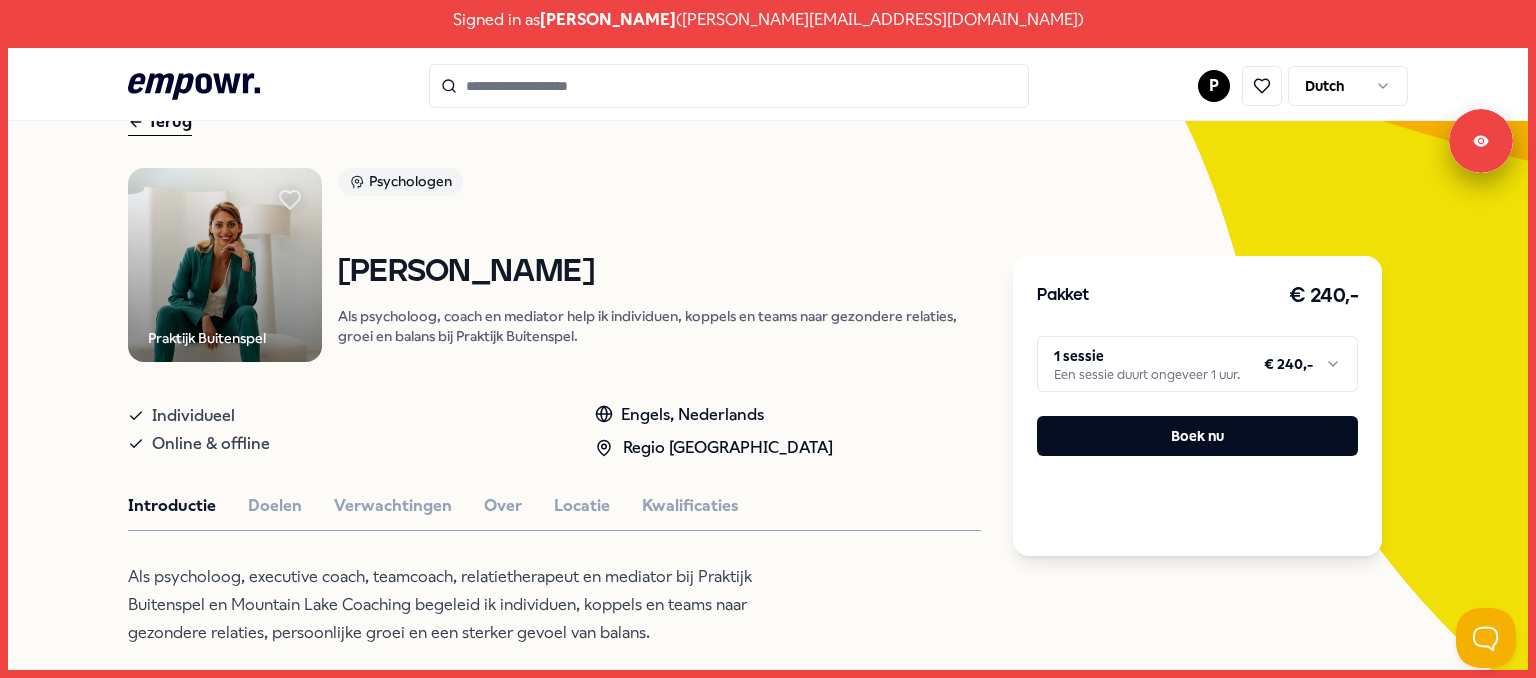 scroll, scrollTop: 109, scrollLeft: 0, axis: vertical 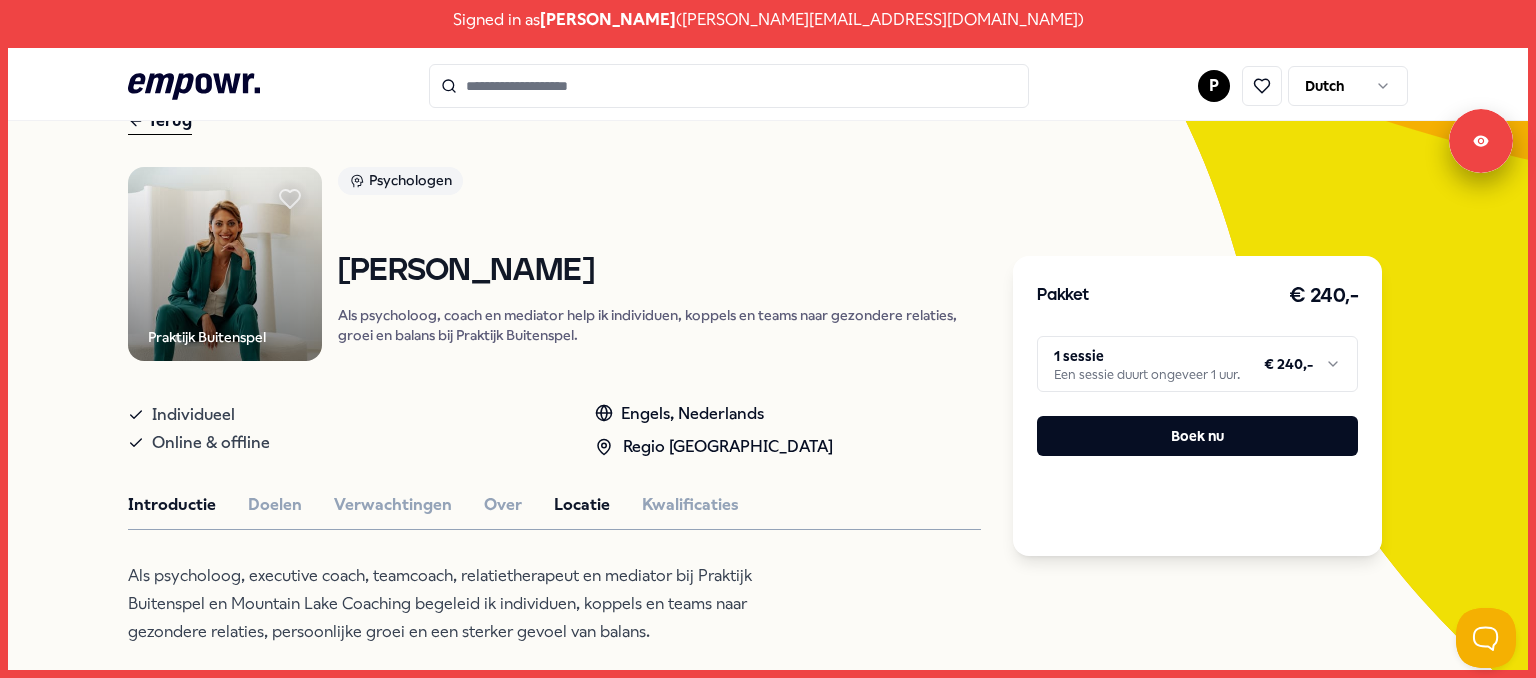 click on "Locatie" at bounding box center (582, 505) 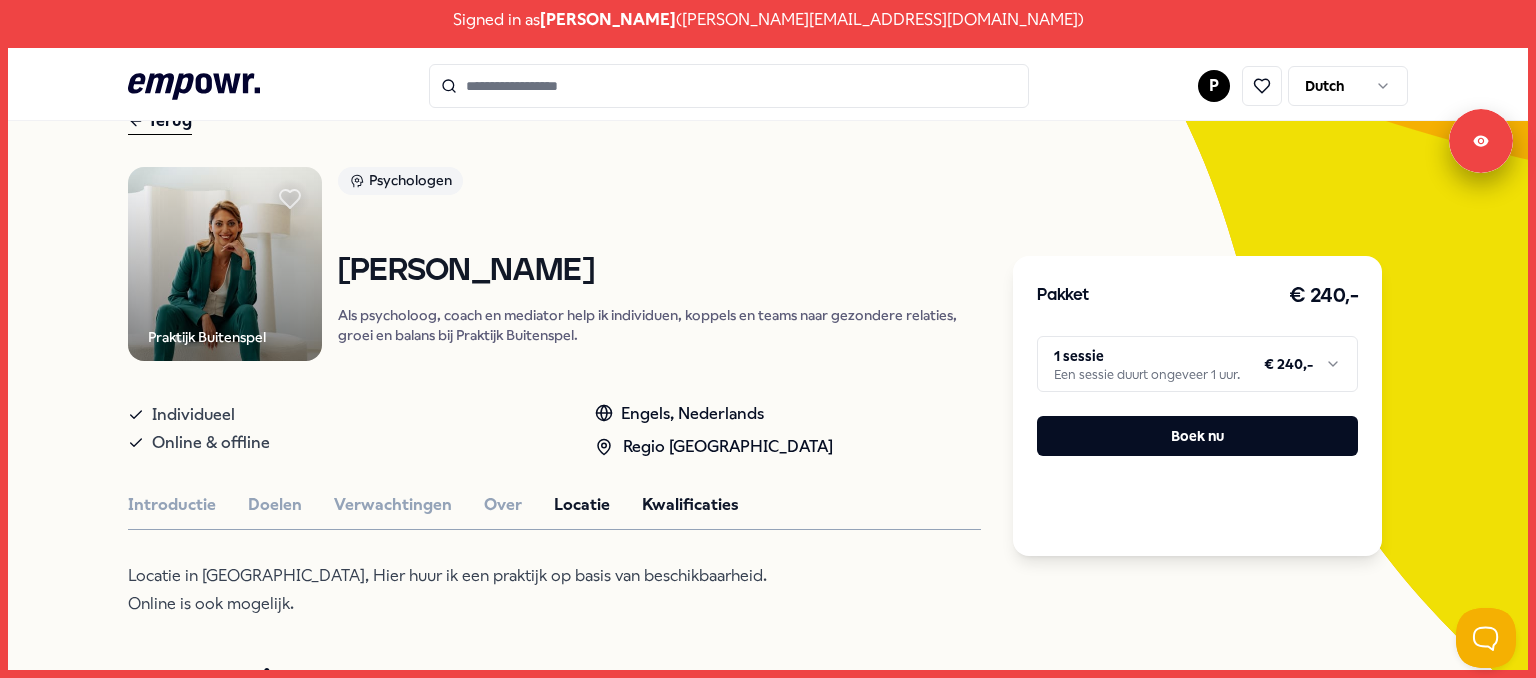 click on "Kwalificaties" at bounding box center [690, 505] 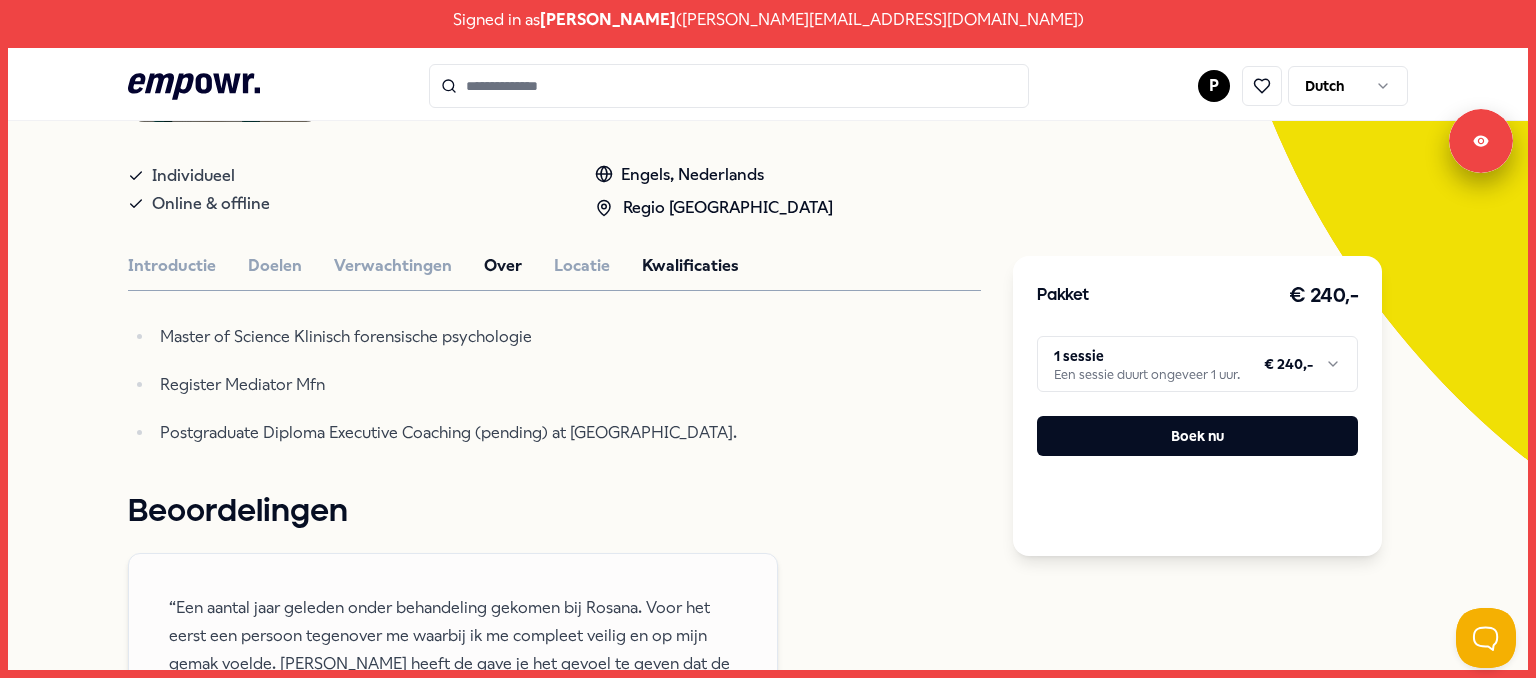 scroll, scrollTop: 380, scrollLeft: 0, axis: vertical 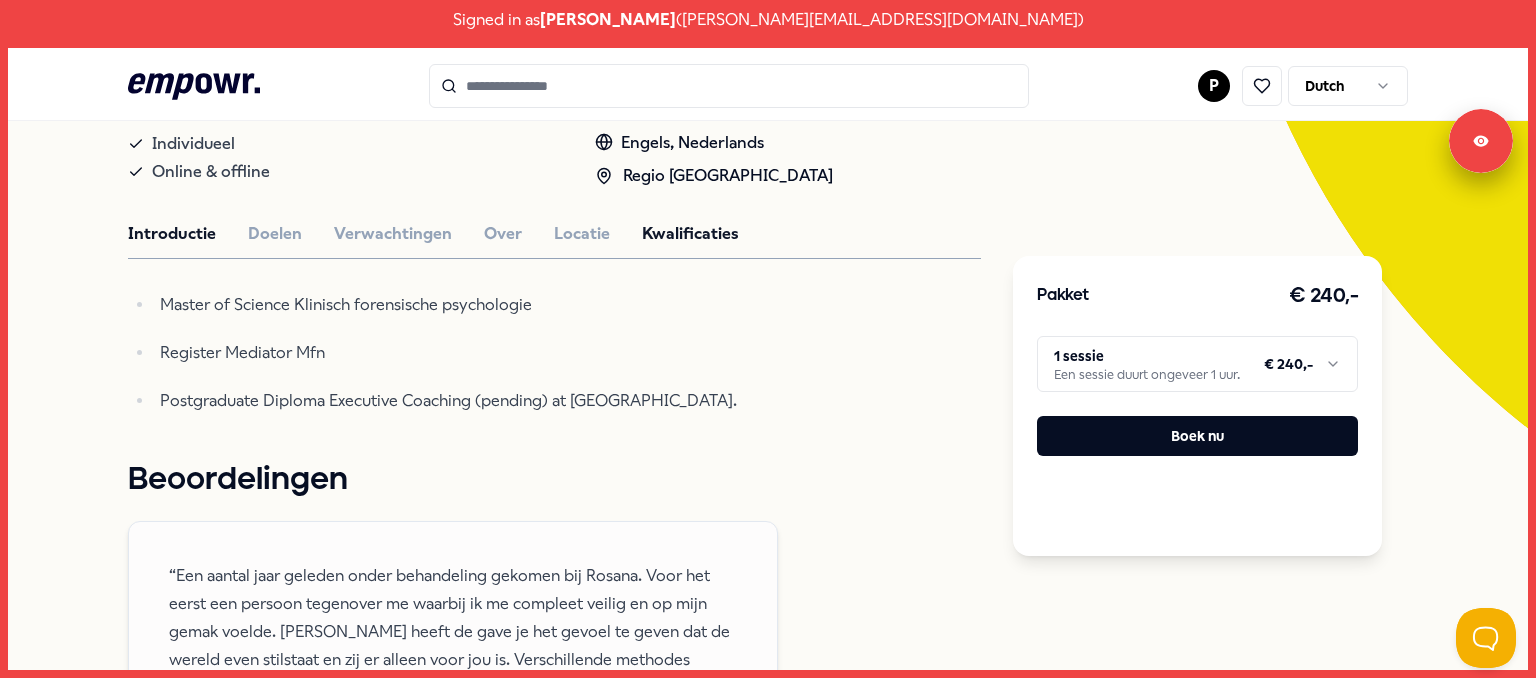 click on "Introductie" at bounding box center [172, 234] 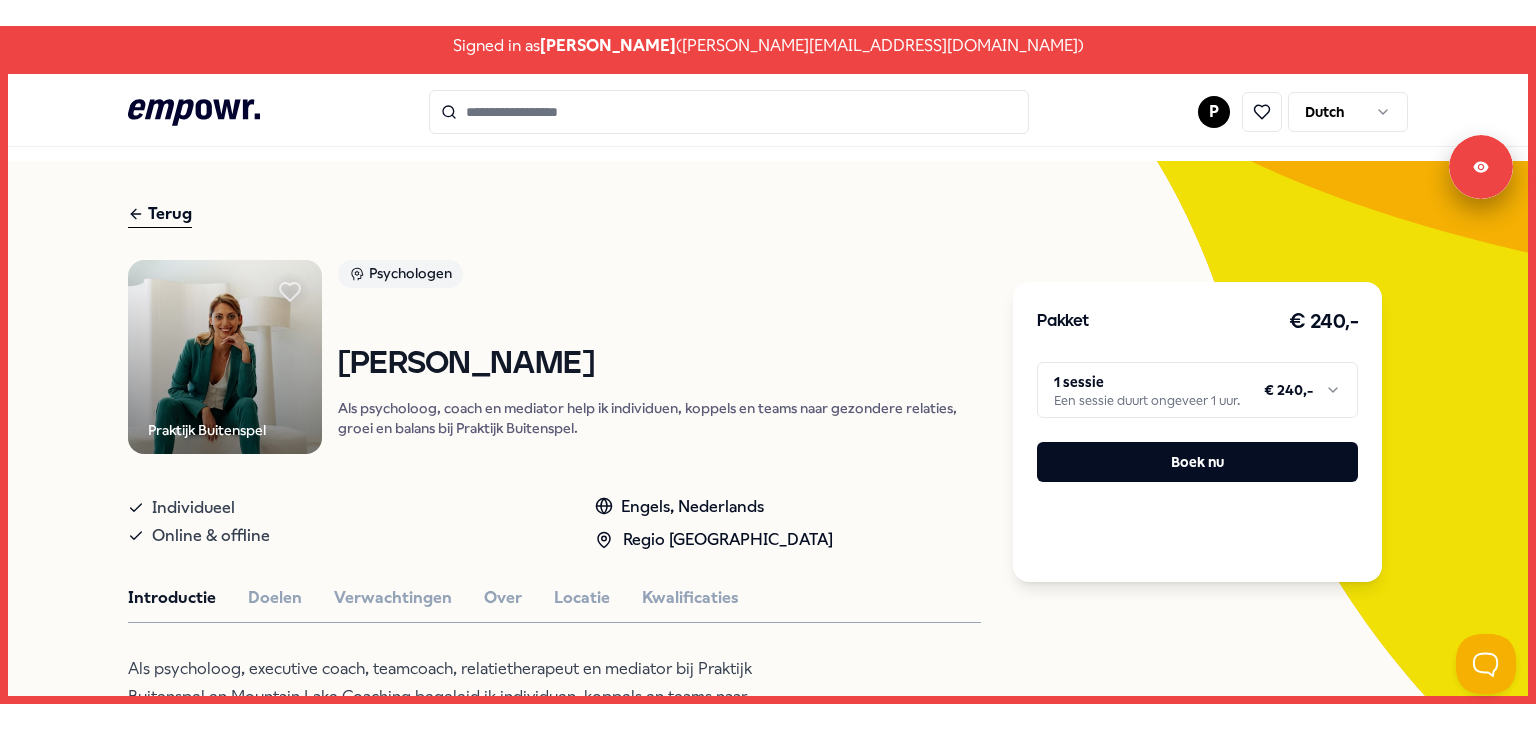 scroll, scrollTop: 0, scrollLeft: 0, axis: both 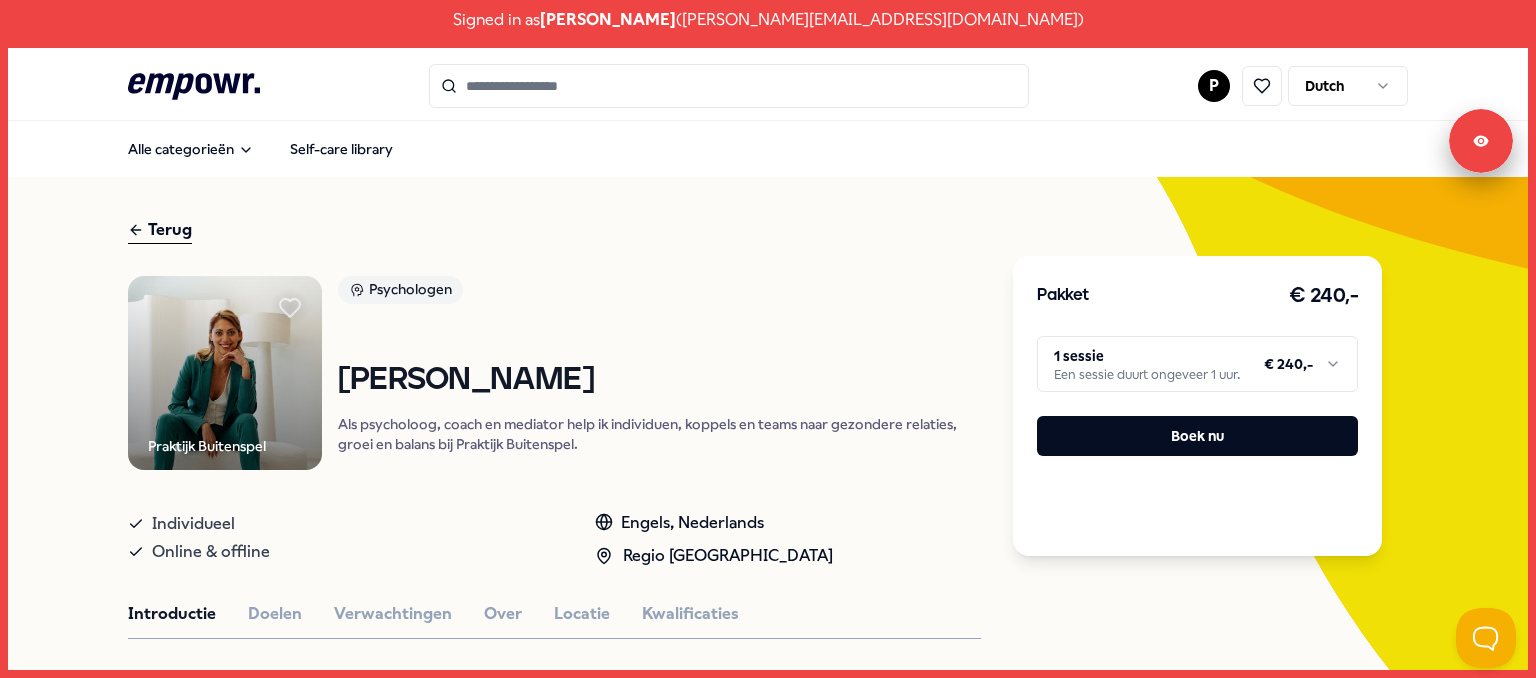 click on "Terug" at bounding box center (160, 230) 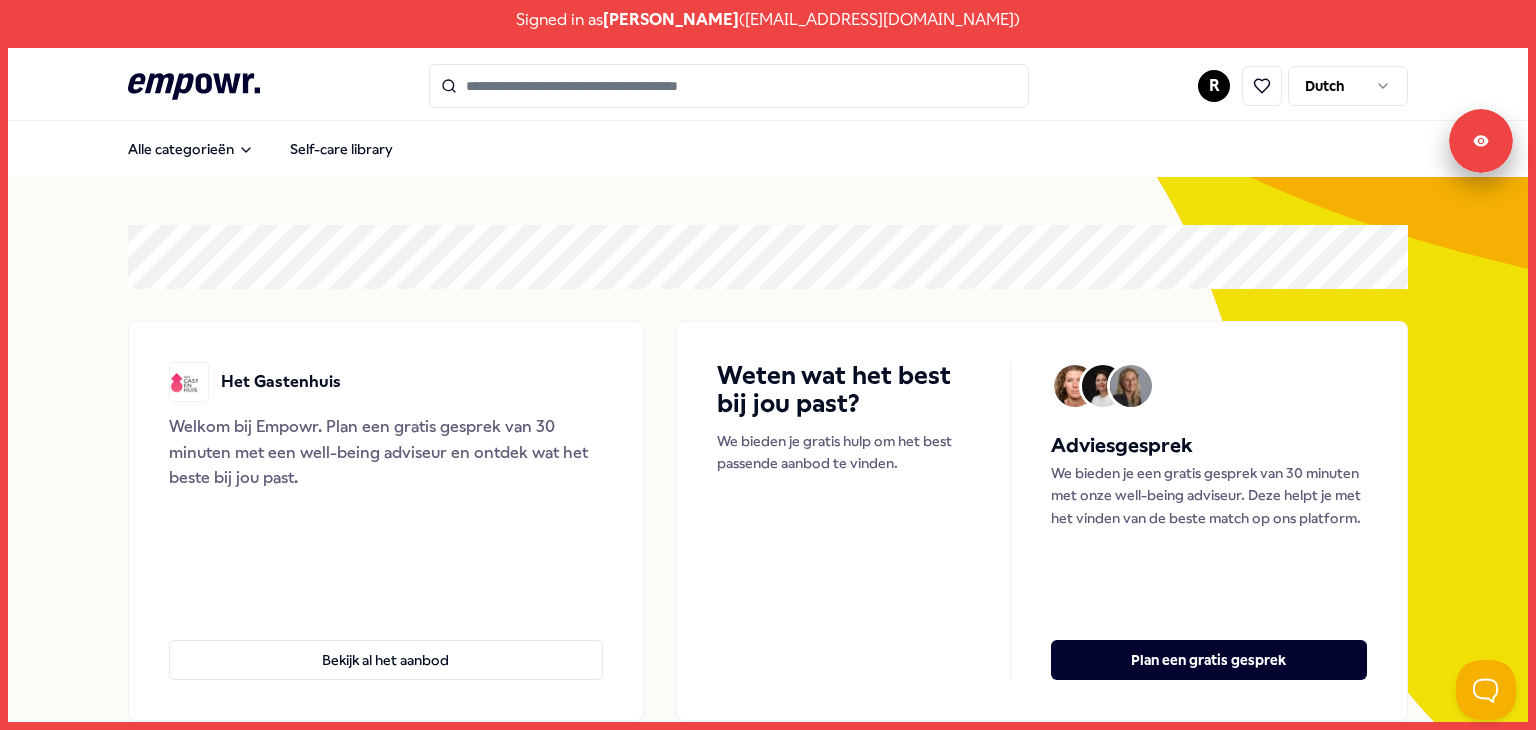 scroll, scrollTop: 0, scrollLeft: 0, axis: both 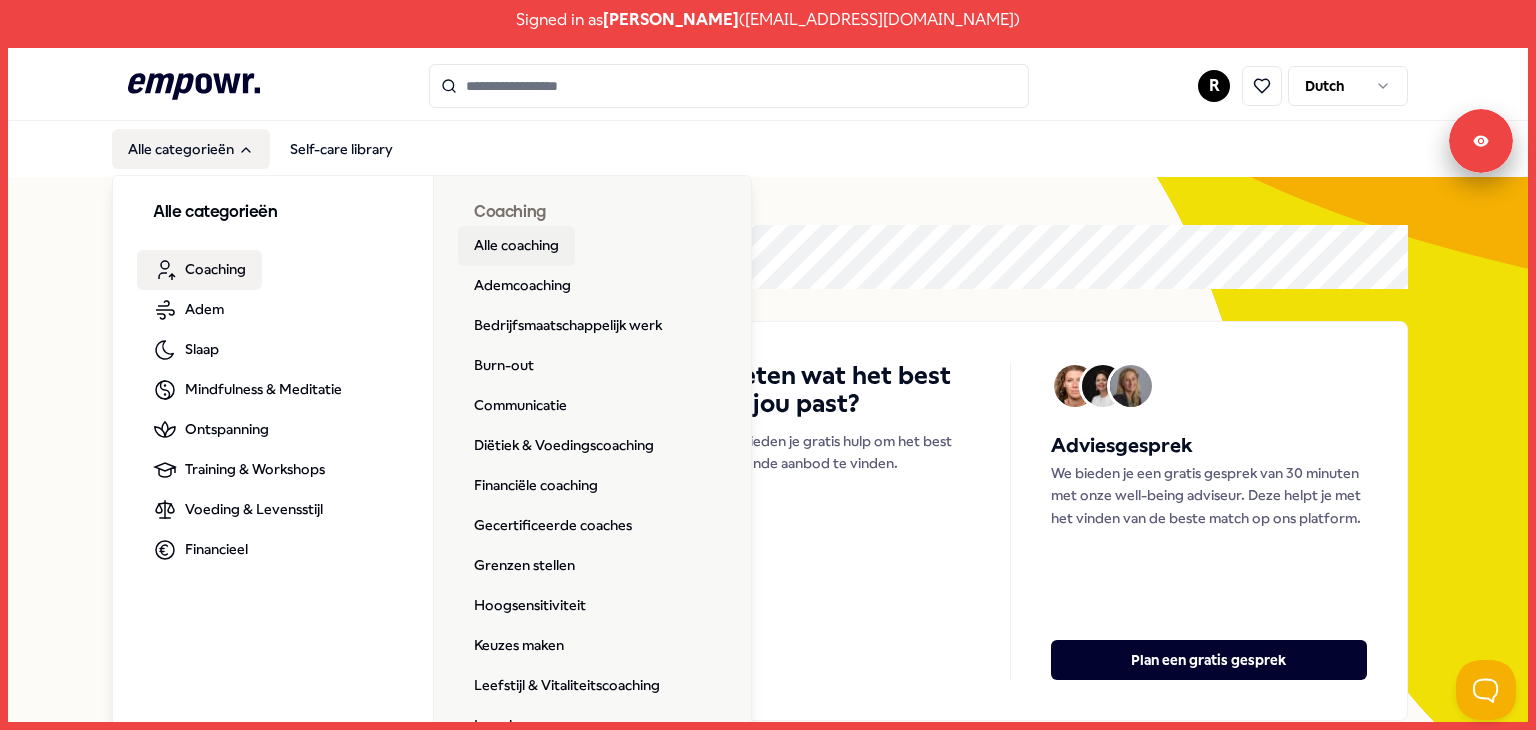 click on "Alle   coaching" at bounding box center [516, 246] 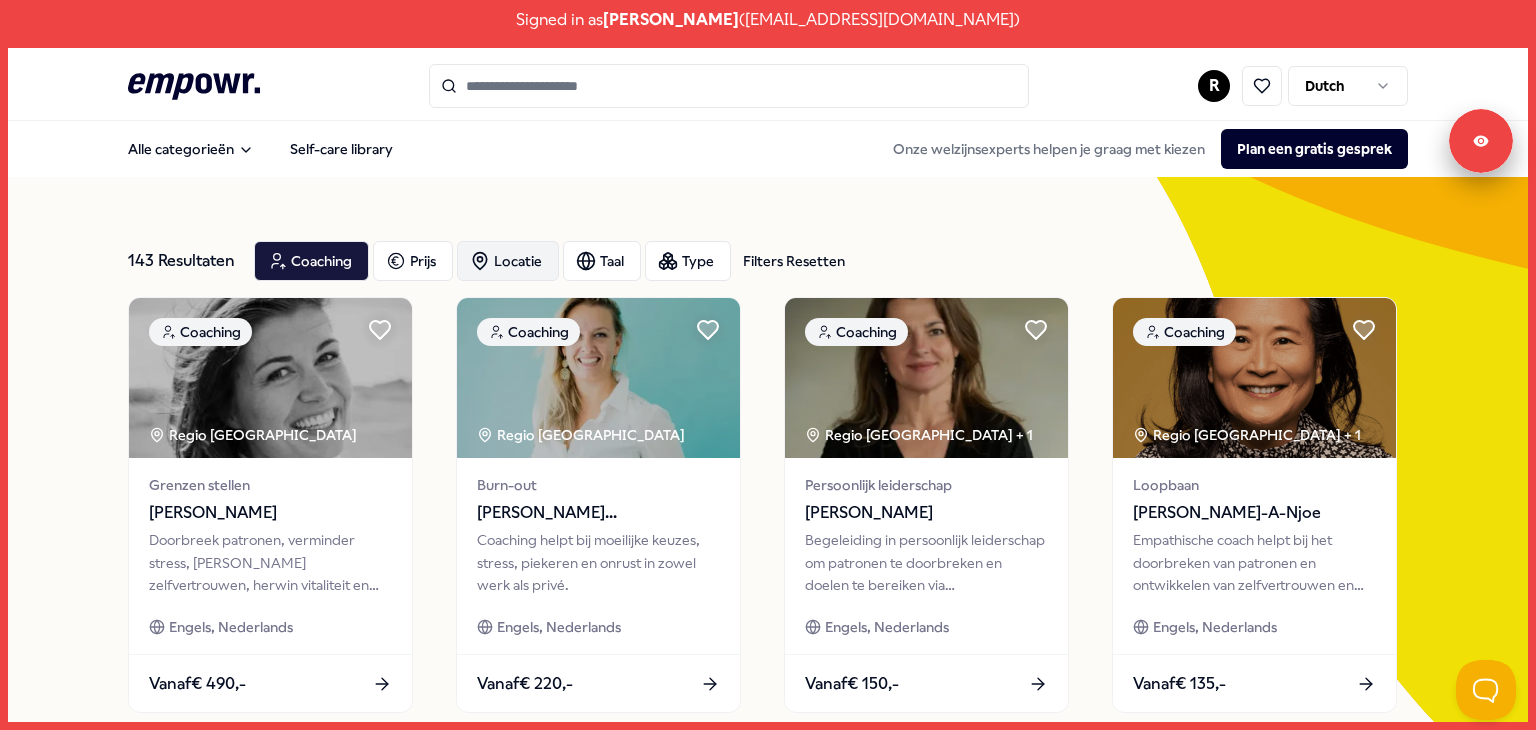 click on "Locatie" at bounding box center (508, 261) 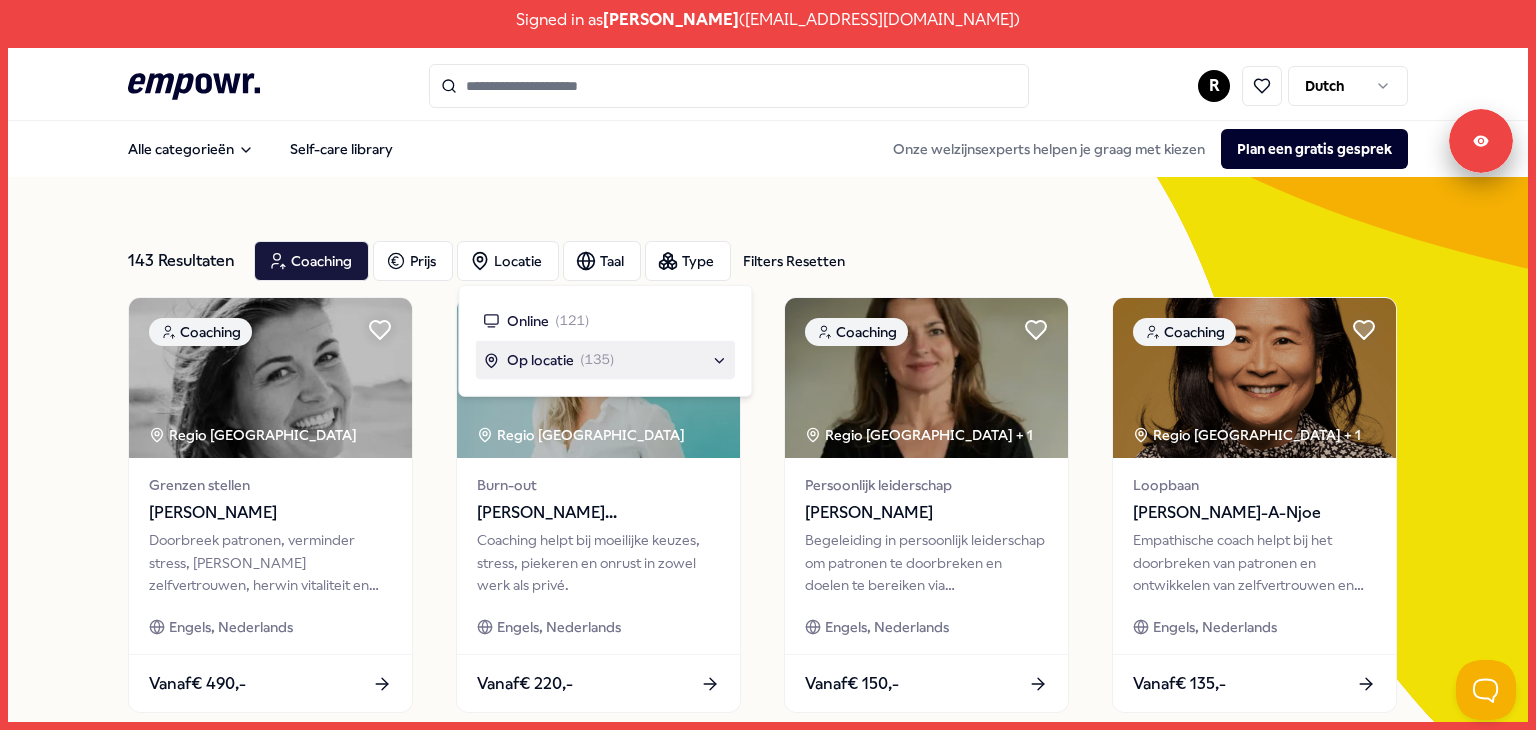click on "Op locatie ( 135 )" at bounding box center [605, 360] 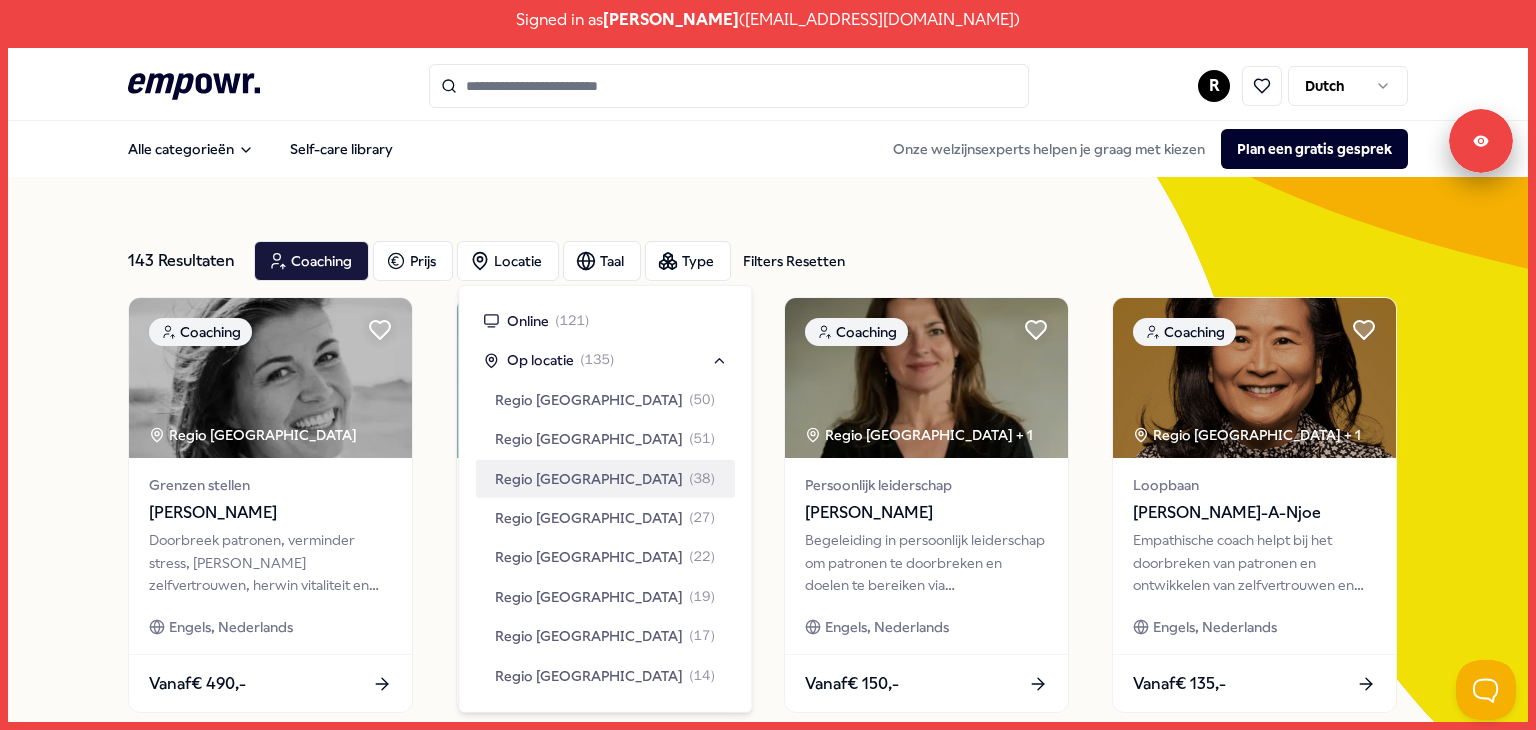 click on "Regio [GEOGRAPHIC_DATA]" at bounding box center (589, 478) 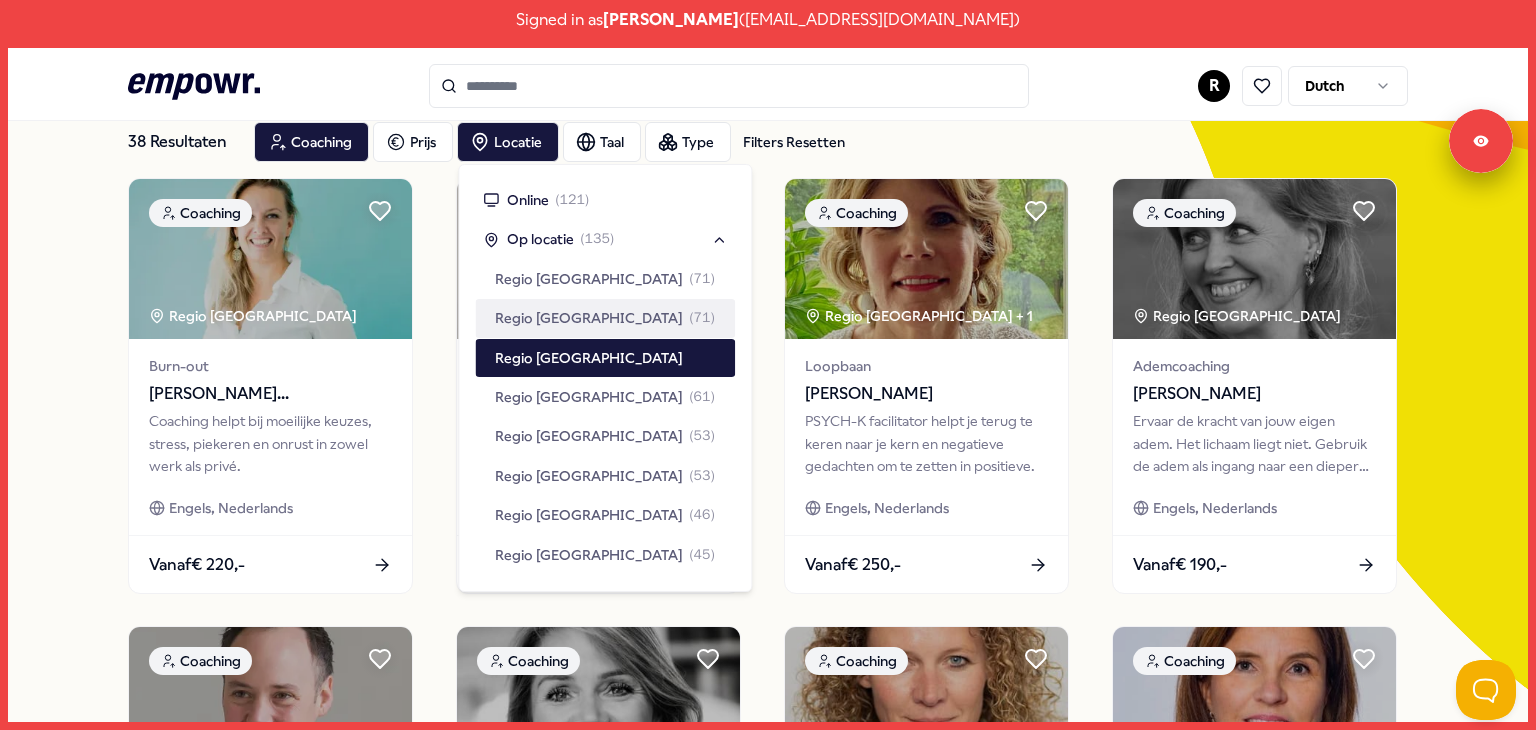 scroll, scrollTop: 120, scrollLeft: 0, axis: vertical 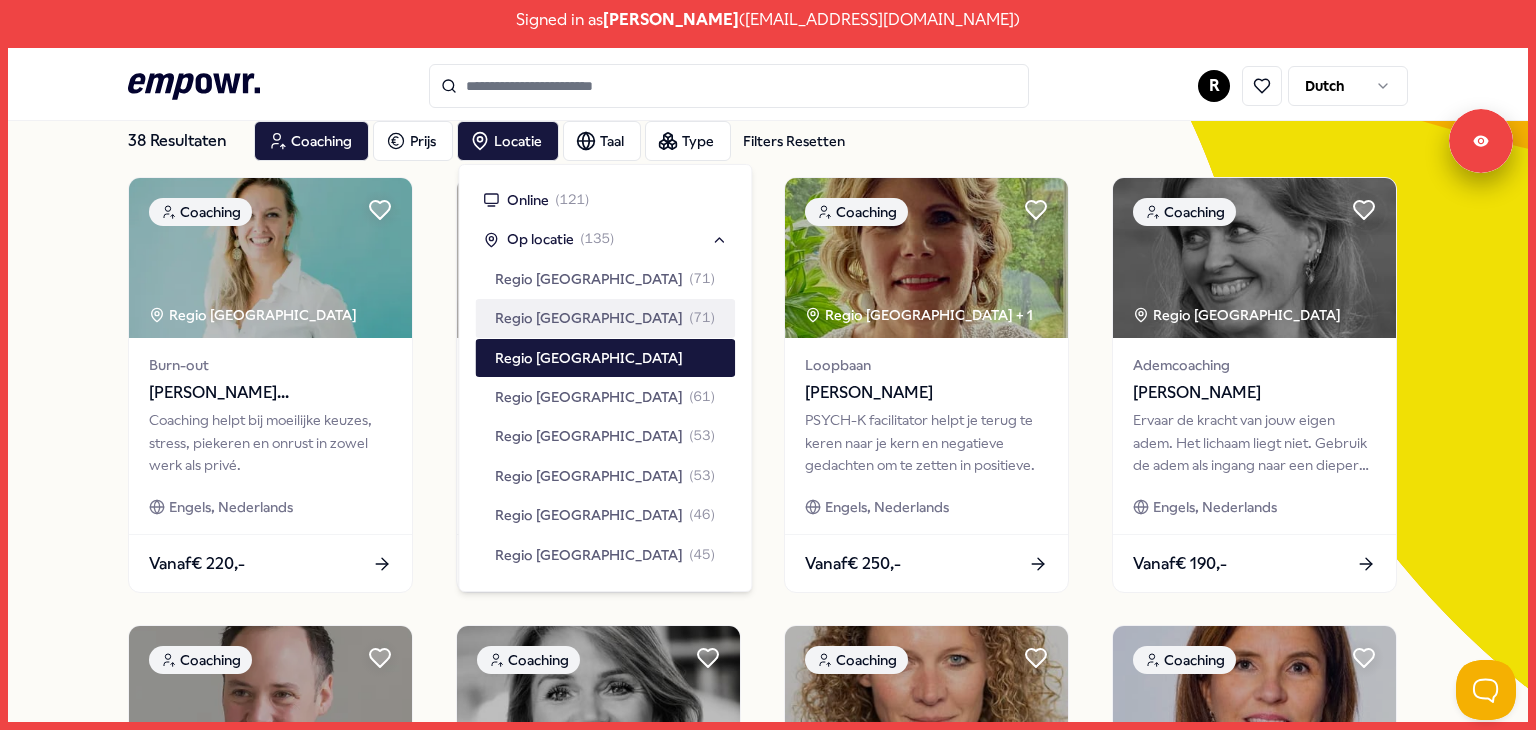 click on "38 Resultaten Filters Resetten Coaching Prijs Locatie Taal Type Filters Resetten Coaching Regio Utrecht    Burn-out  Noor van Oosterhout Coaching helpt bij moeilijke keuzes, stress, piekeren en onrust in zowel werk
als privé. Engels, Nederlands Vanaf  € 220,- Coaching Regio Utrecht    + 3 Stress Maaike Vorster Maaike coacht professionals landelijk, biedt persoonlijke ondersteuning op
verschillende locaties van Het Coachhuis. Engels, Nederlands Vanaf  € 175,- Coaching Regio Utrecht    + 1 Loopbaan  Jackie Simon PSYCH-K facilitator helpt je terug te keren naar je kern en negatieve gedachten
om te zetten in positieve. Engels, Nederlands Vanaf  € 250,- Coaching Regio Utrecht    Ademcoaching Eva Koenders Ervaar de kracht van jouw eigen adem. Het lichaam liegt niet. Gebruik de adem
als ingang naar een diepere ontmoeting met jezelf. Engels, Nederlands Vanaf  € 190,- Coaching Regio Utrecht    Loopbaan  Eric Fiolet Engels, Nederlands Vanaf  € 220,- Coaching Regio Utrecht    + 4 Wakker coaching" at bounding box center [768, 837] 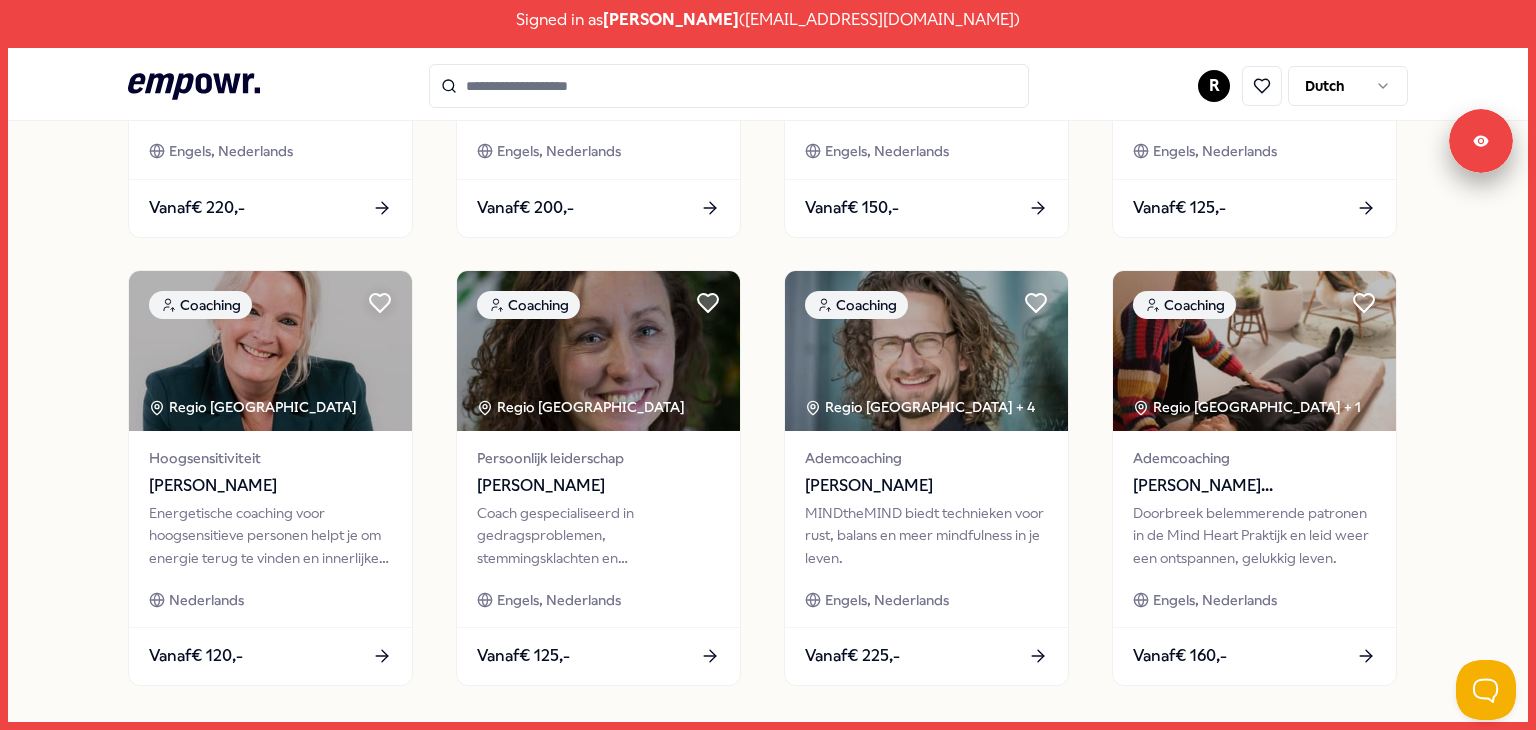 scroll, scrollTop: 916, scrollLeft: 0, axis: vertical 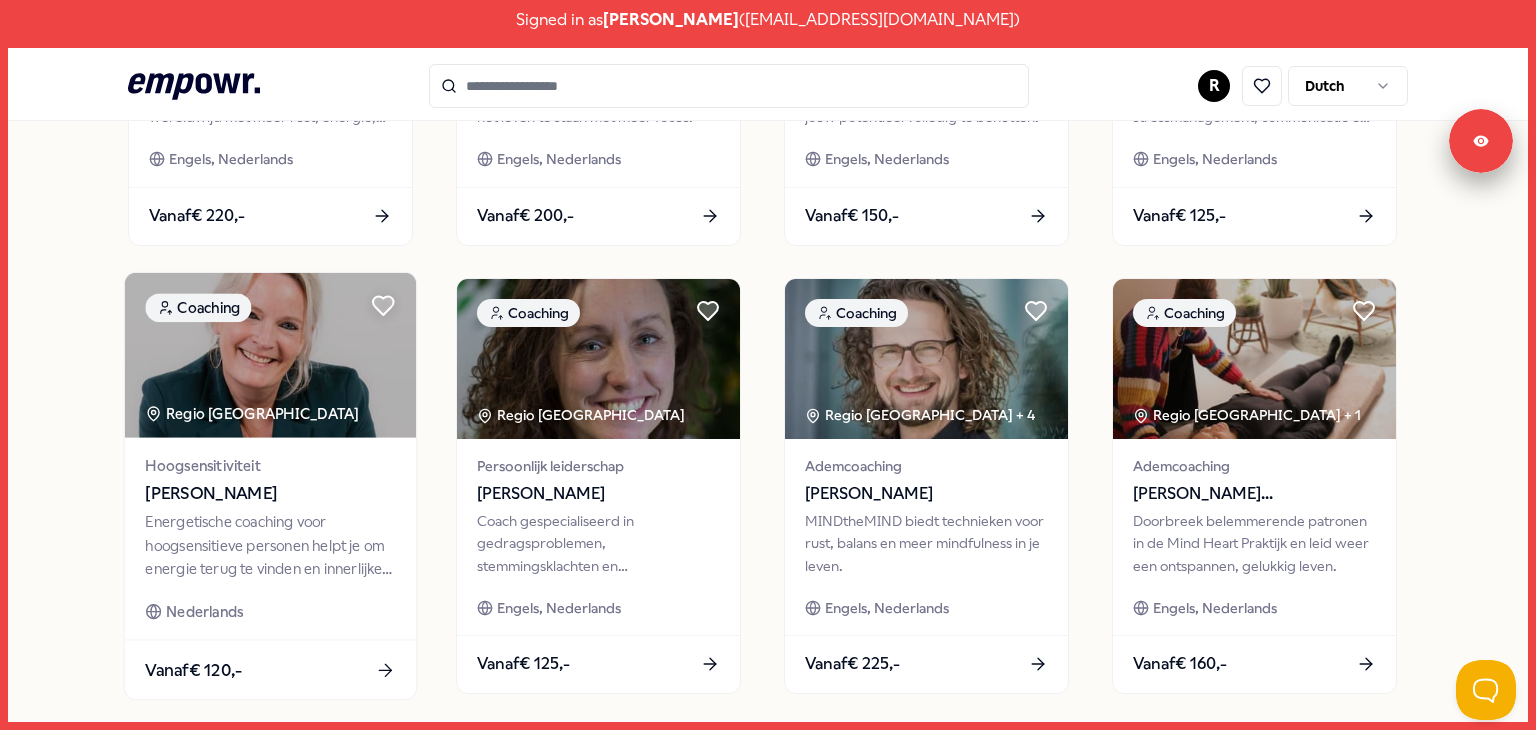 click at bounding box center (270, 355) 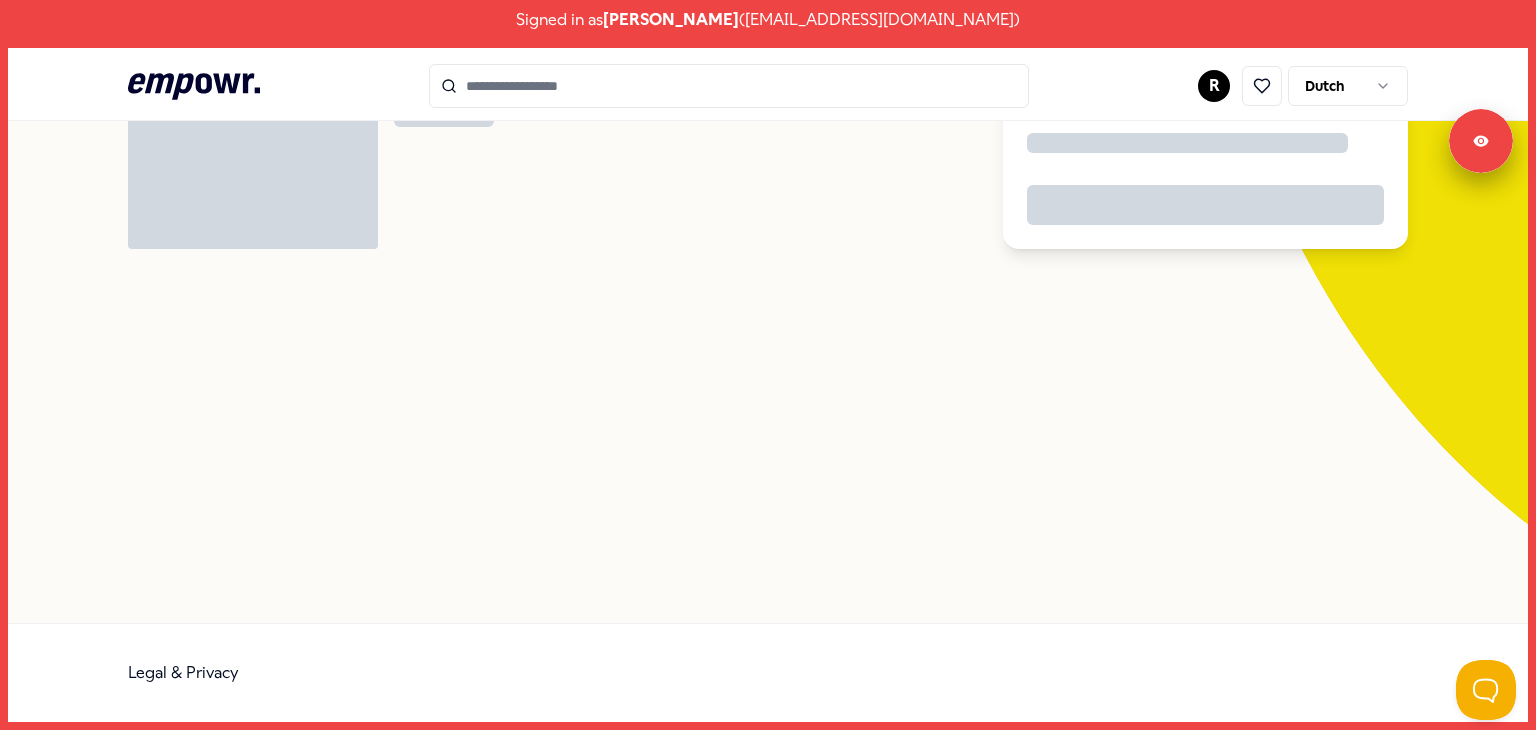 scroll, scrollTop: 128, scrollLeft: 0, axis: vertical 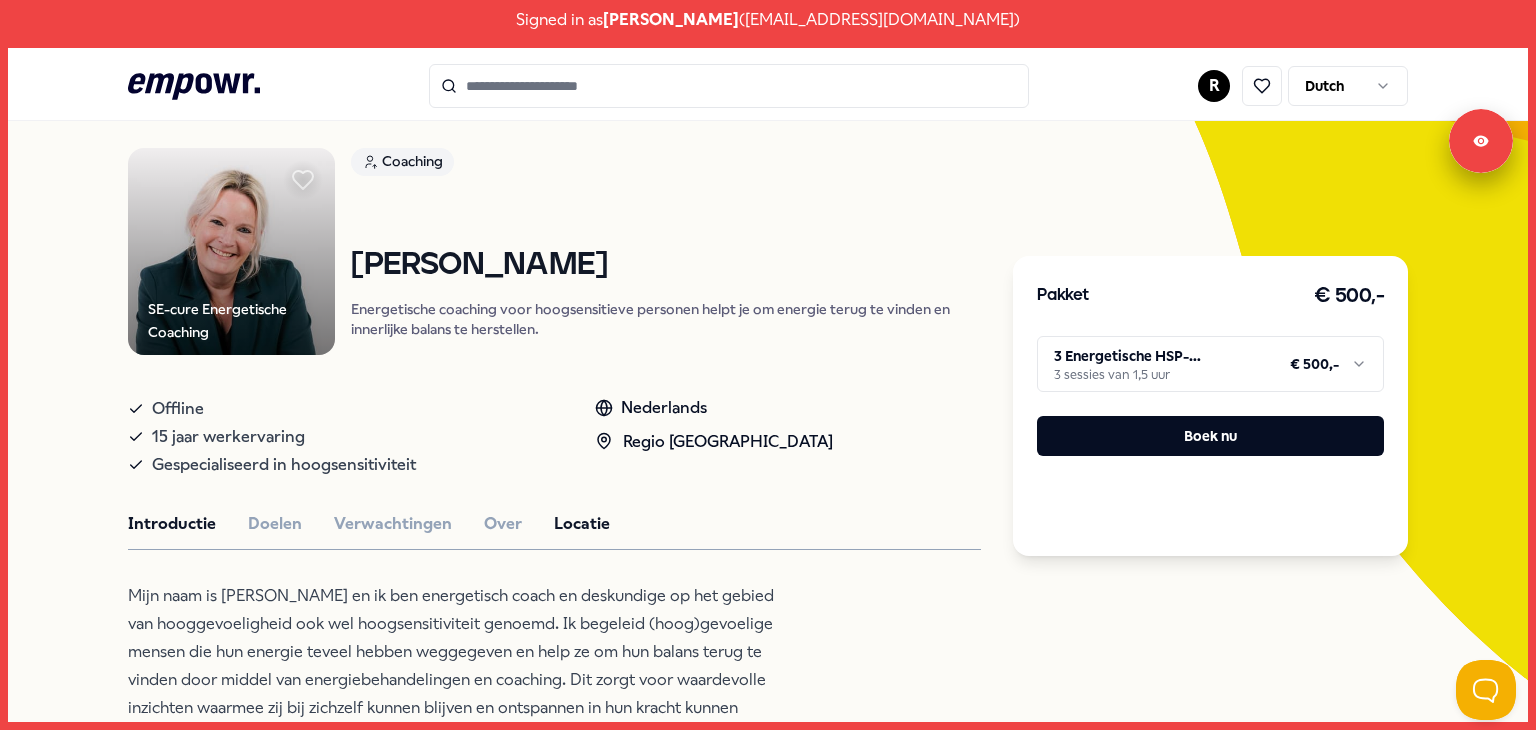click on "Locatie" at bounding box center (582, 524) 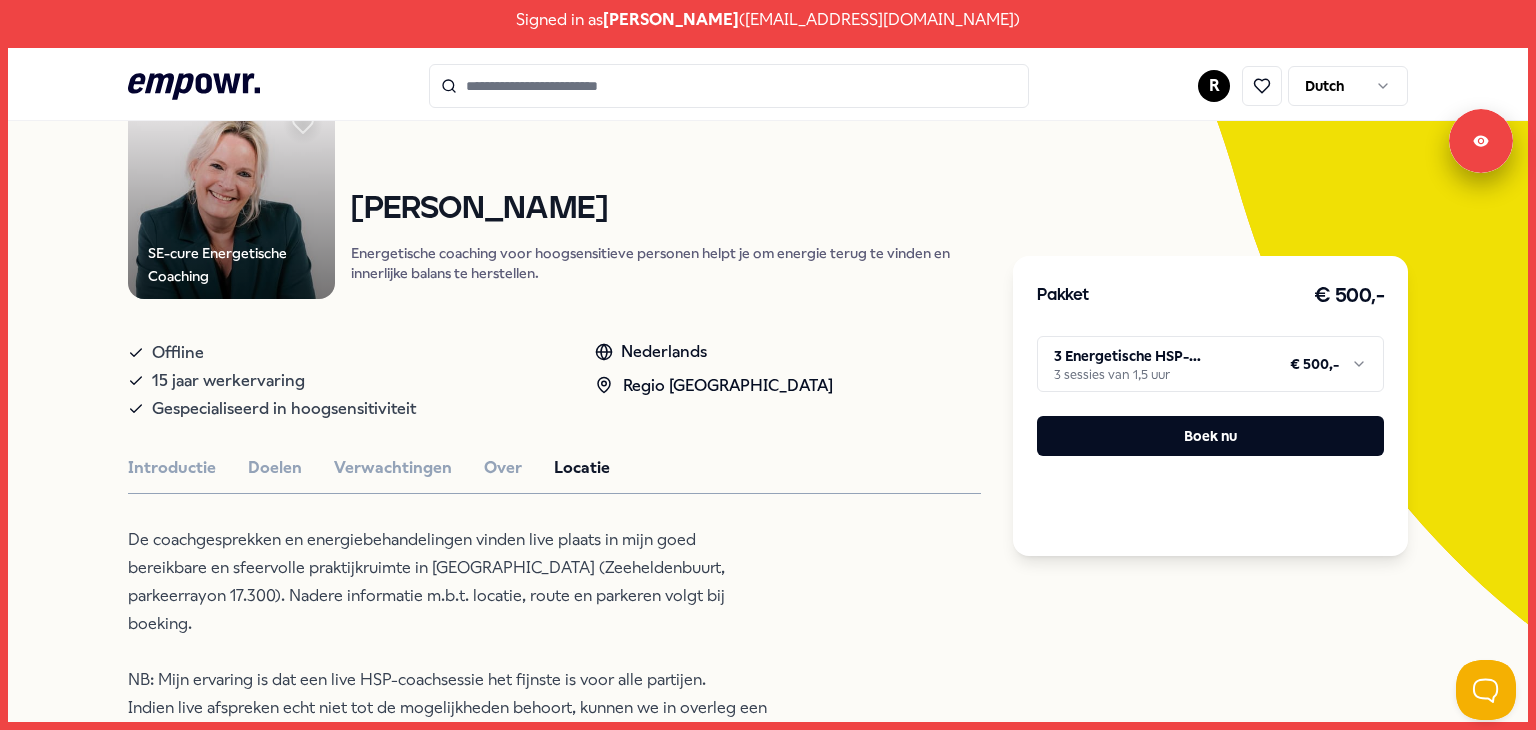 scroll, scrollTop: 181, scrollLeft: 0, axis: vertical 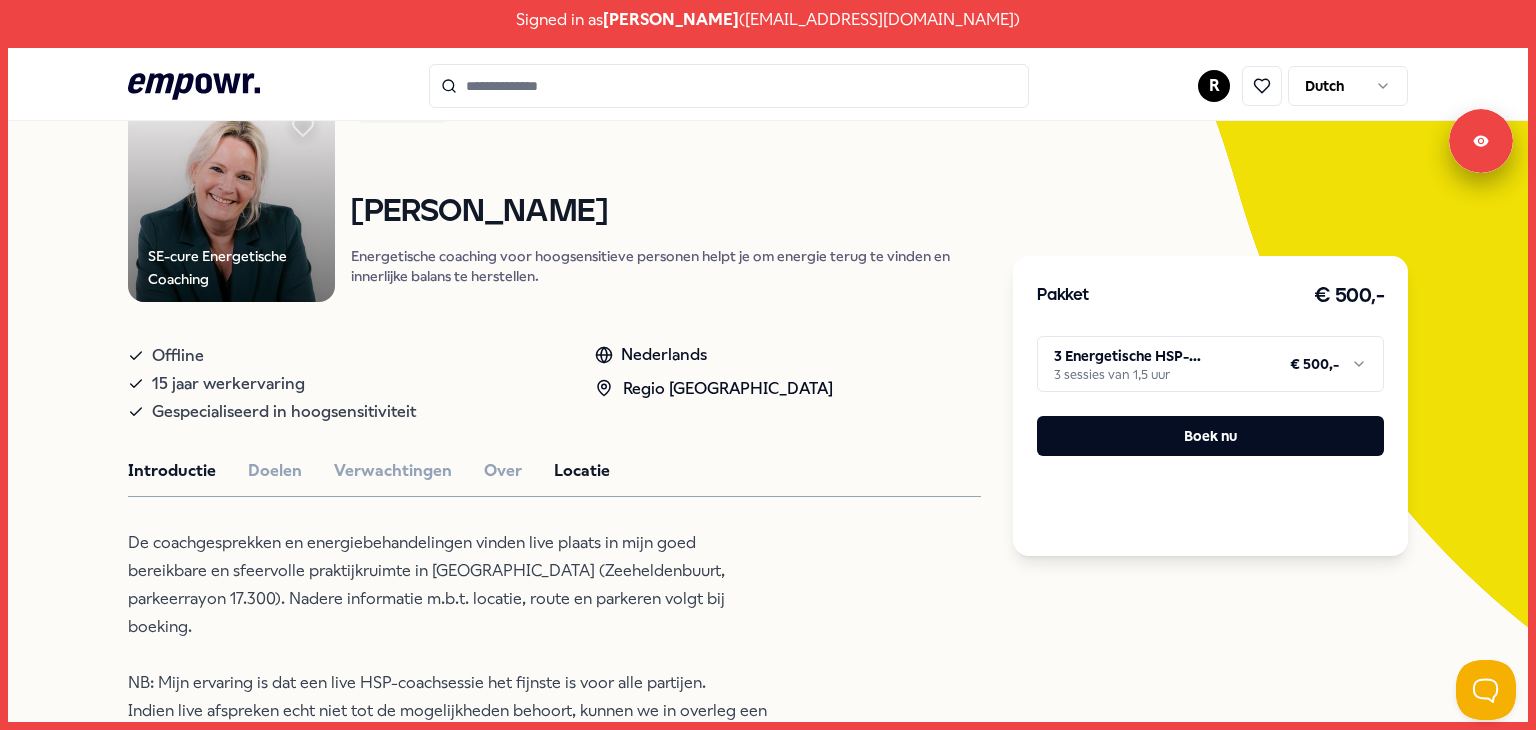click on "Introductie" at bounding box center [172, 471] 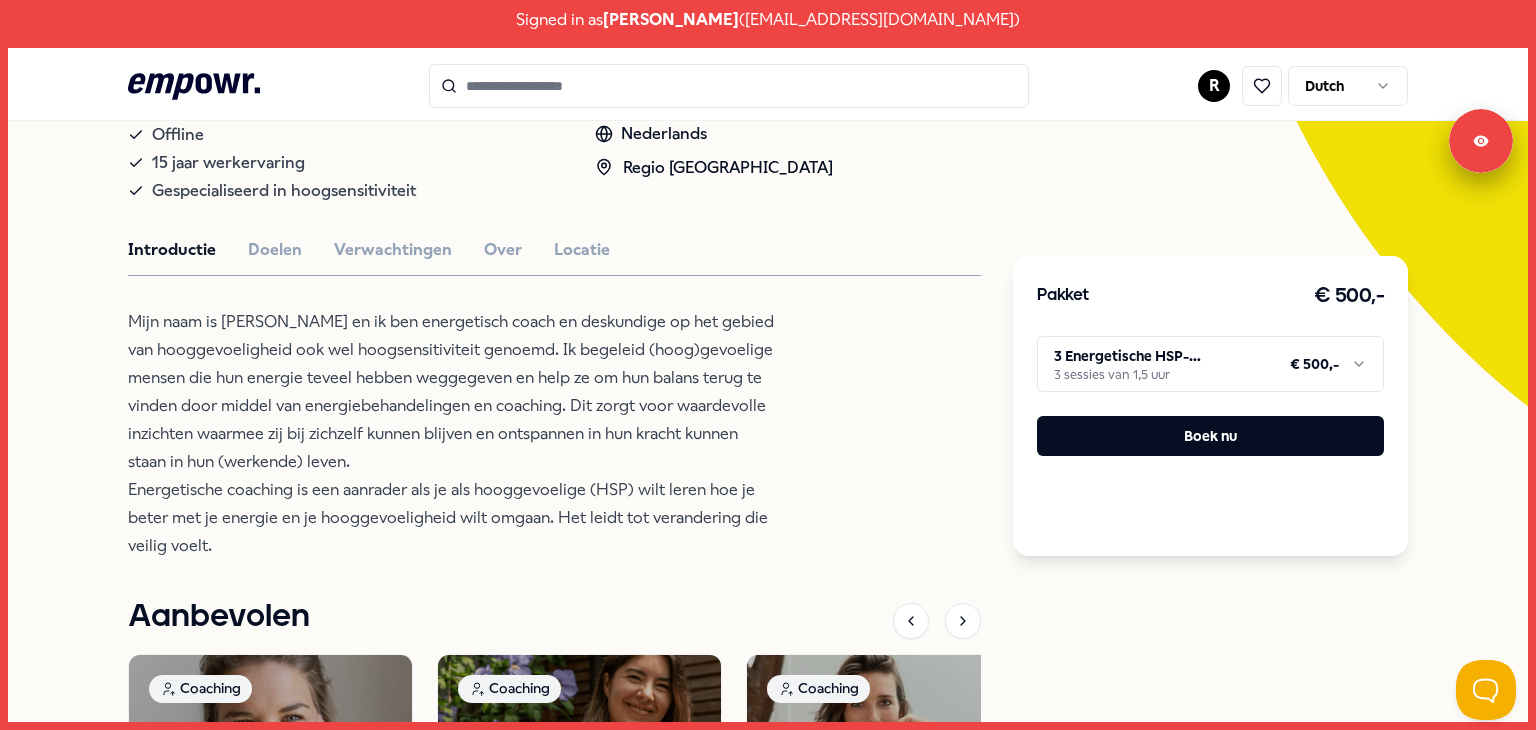 scroll, scrollTop: 404, scrollLeft: 0, axis: vertical 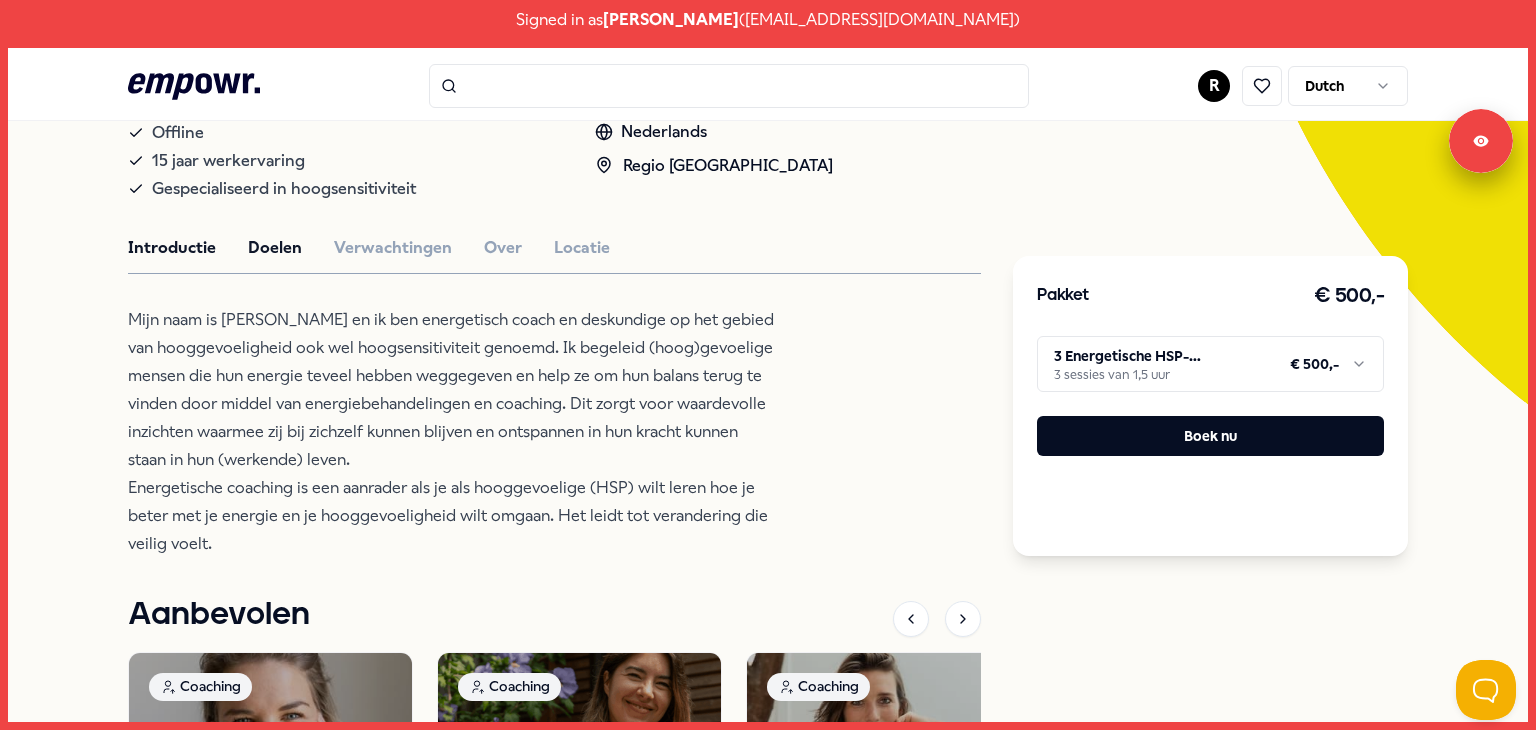click on "Doelen" at bounding box center [275, 248] 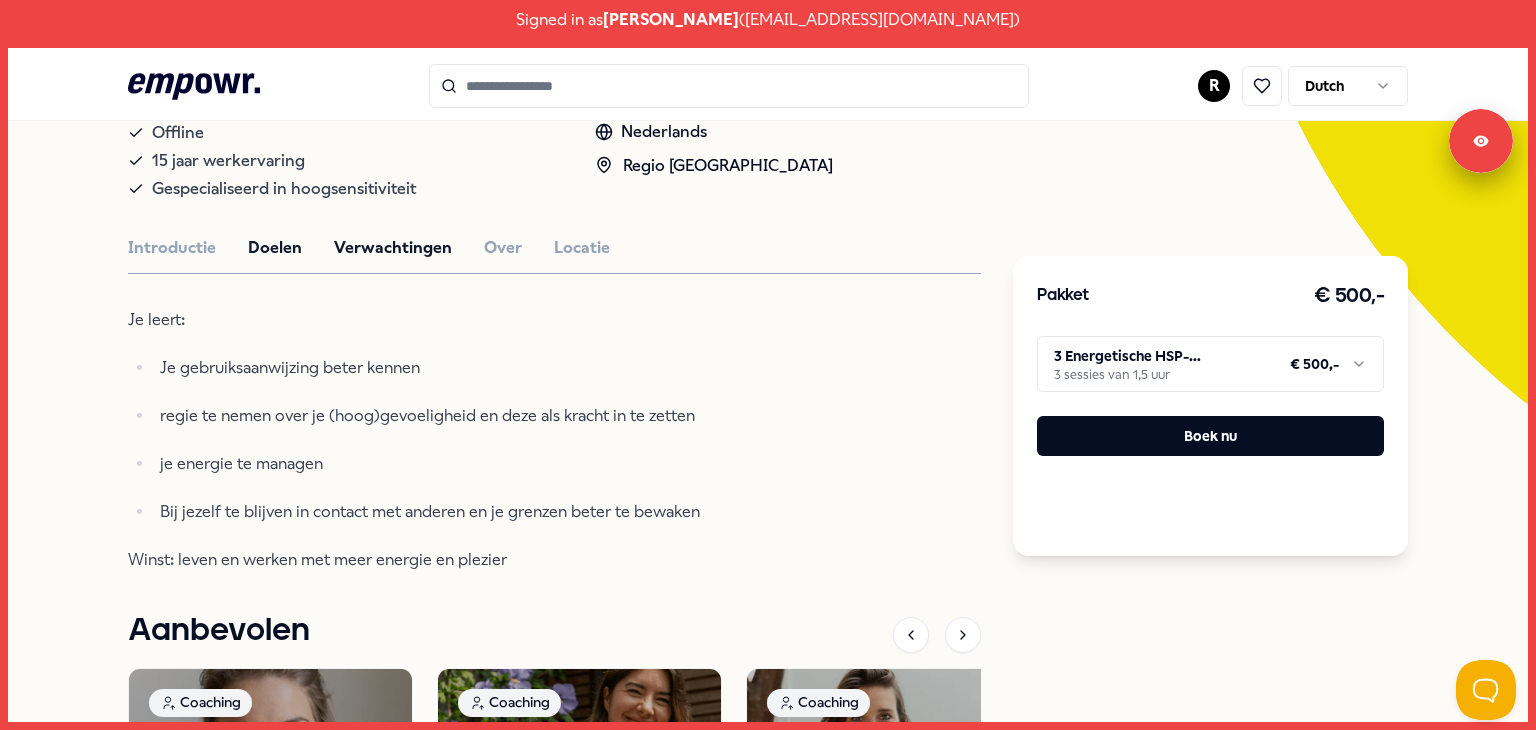 click on "Verwachtingen" at bounding box center (393, 248) 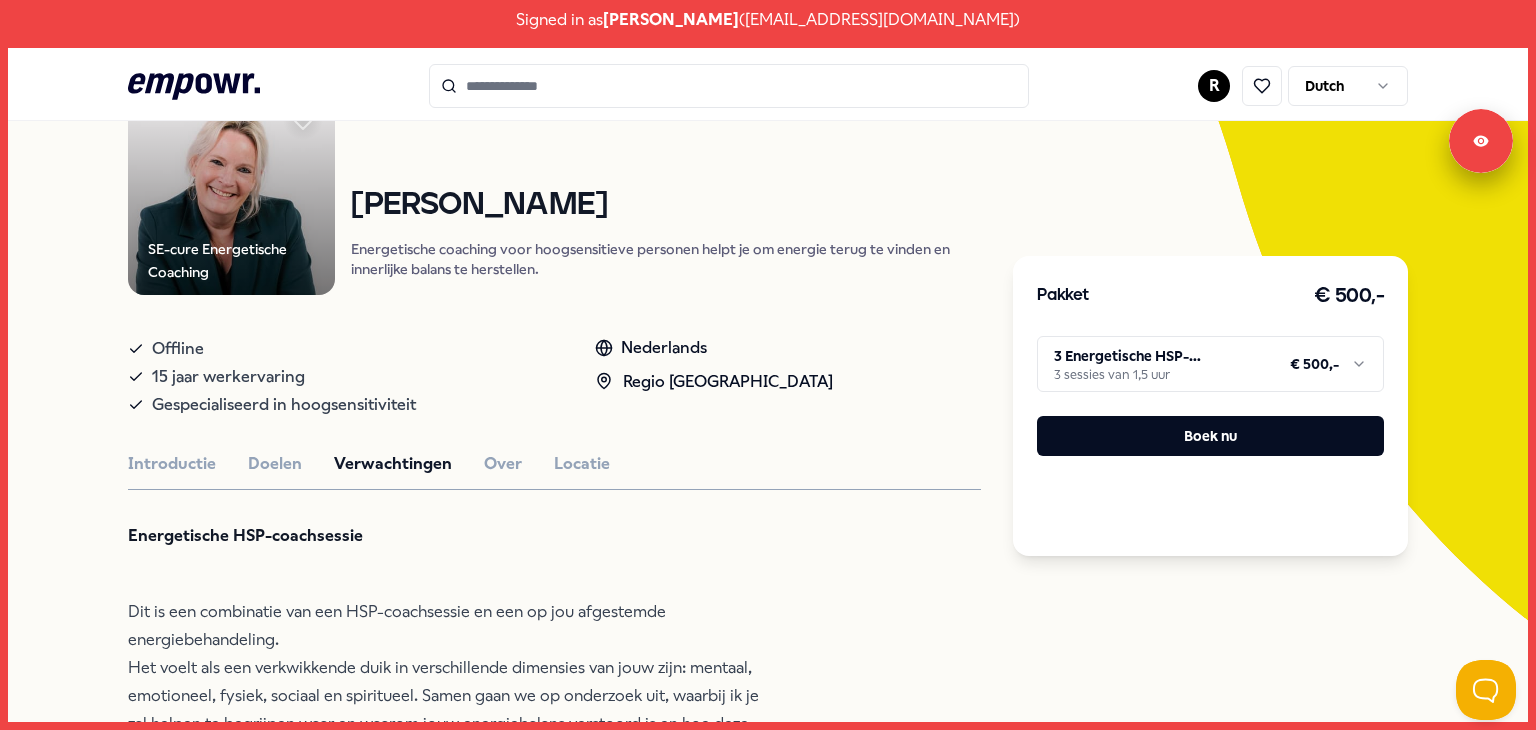 scroll, scrollTop: 160, scrollLeft: 0, axis: vertical 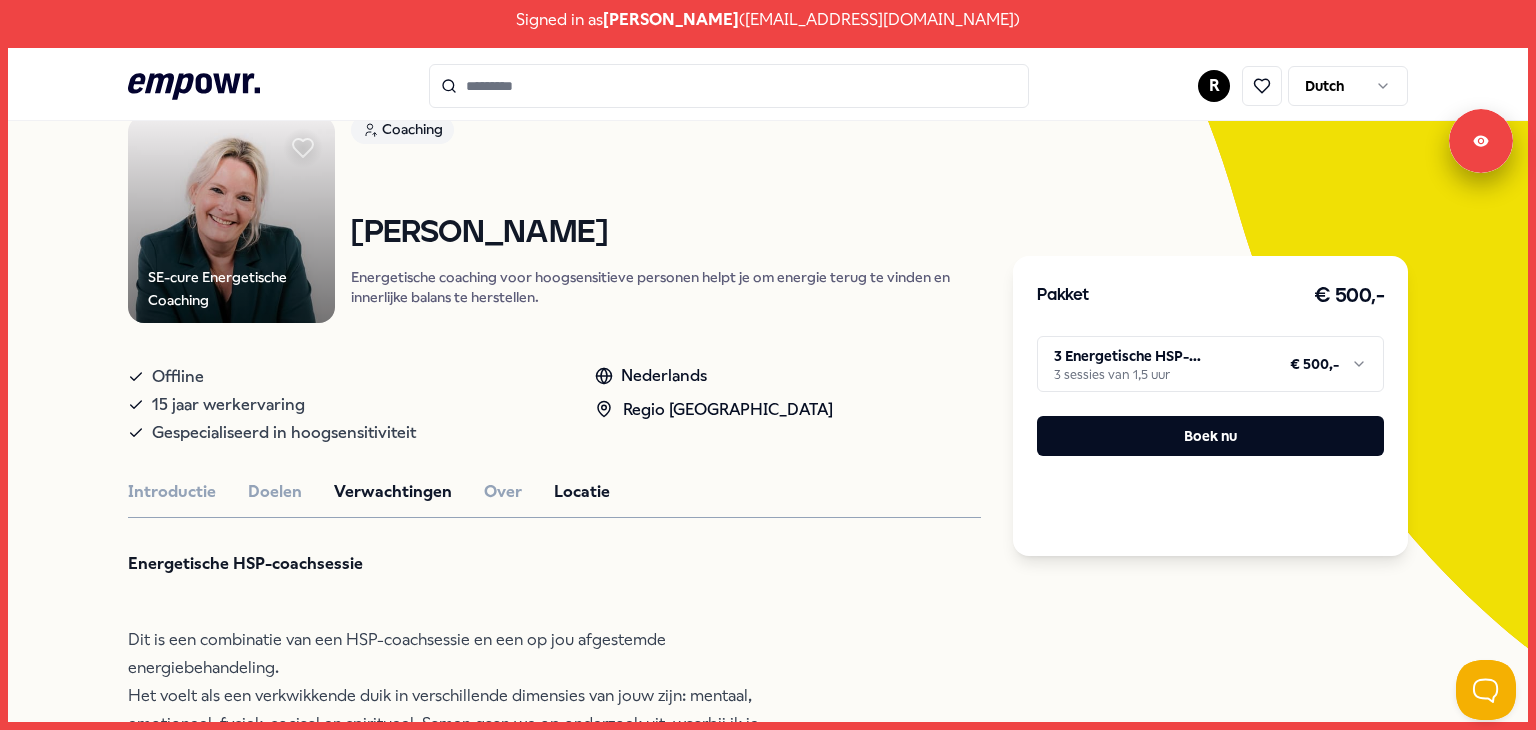 click on "Locatie" at bounding box center (582, 492) 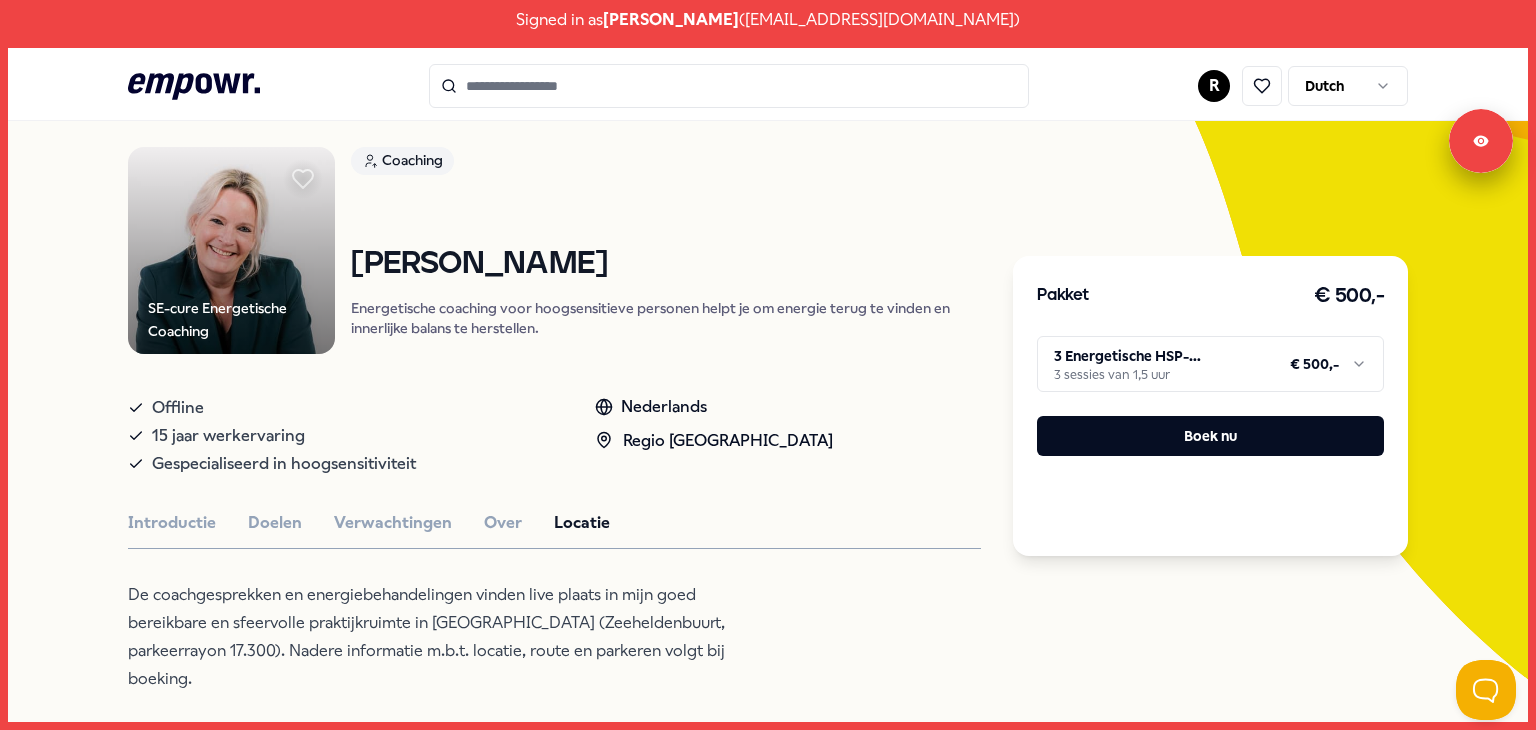 scroll, scrollTop: 125, scrollLeft: 0, axis: vertical 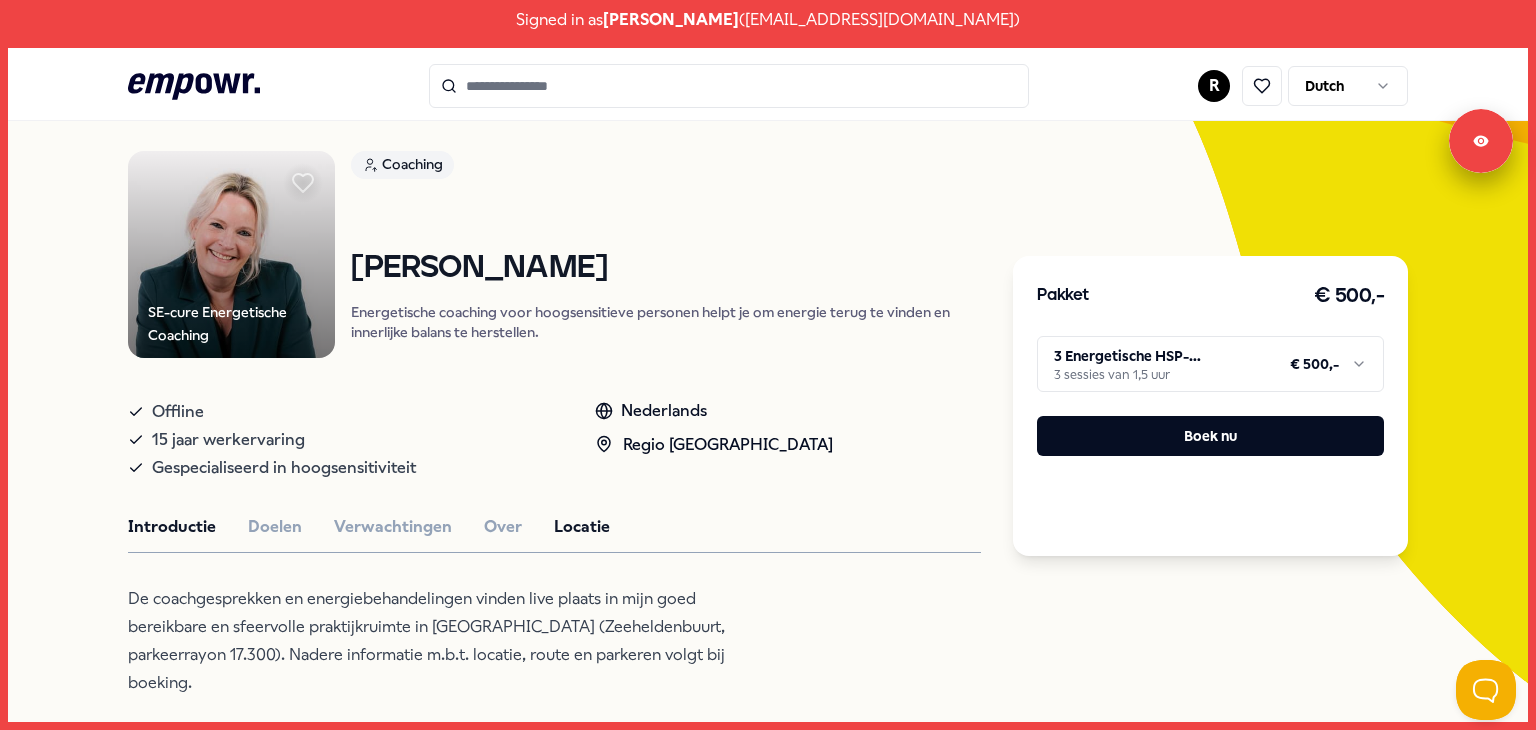 click on "Introductie" at bounding box center [172, 527] 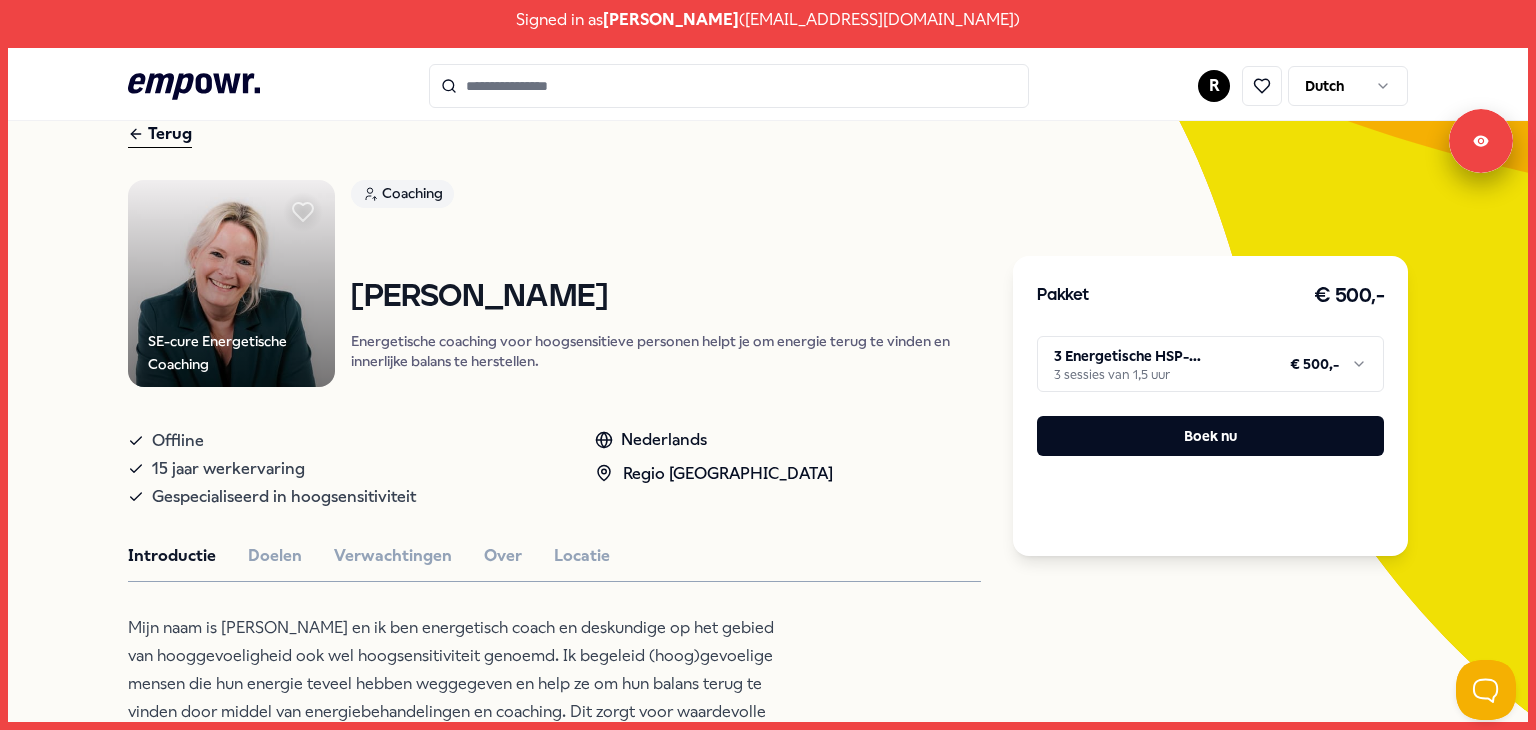 scroll, scrollTop: 93, scrollLeft: 0, axis: vertical 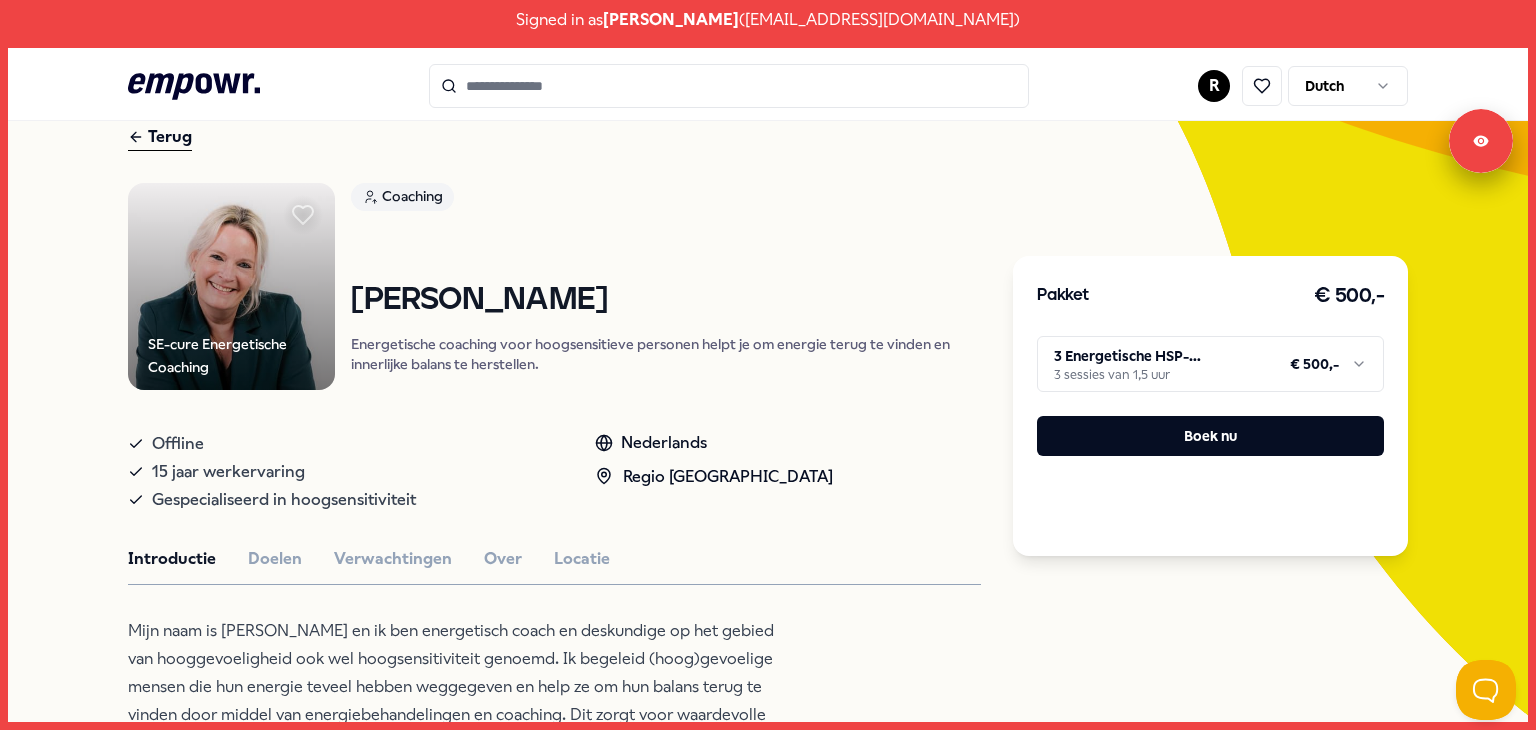 click on "Terug" at bounding box center [160, 137] 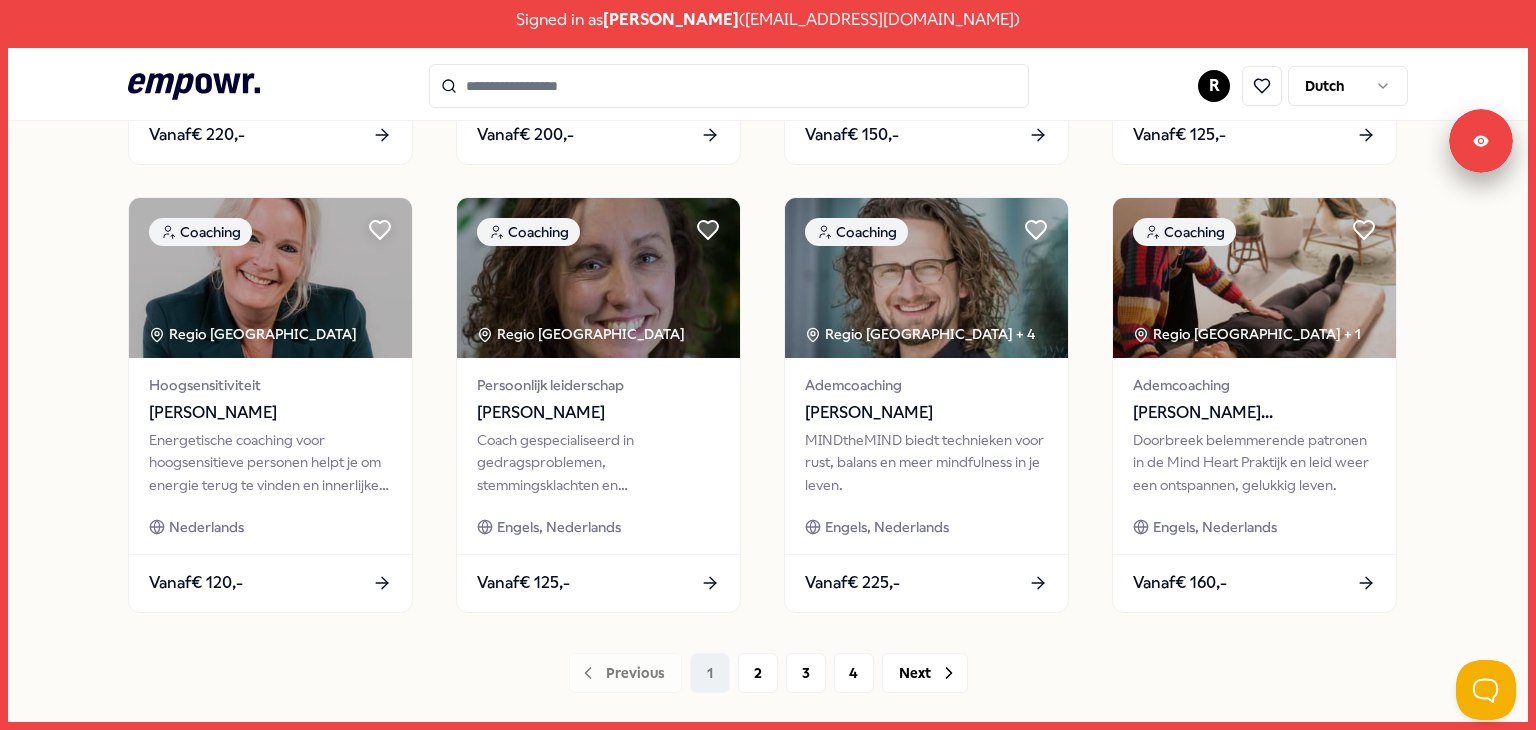 scroll, scrollTop: 998, scrollLeft: 0, axis: vertical 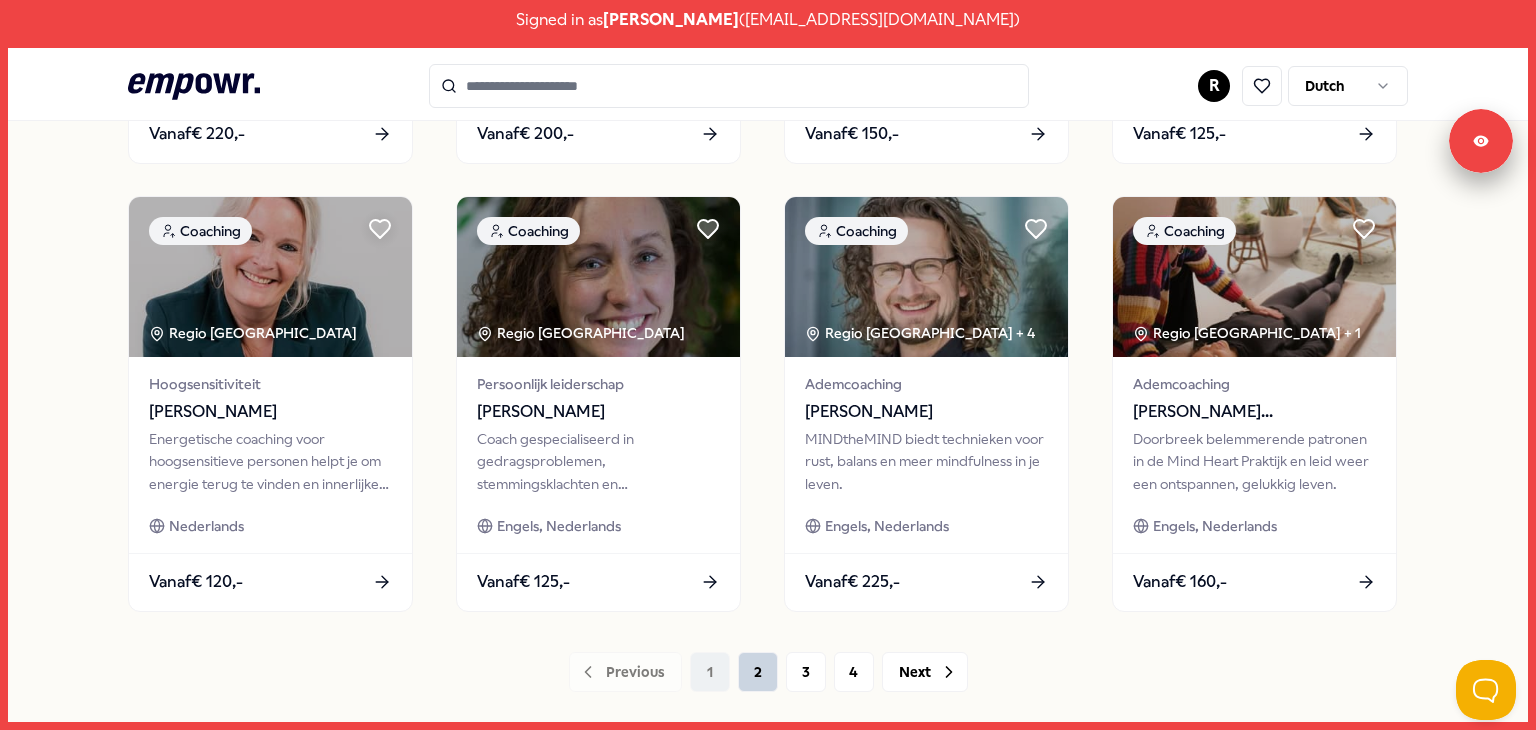 click on "2" at bounding box center (758, 672) 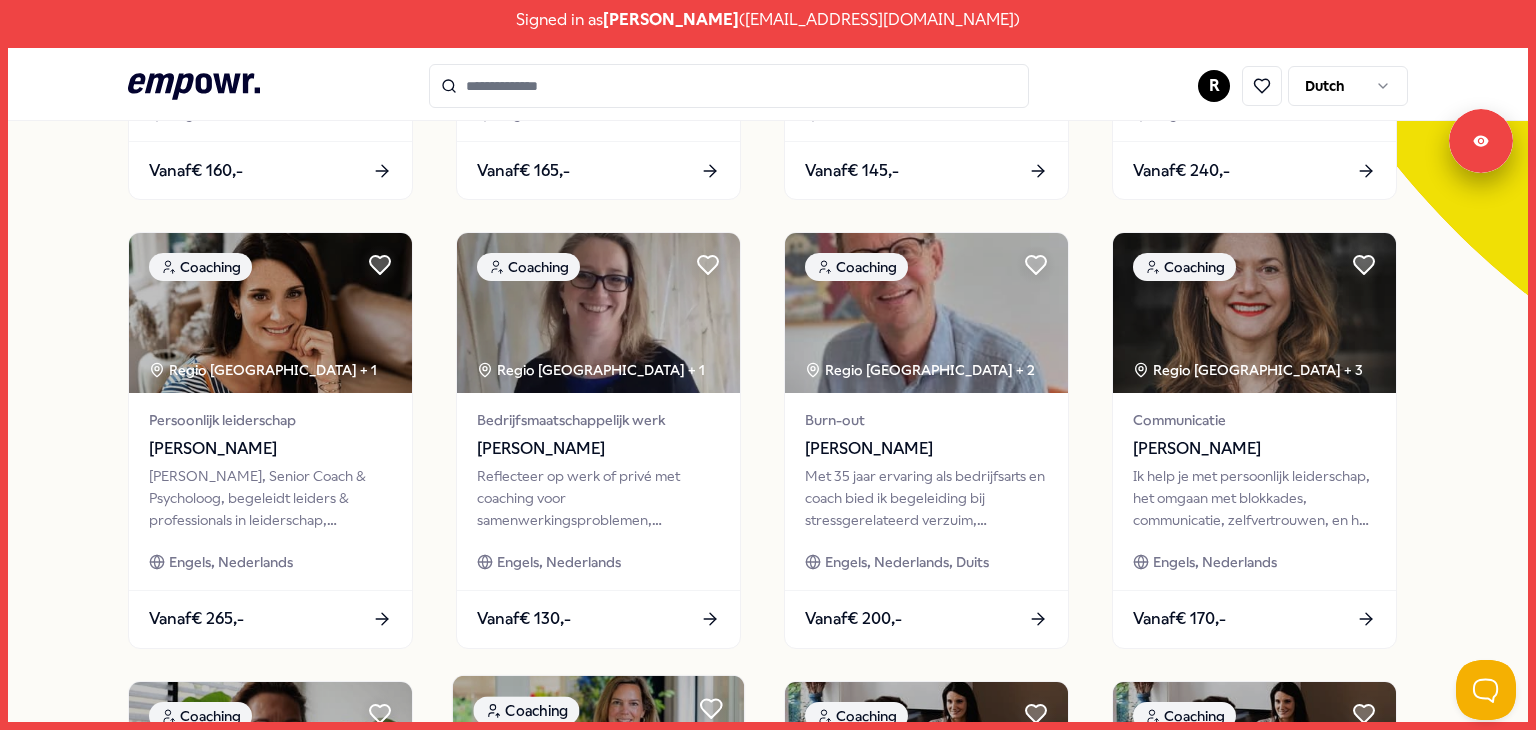 scroll, scrollTop: 512, scrollLeft: 0, axis: vertical 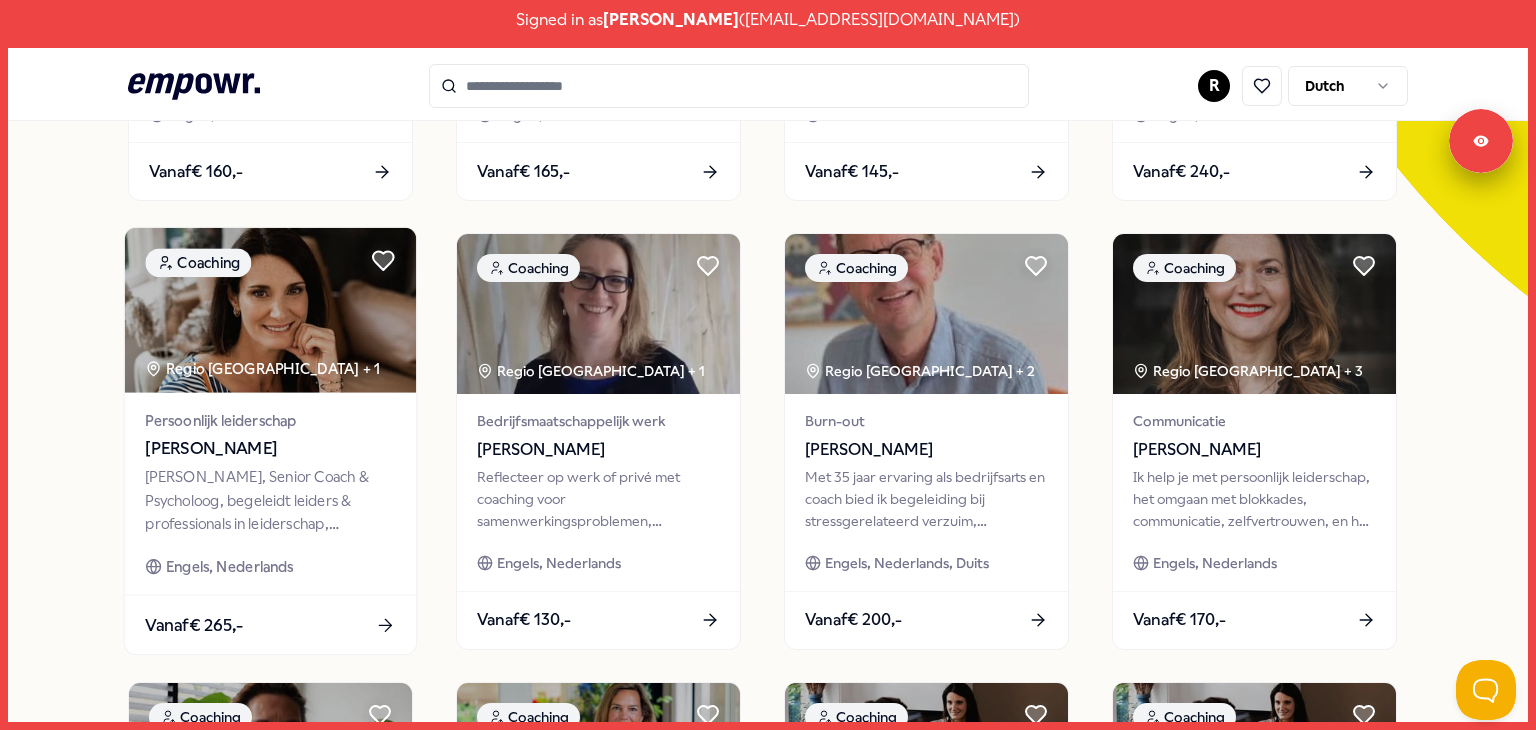 click at bounding box center (270, 310) 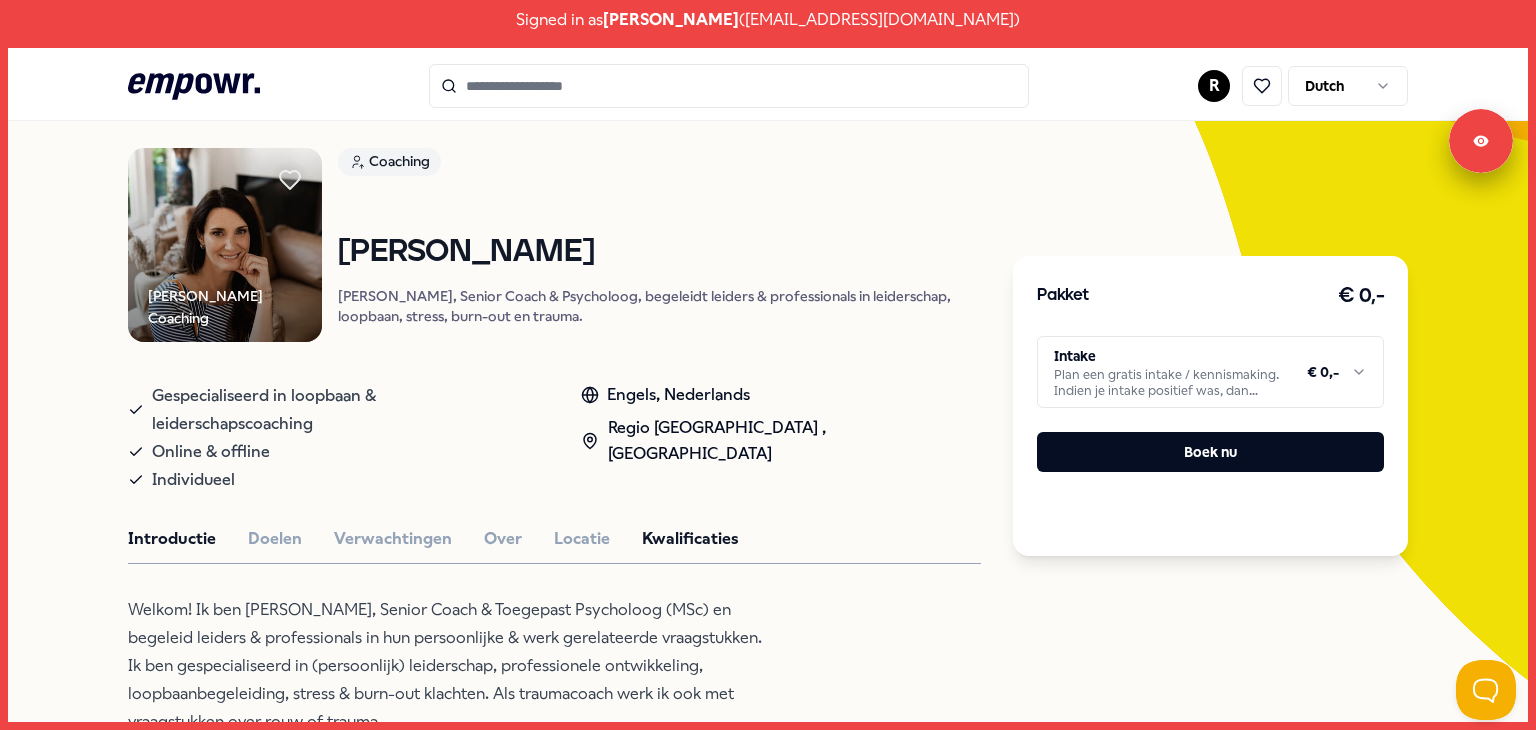 click on "Kwalificaties" at bounding box center [690, 539] 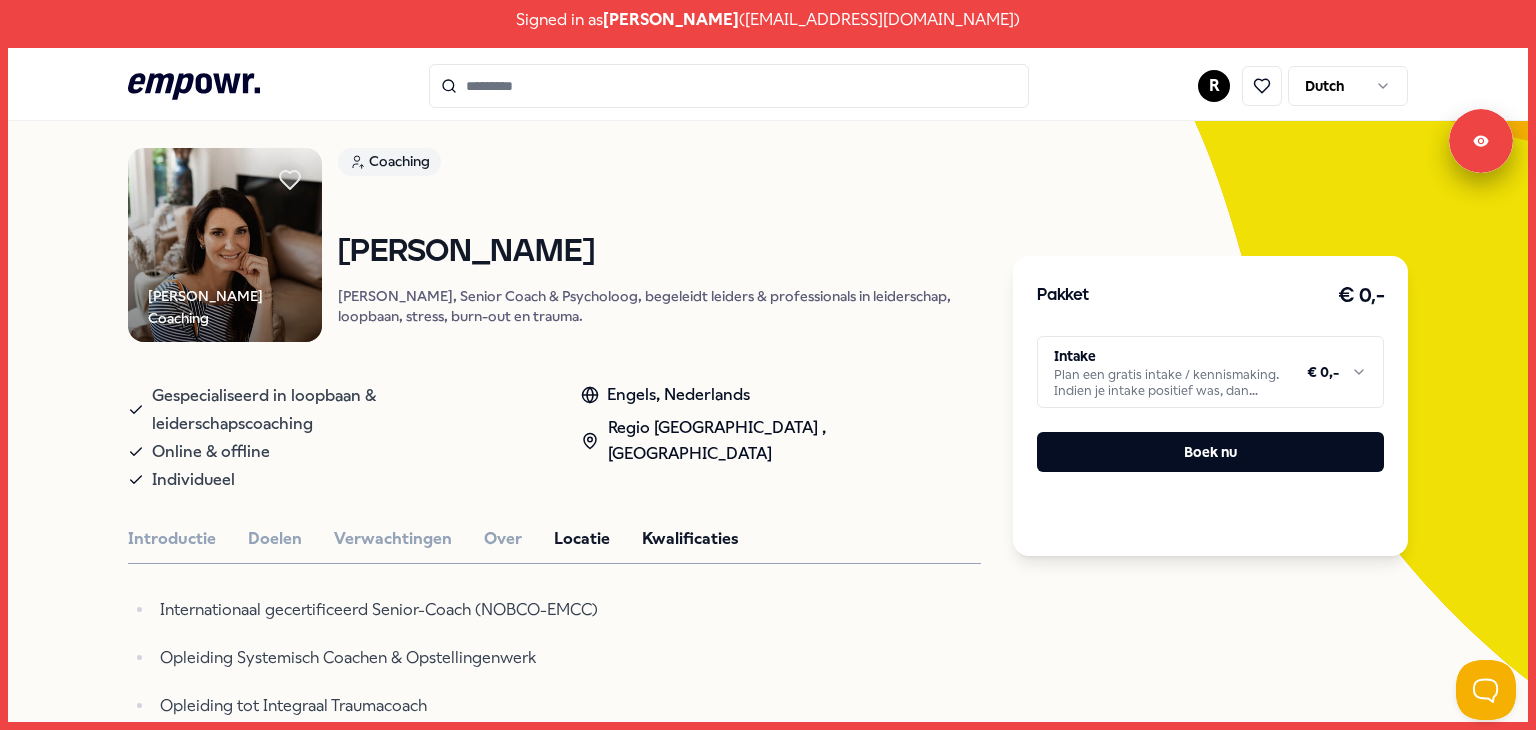 click on "Locatie" at bounding box center [582, 539] 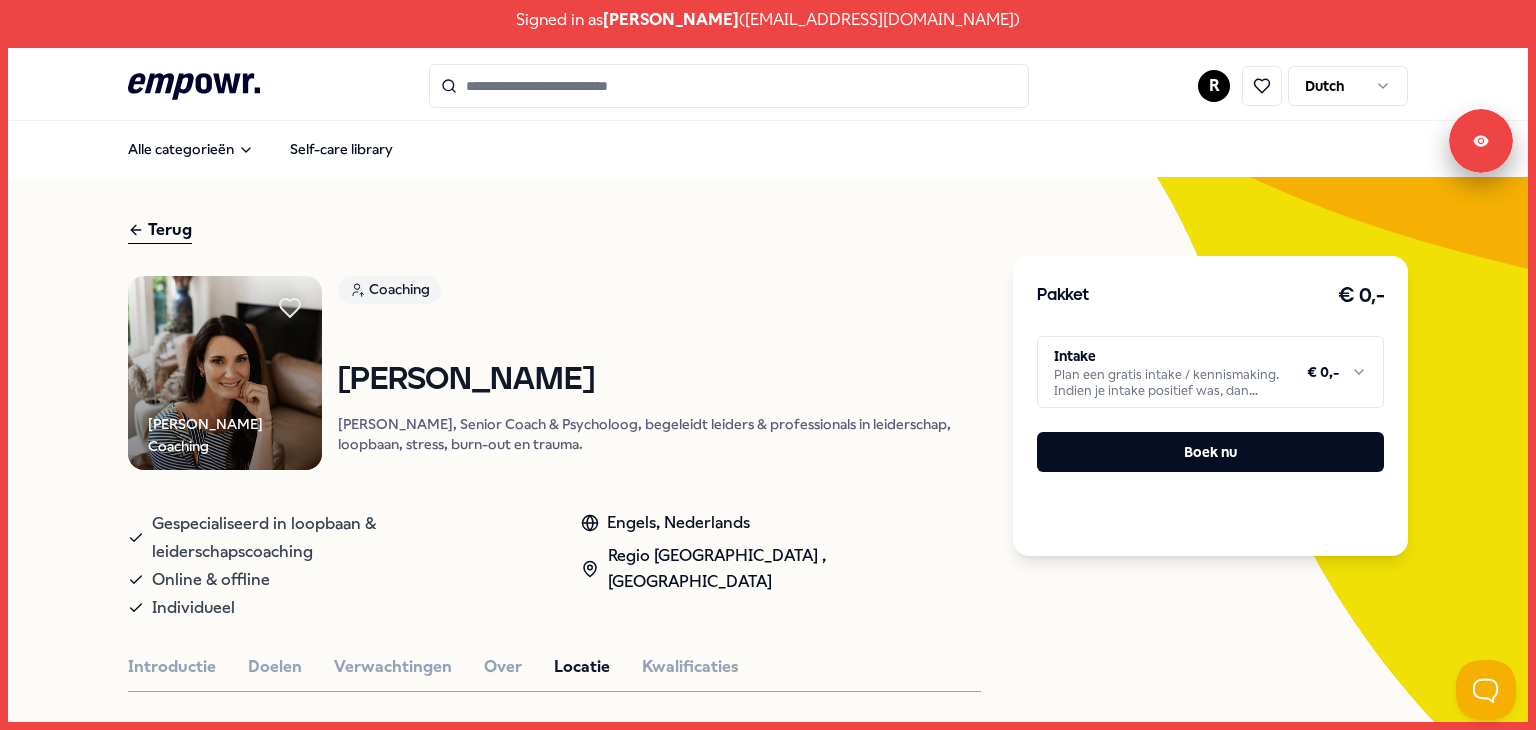 scroll, scrollTop: 0, scrollLeft: 0, axis: both 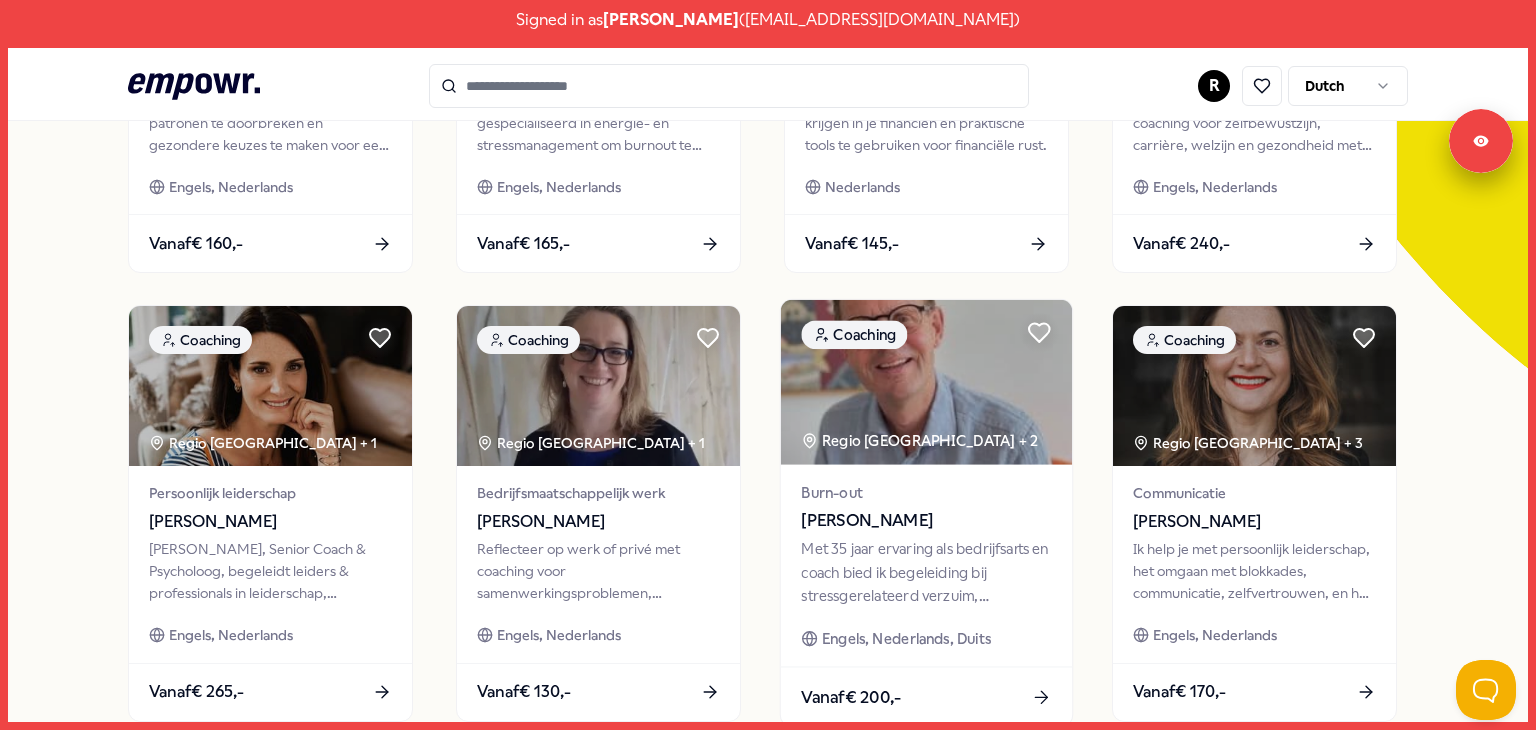 click at bounding box center [926, 382] 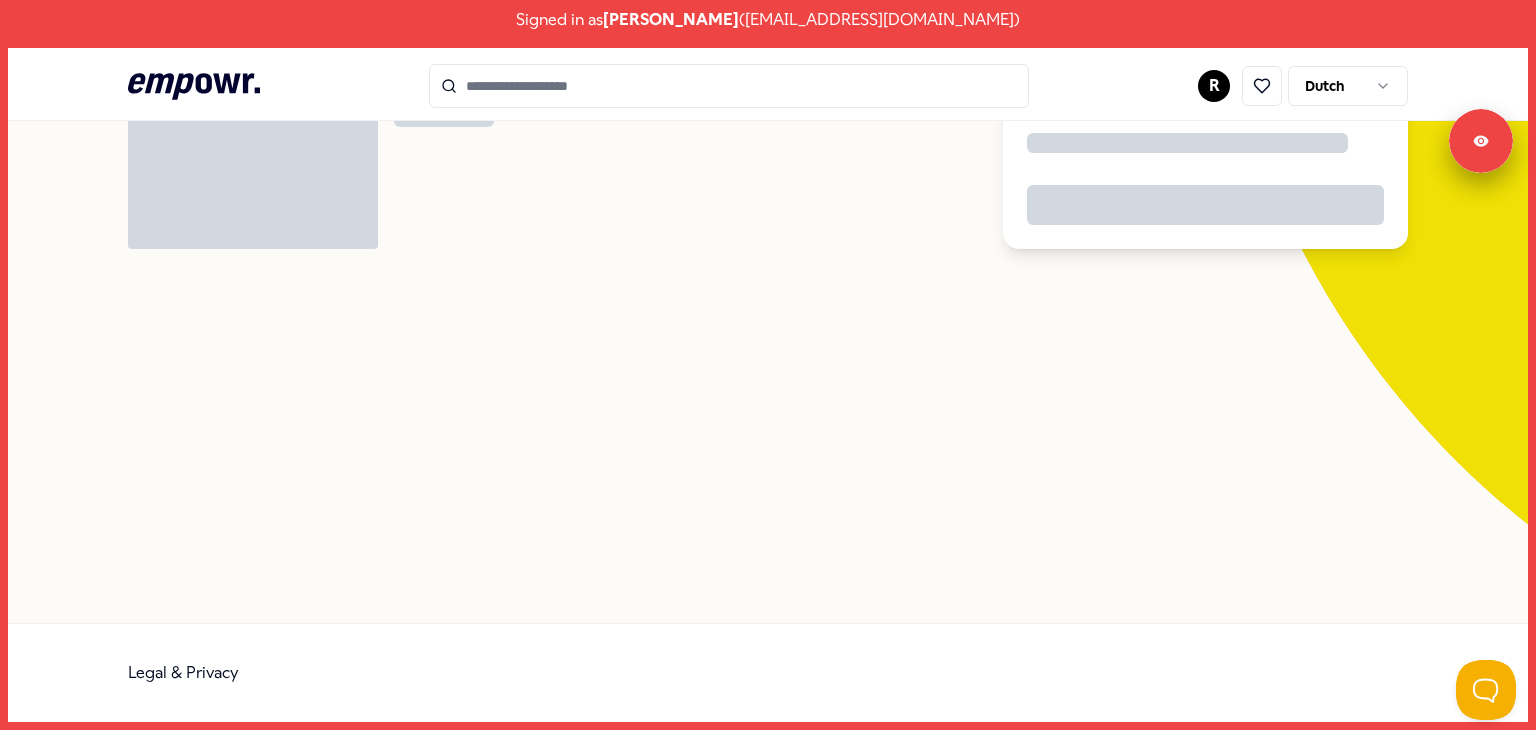scroll, scrollTop: 128, scrollLeft: 0, axis: vertical 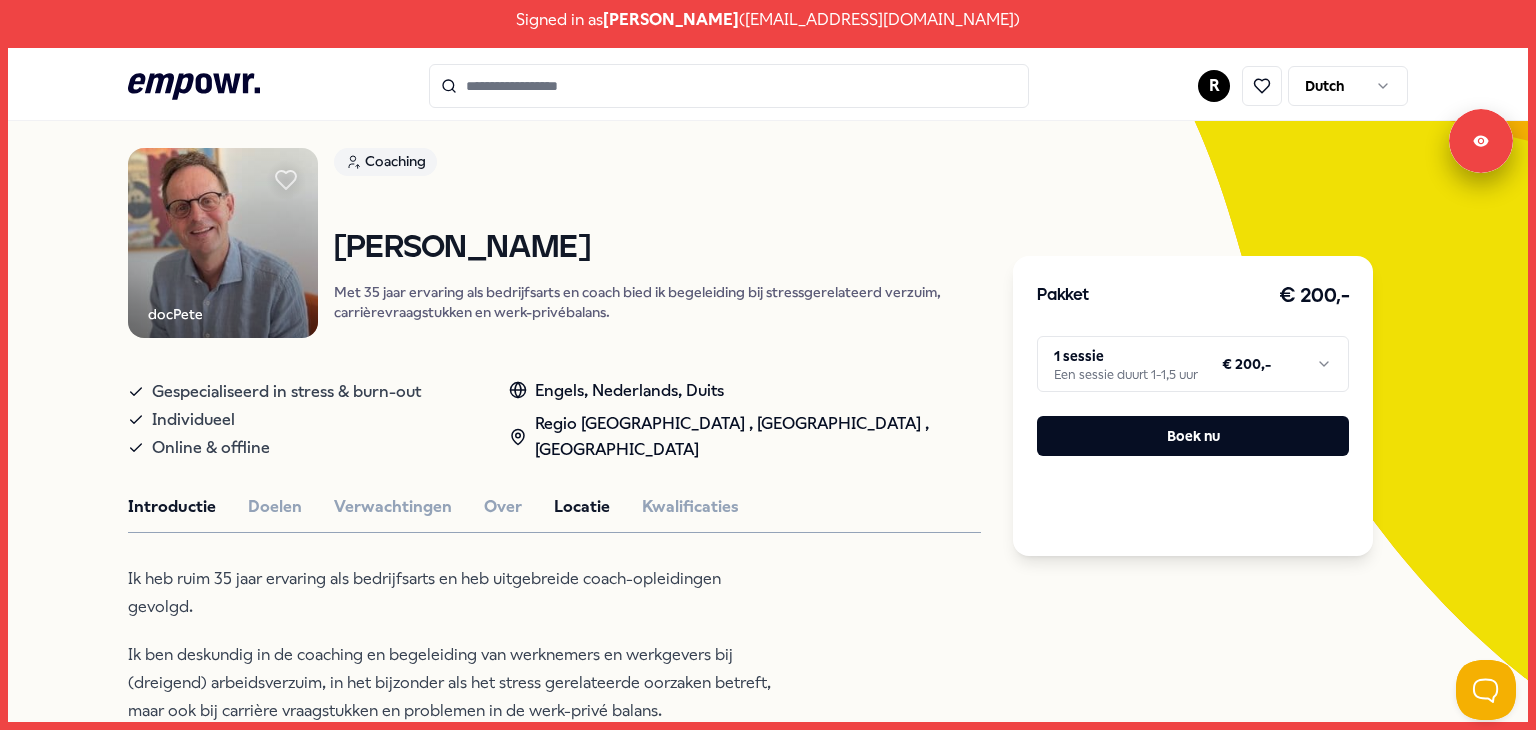 click on "Locatie" at bounding box center (582, 507) 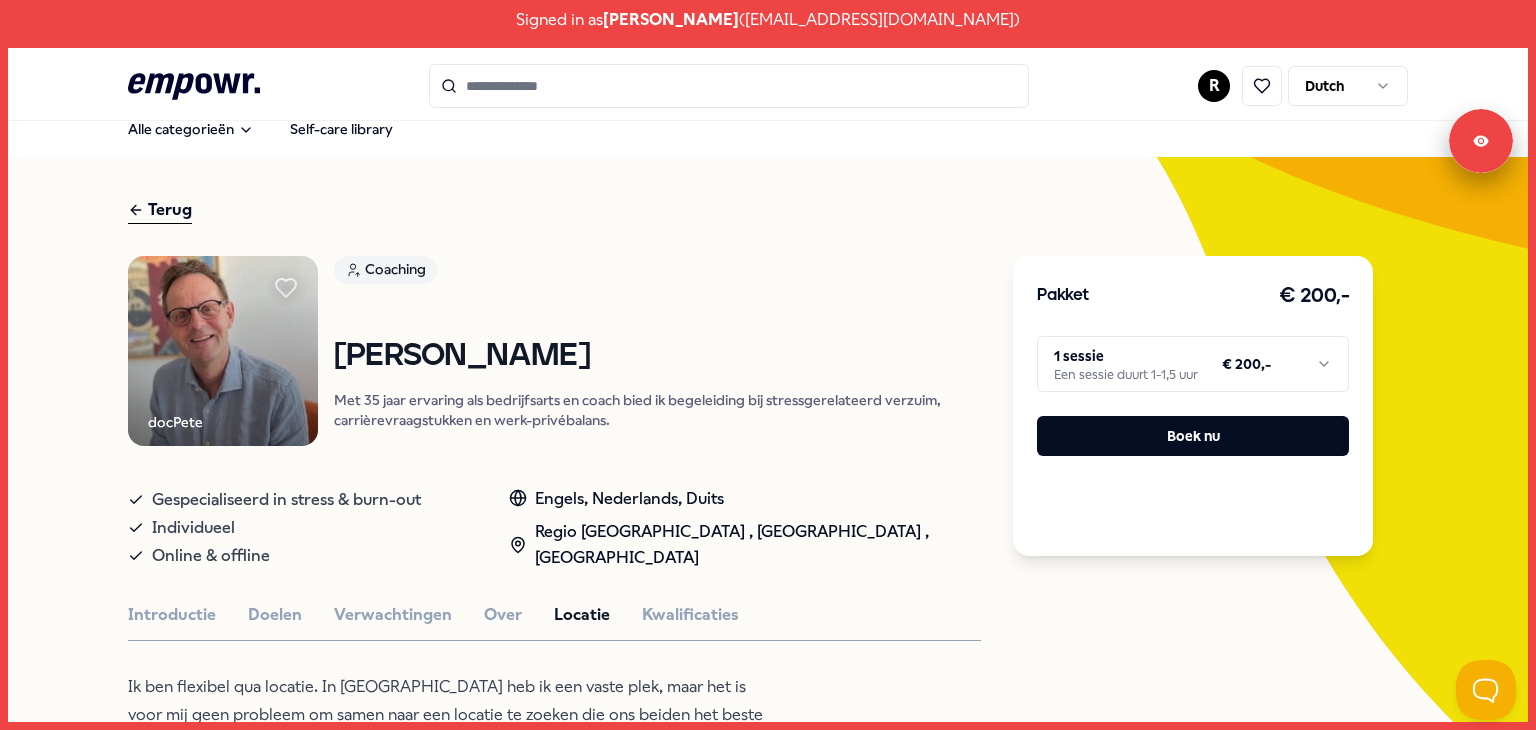 scroll, scrollTop: 0, scrollLeft: 0, axis: both 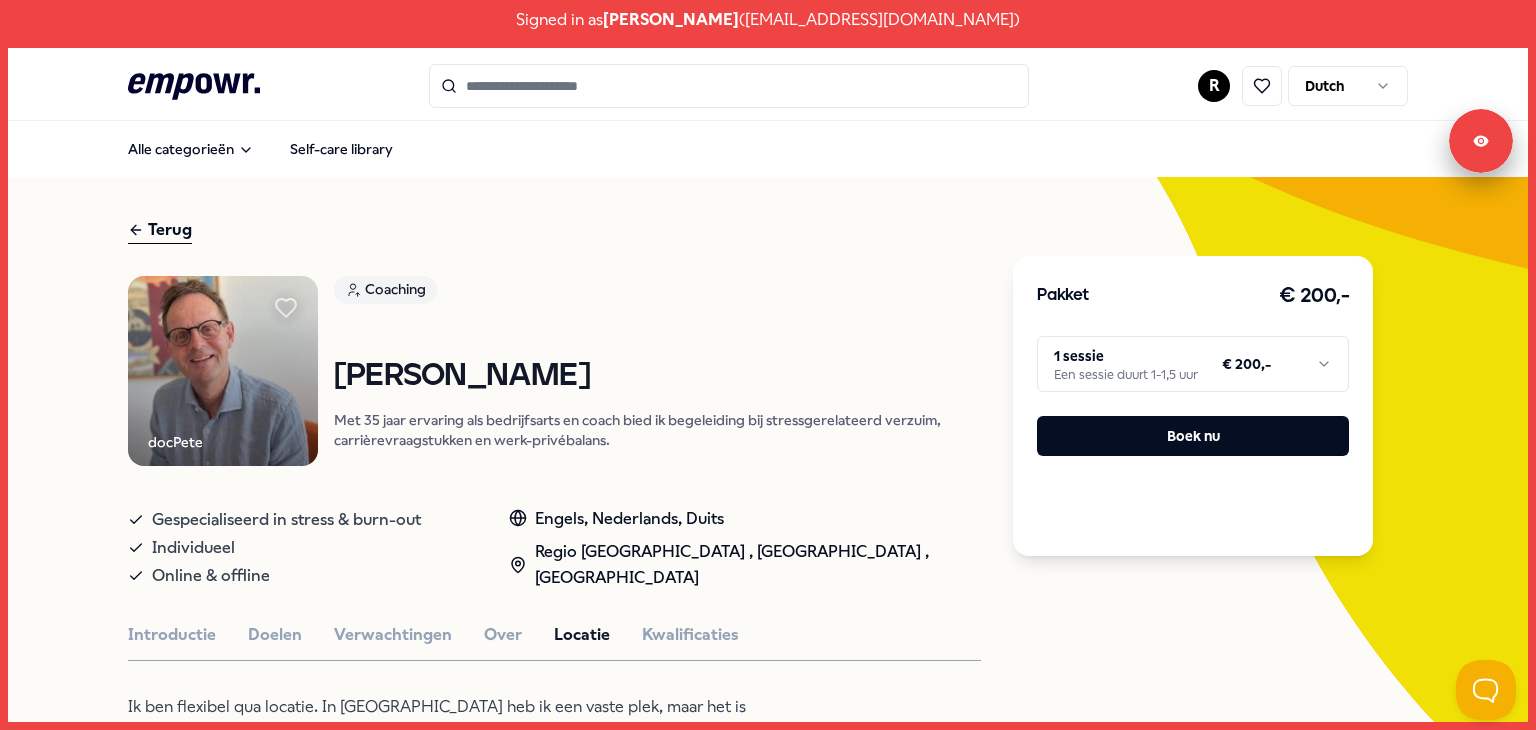 click on "Terug" at bounding box center [160, 230] 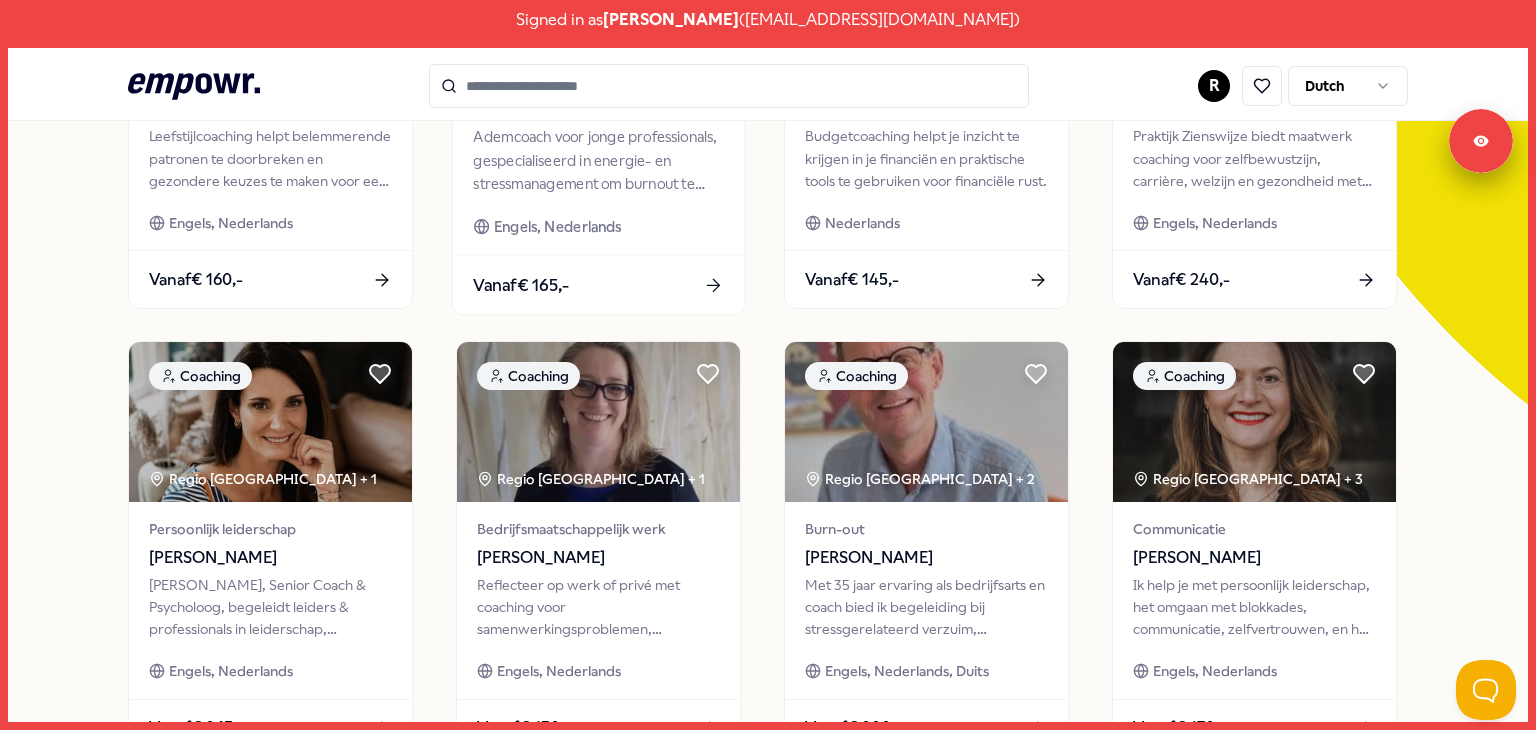 scroll, scrollTop: 408, scrollLeft: 0, axis: vertical 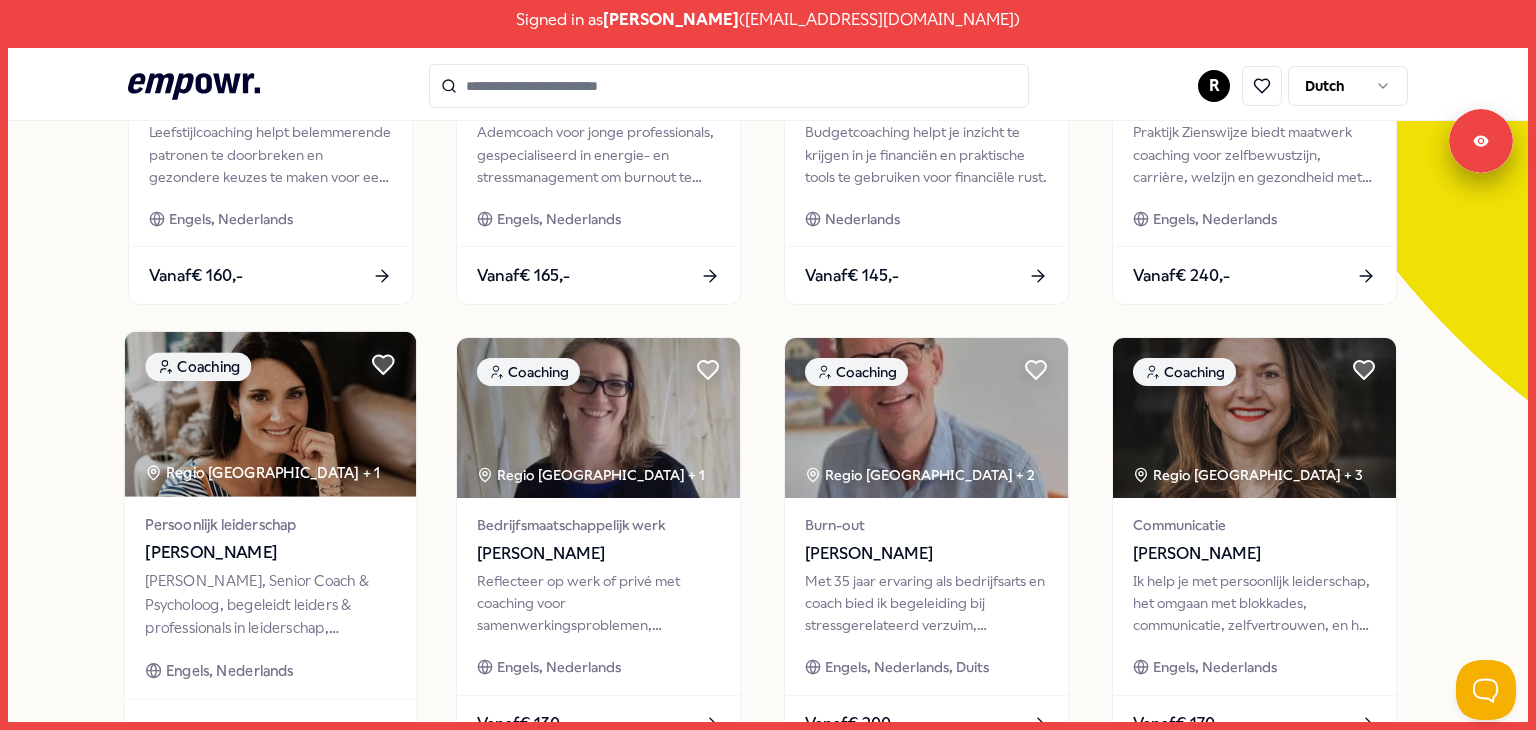 click at bounding box center [270, 414] 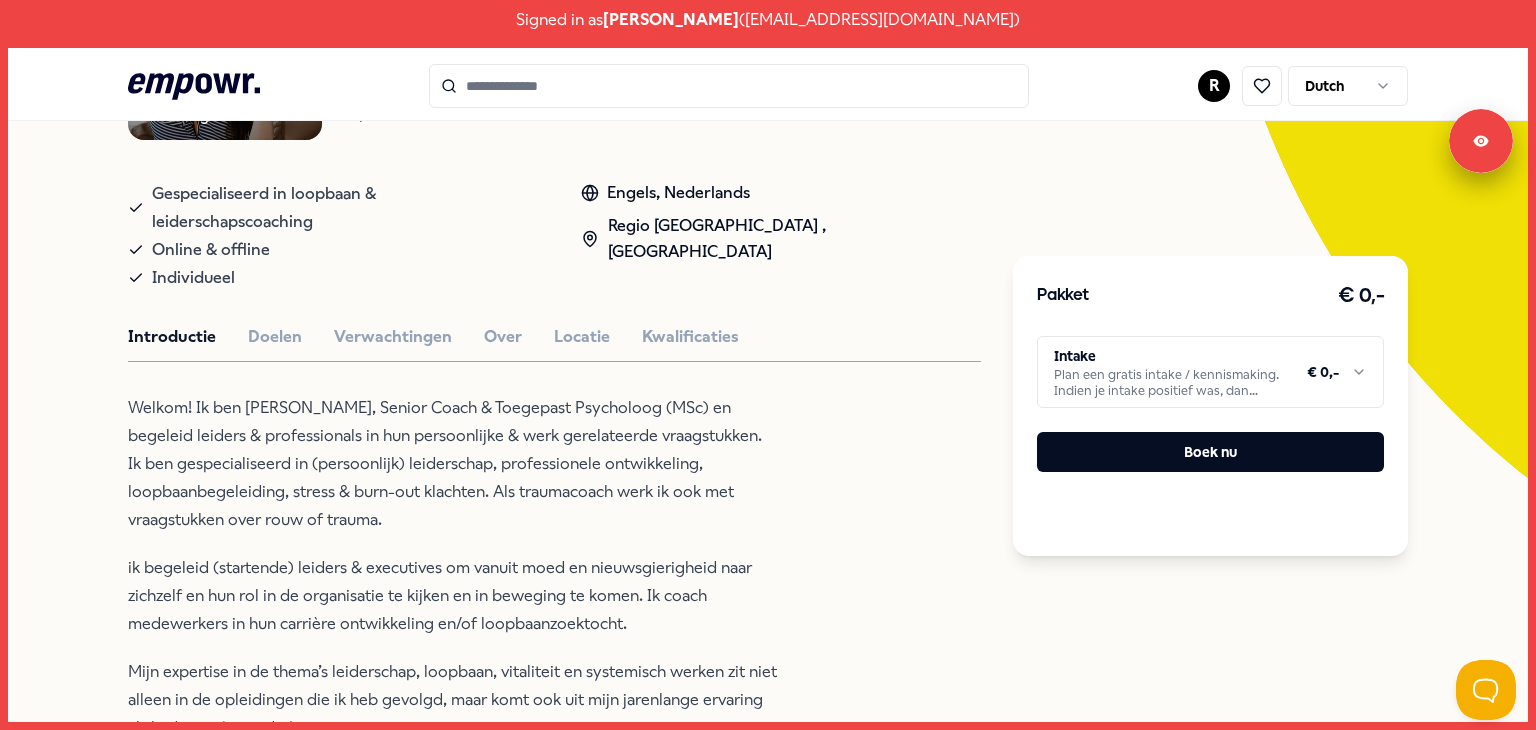 scroll, scrollTop: 323, scrollLeft: 0, axis: vertical 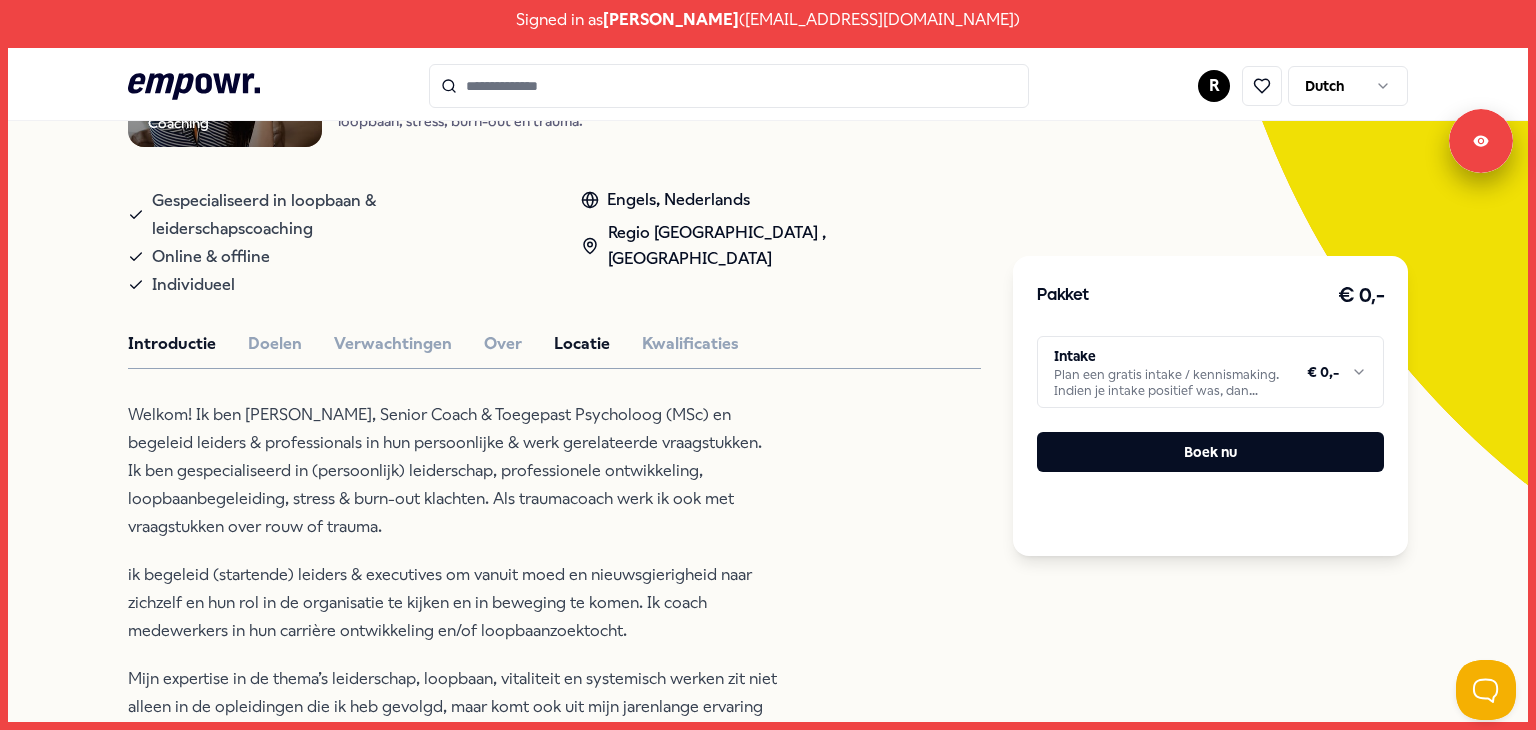 click on "Locatie" at bounding box center (582, 344) 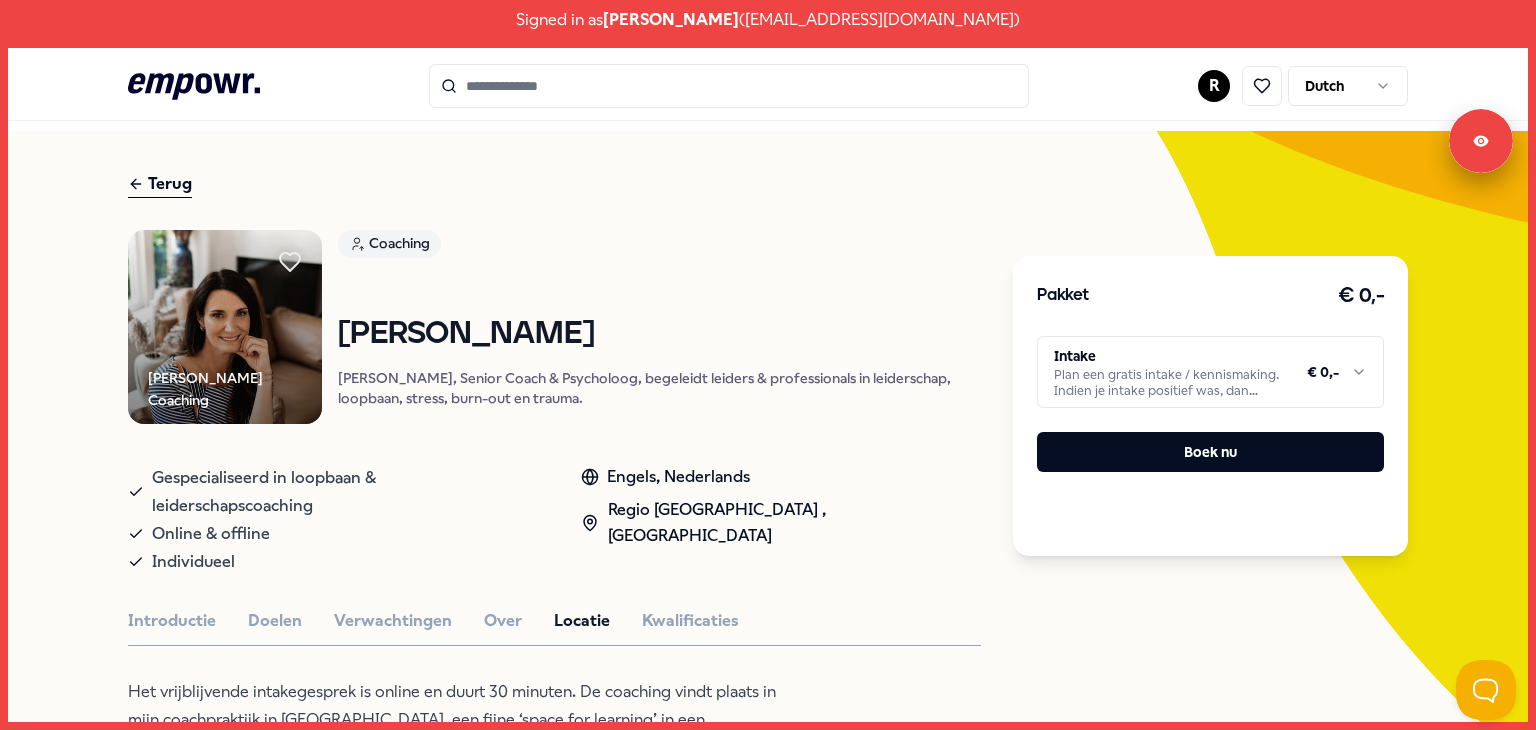 scroll, scrollTop: 0, scrollLeft: 0, axis: both 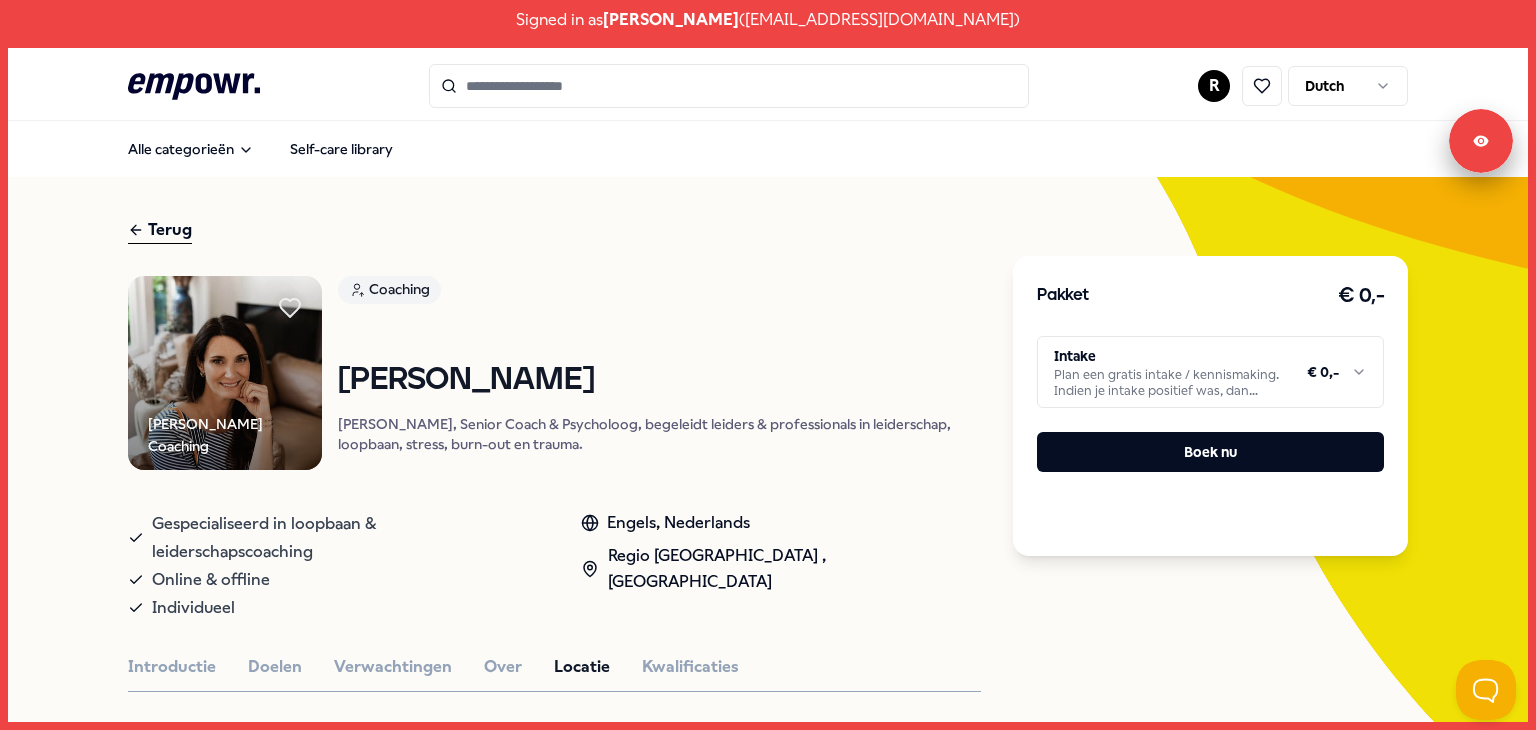click on "Terug" at bounding box center (160, 230) 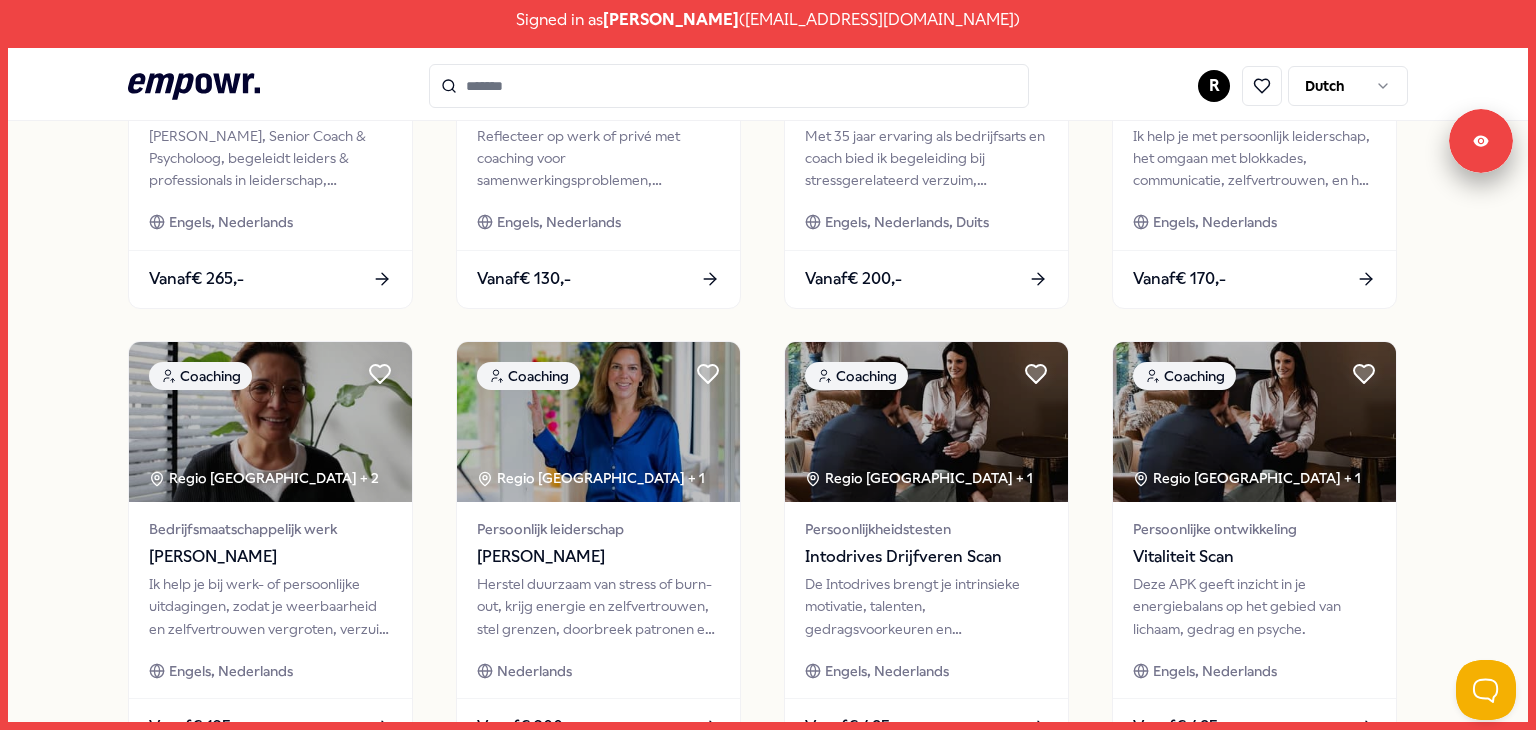 scroll, scrollTop: 982, scrollLeft: 0, axis: vertical 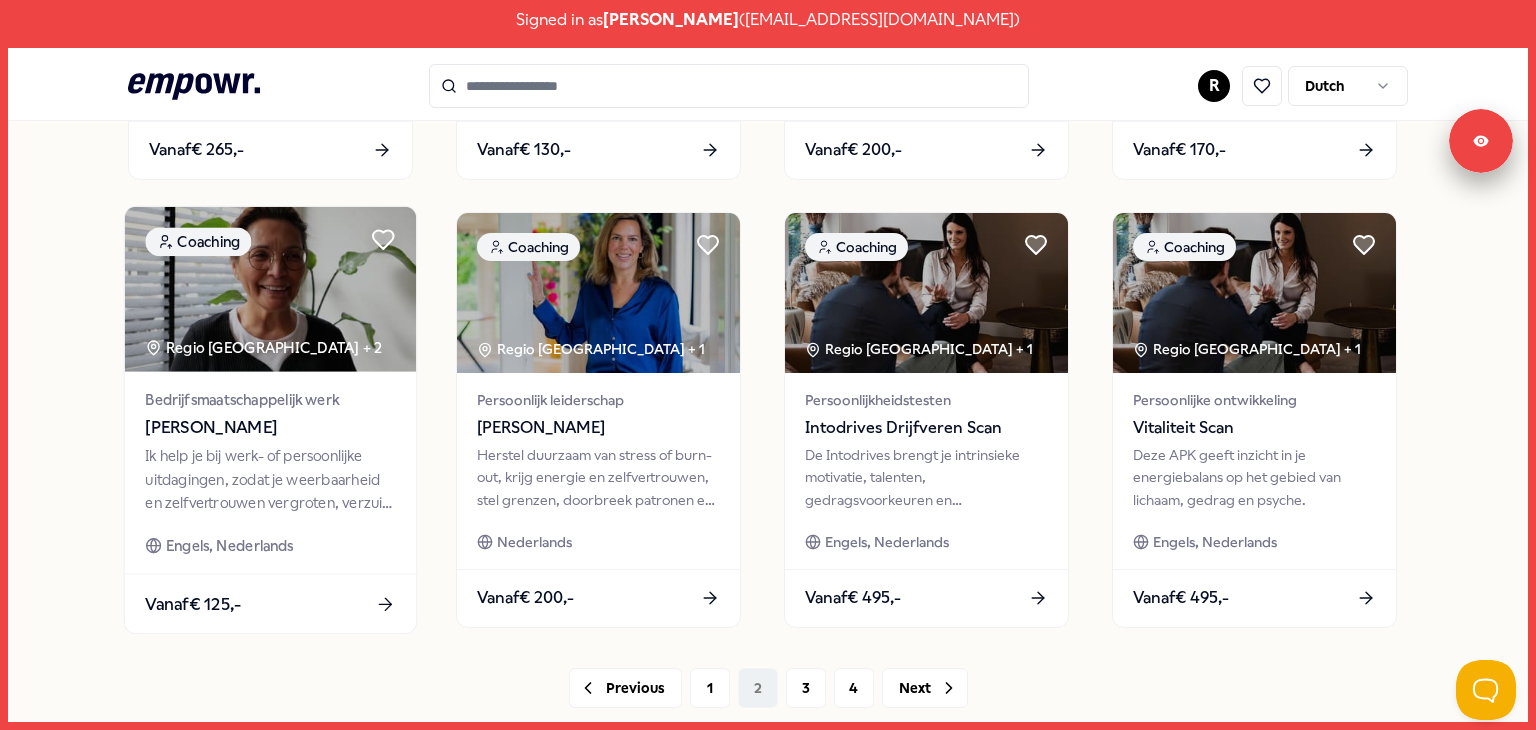 click at bounding box center (270, 289) 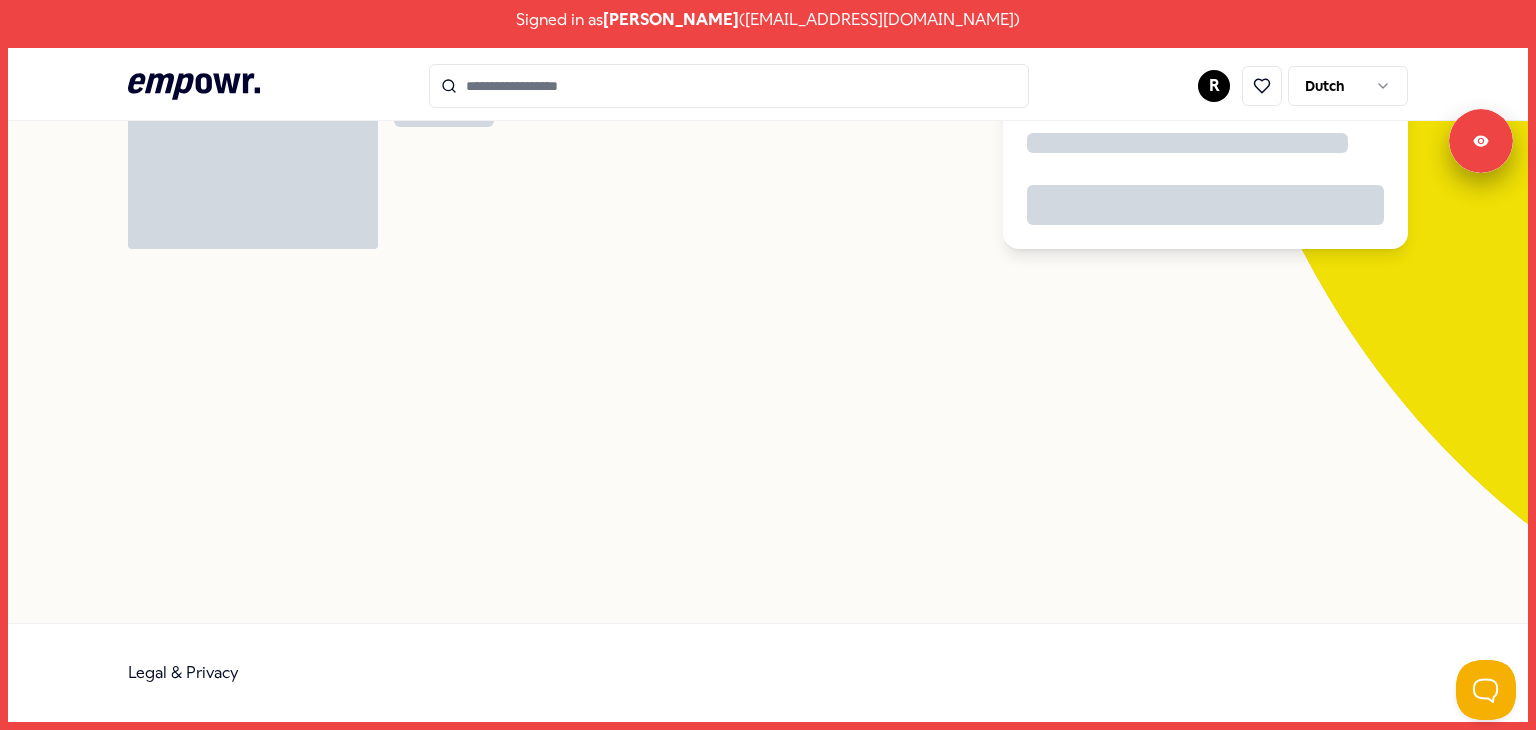 scroll, scrollTop: 128, scrollLeft: 0, axis: vertical 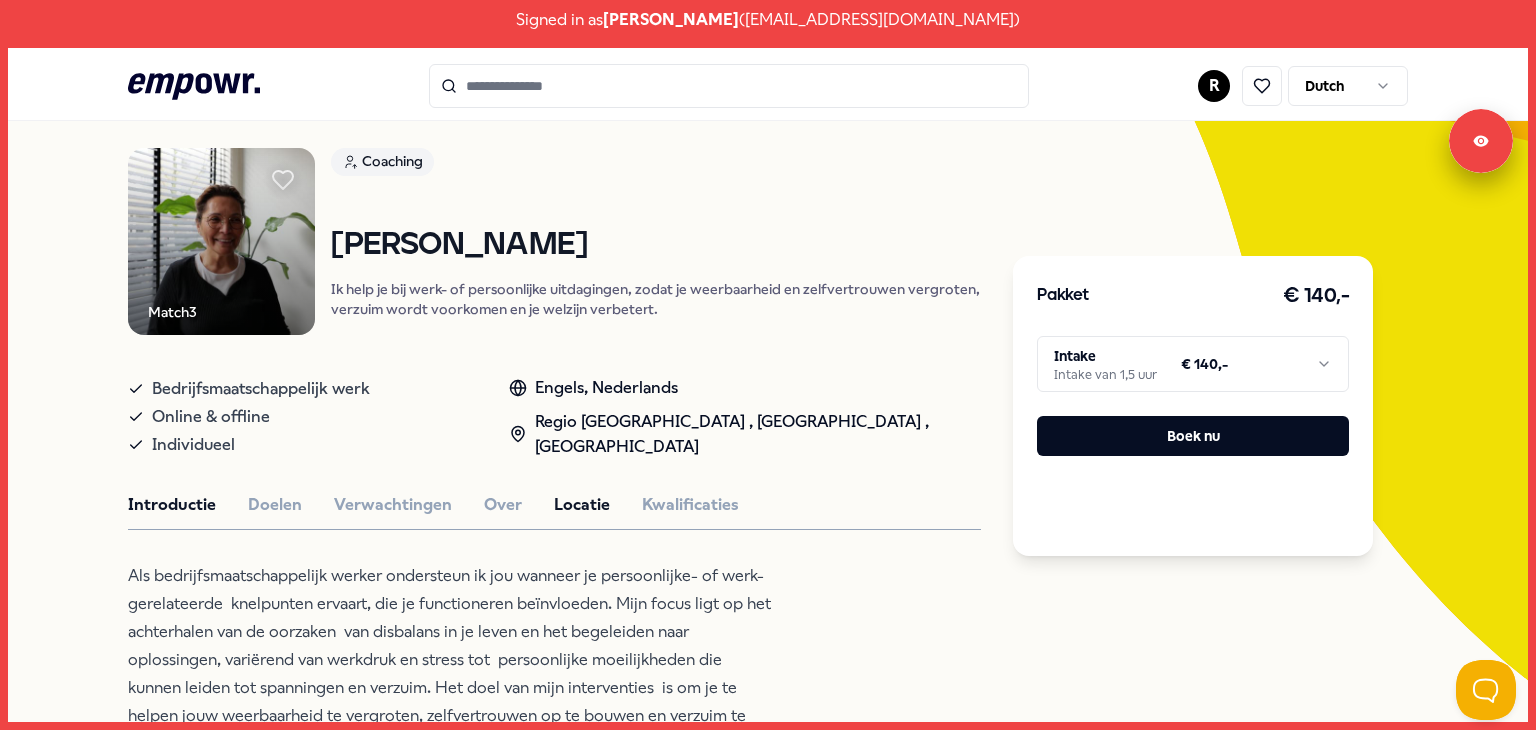 click on "Locatie" at bounding box center (582, 505) 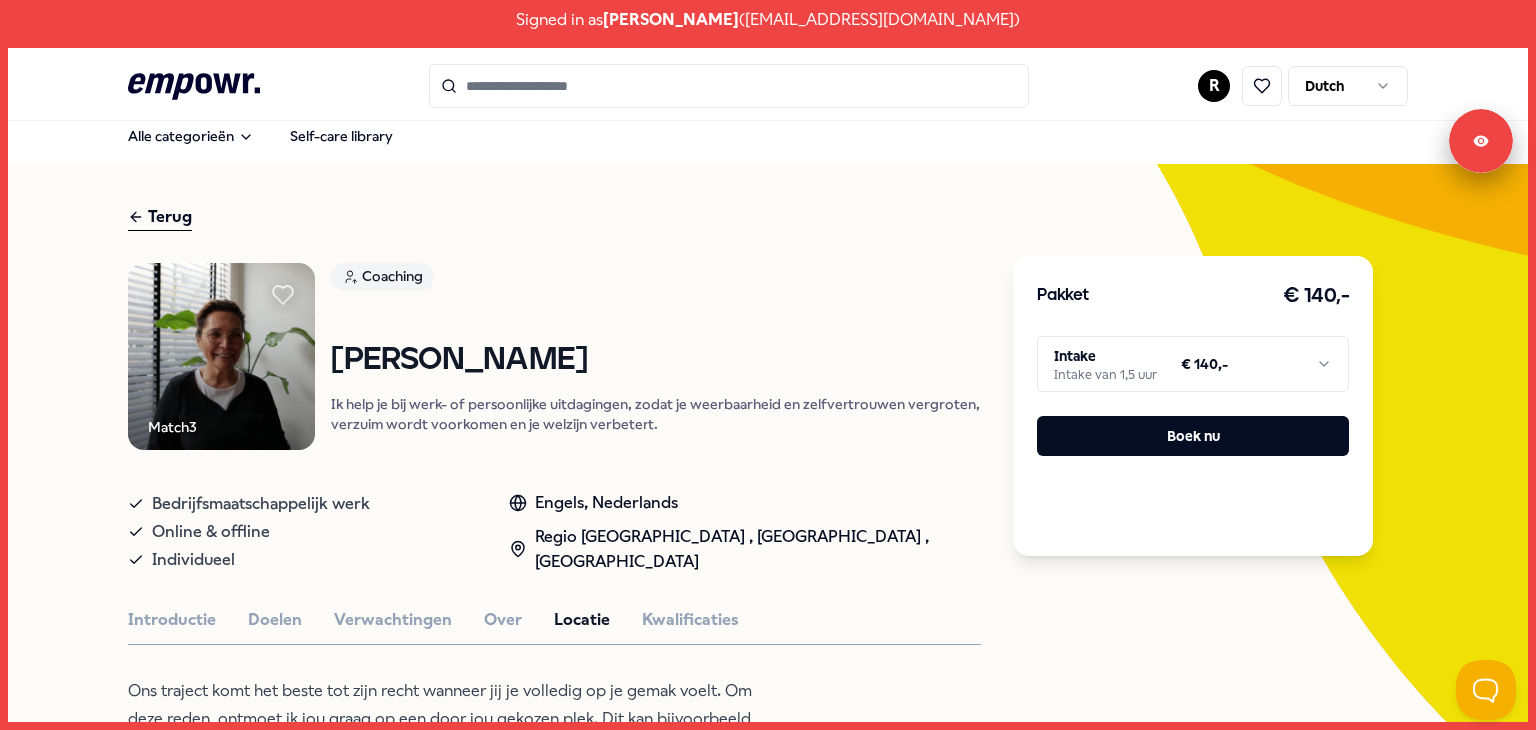 scroll, scrollTop: 0, scrollLeft: 0, axis: both 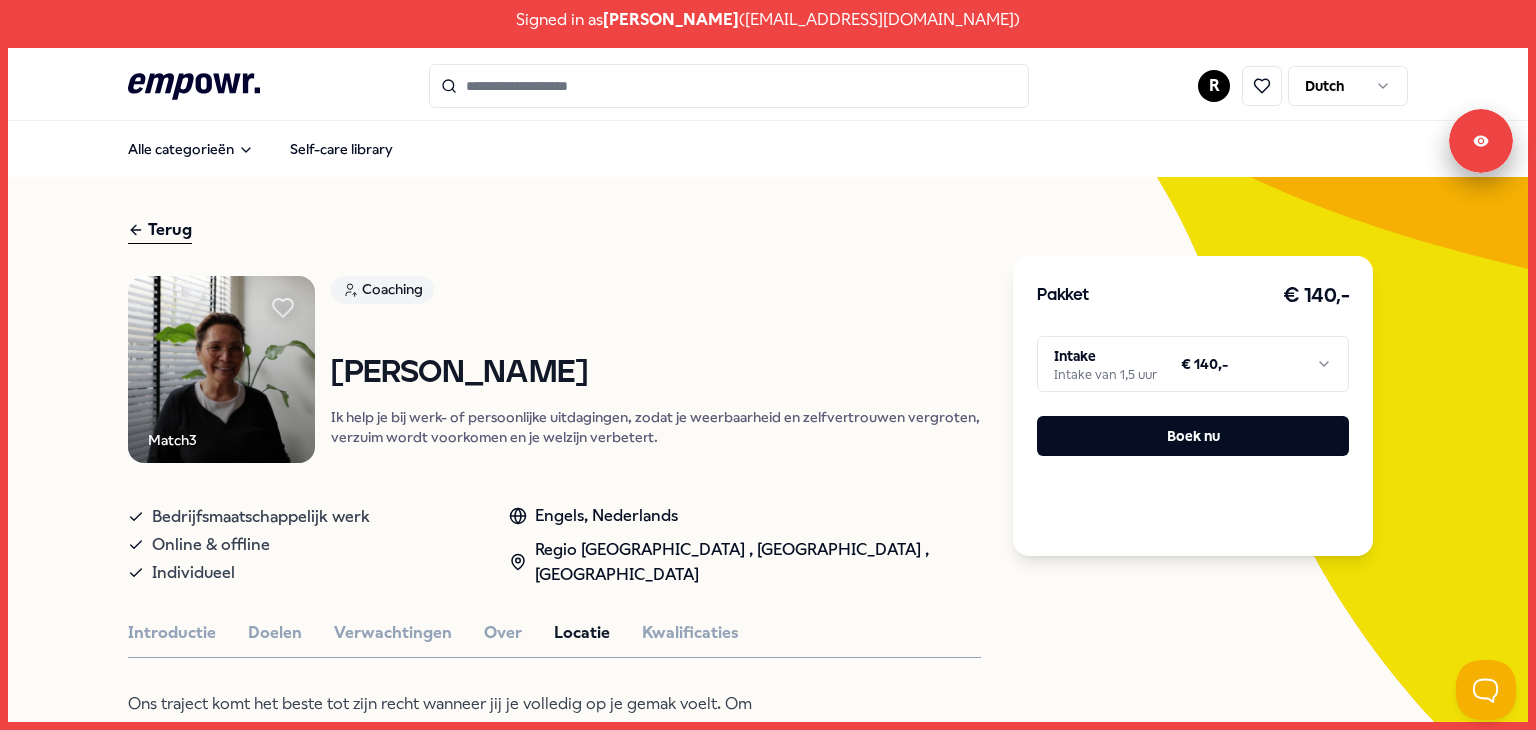 click on "Terug" at bounding box center [160, 230] 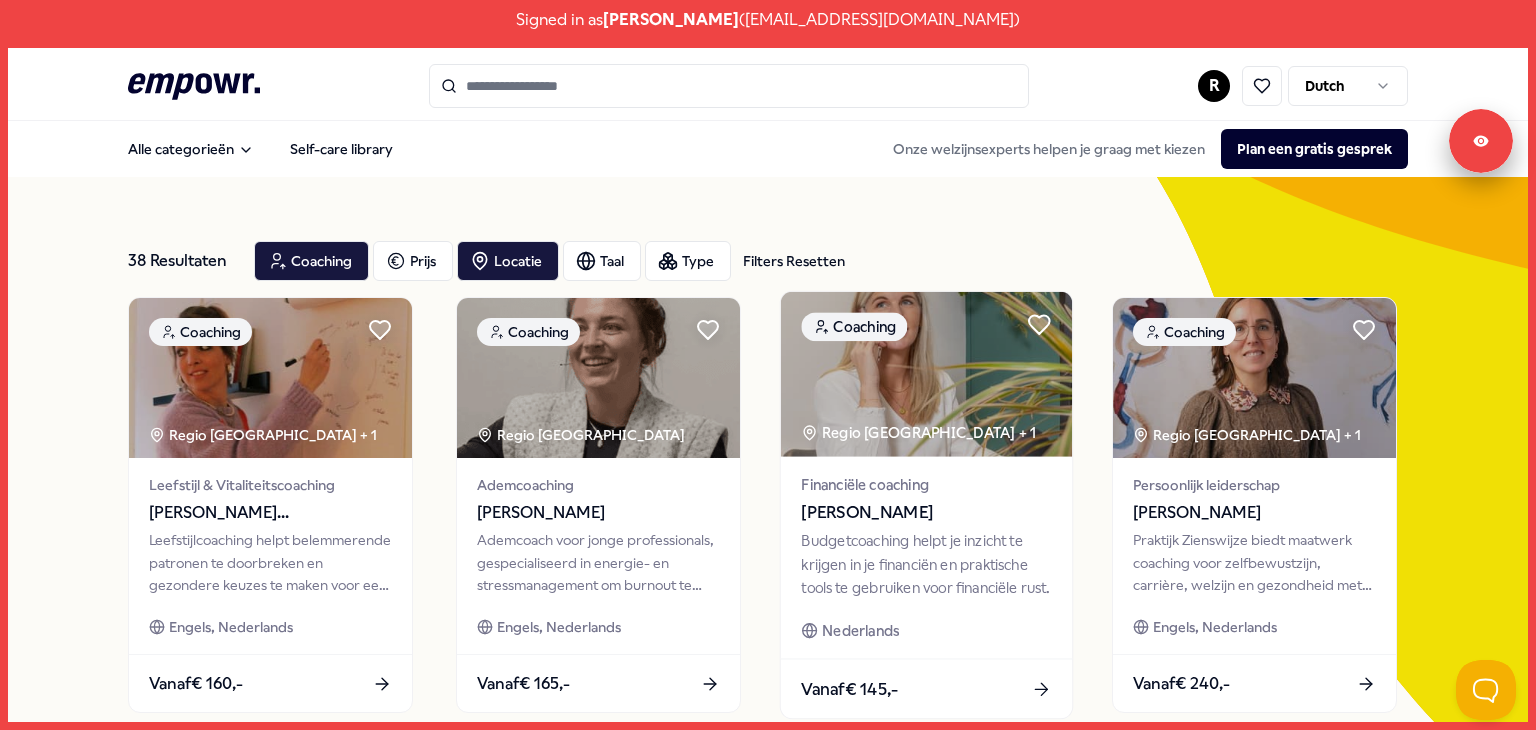 scroll, scrollTop: 0, scrollLeft: 0, axis: both 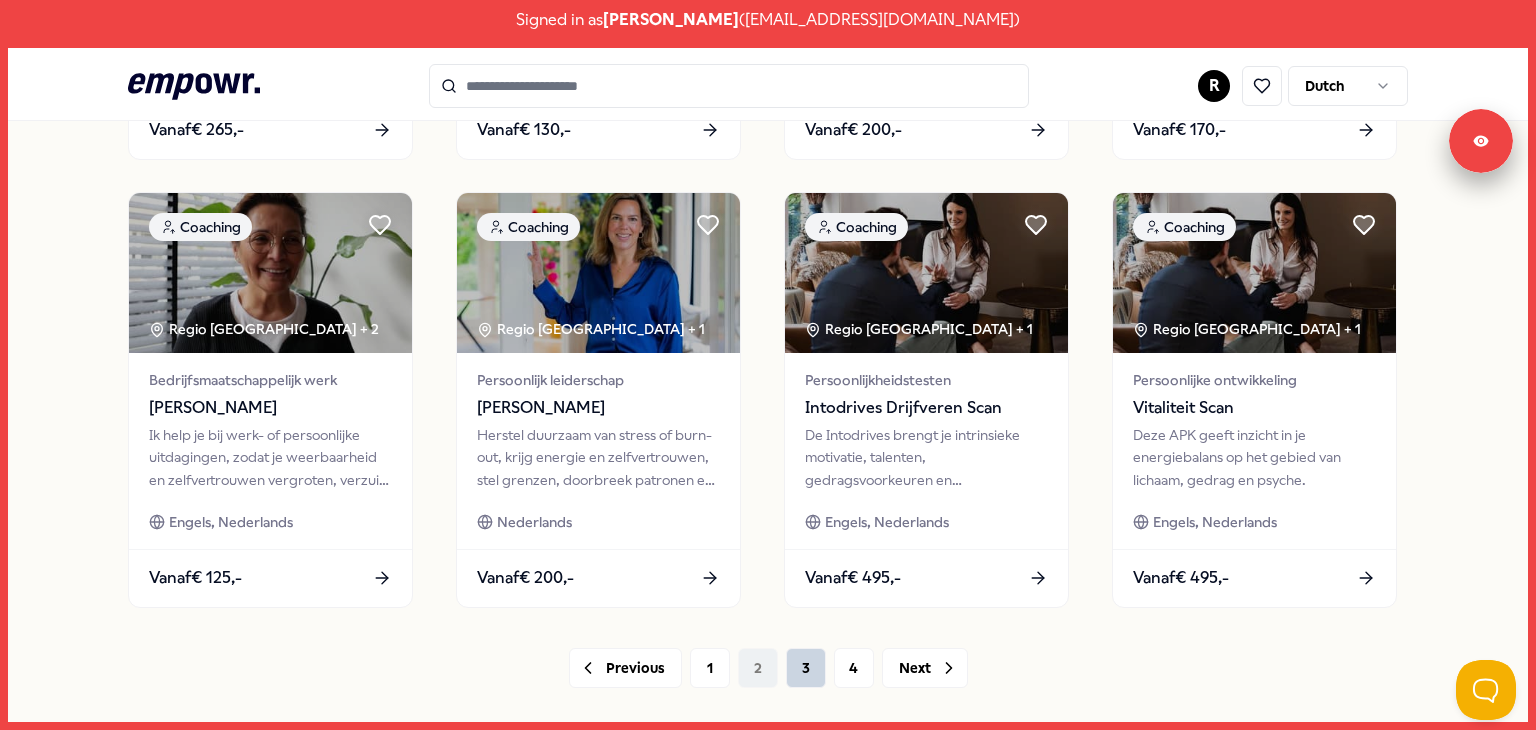 click on "3" at bounding box center [806, 668] 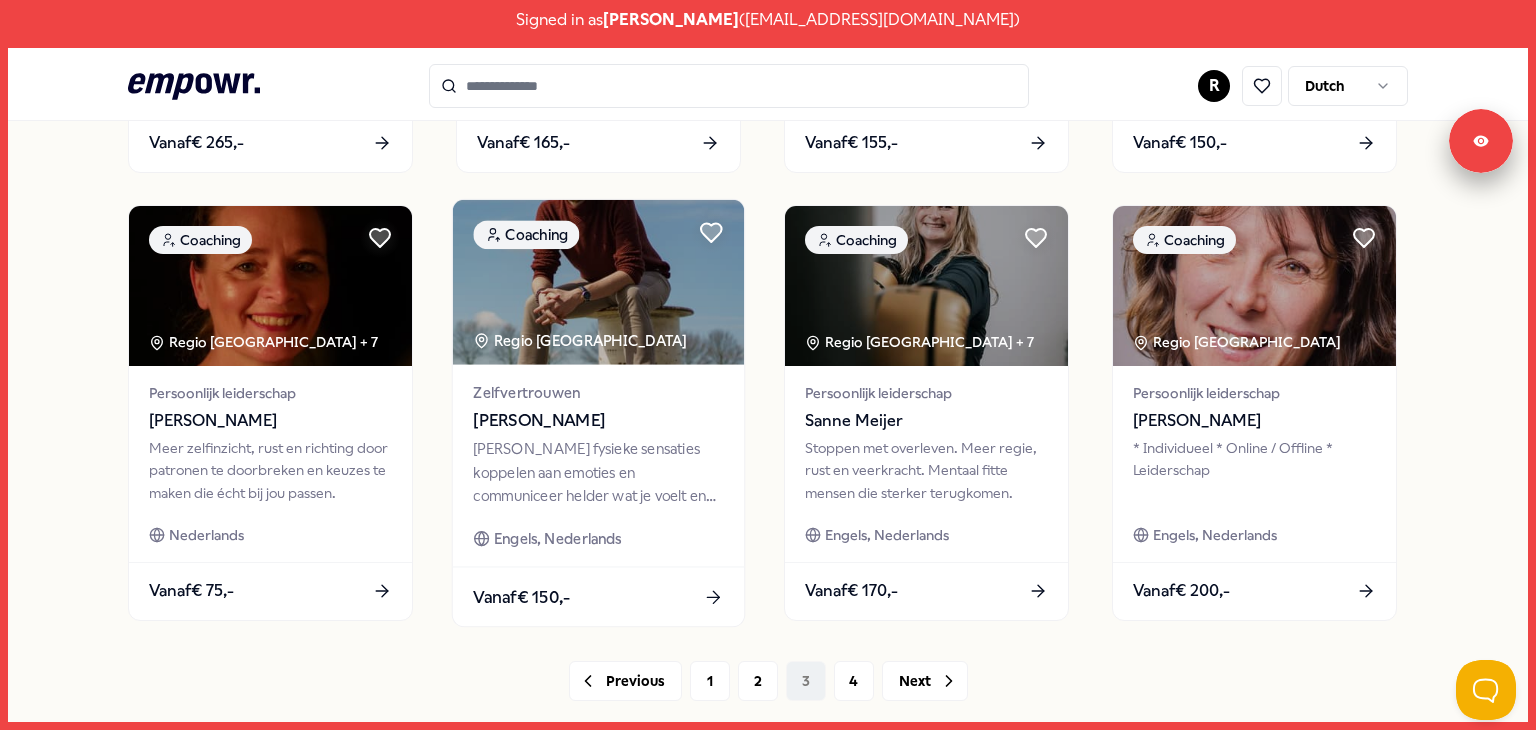 scroll, scrollTop: 977, scrollLeft: 0, axis: vertical 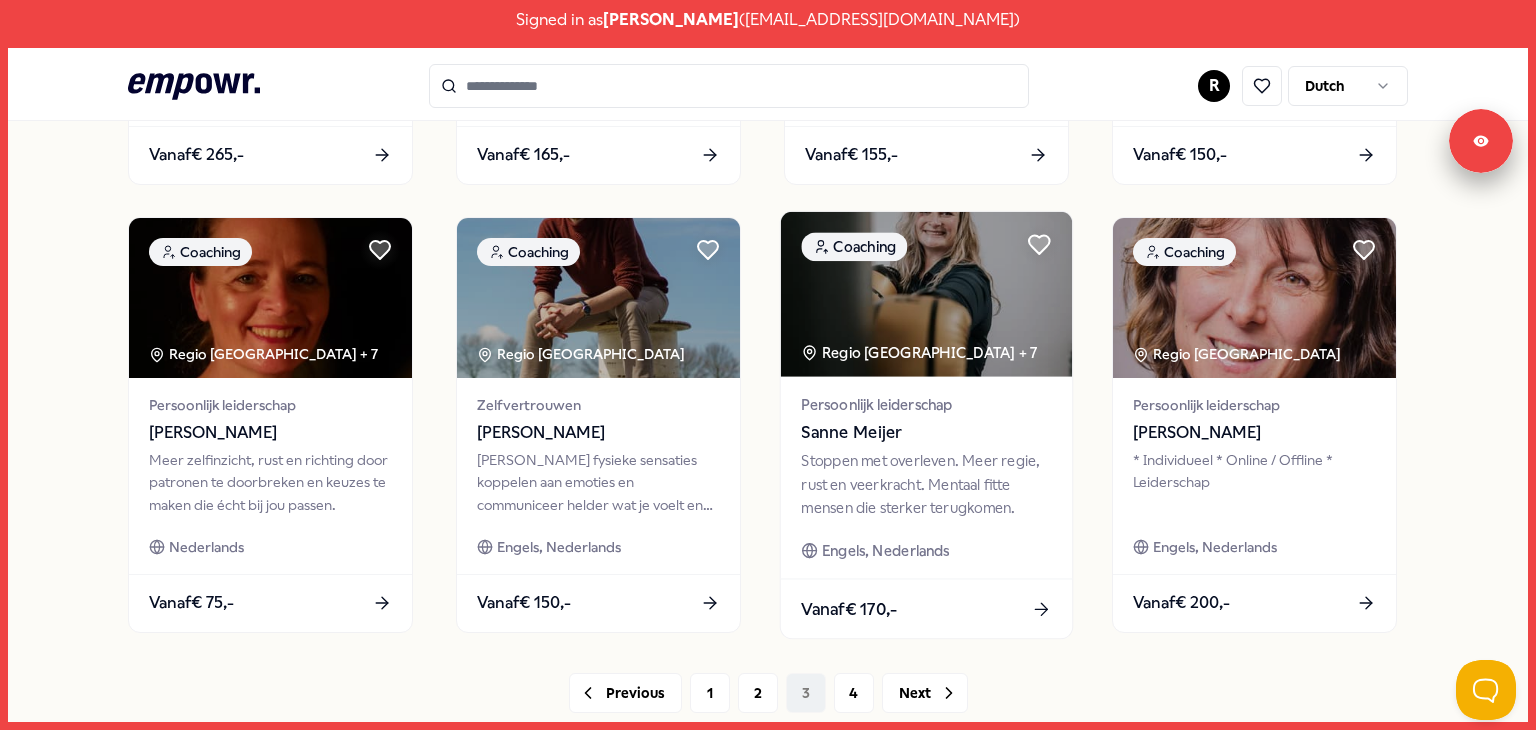 click at bounding box center (926, 294) 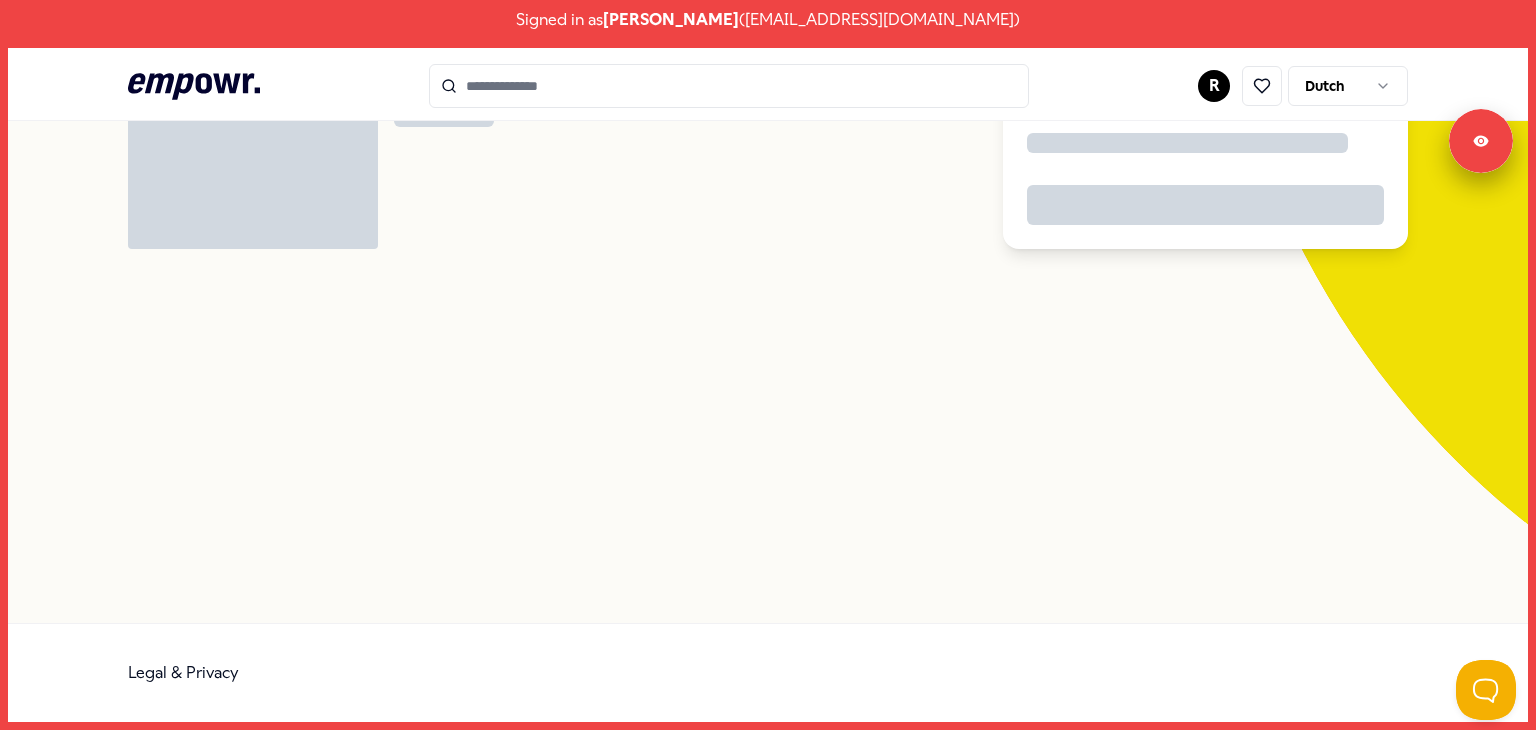 scroll, scrollTop: 128, scrollLeft: 0, axis: vertical 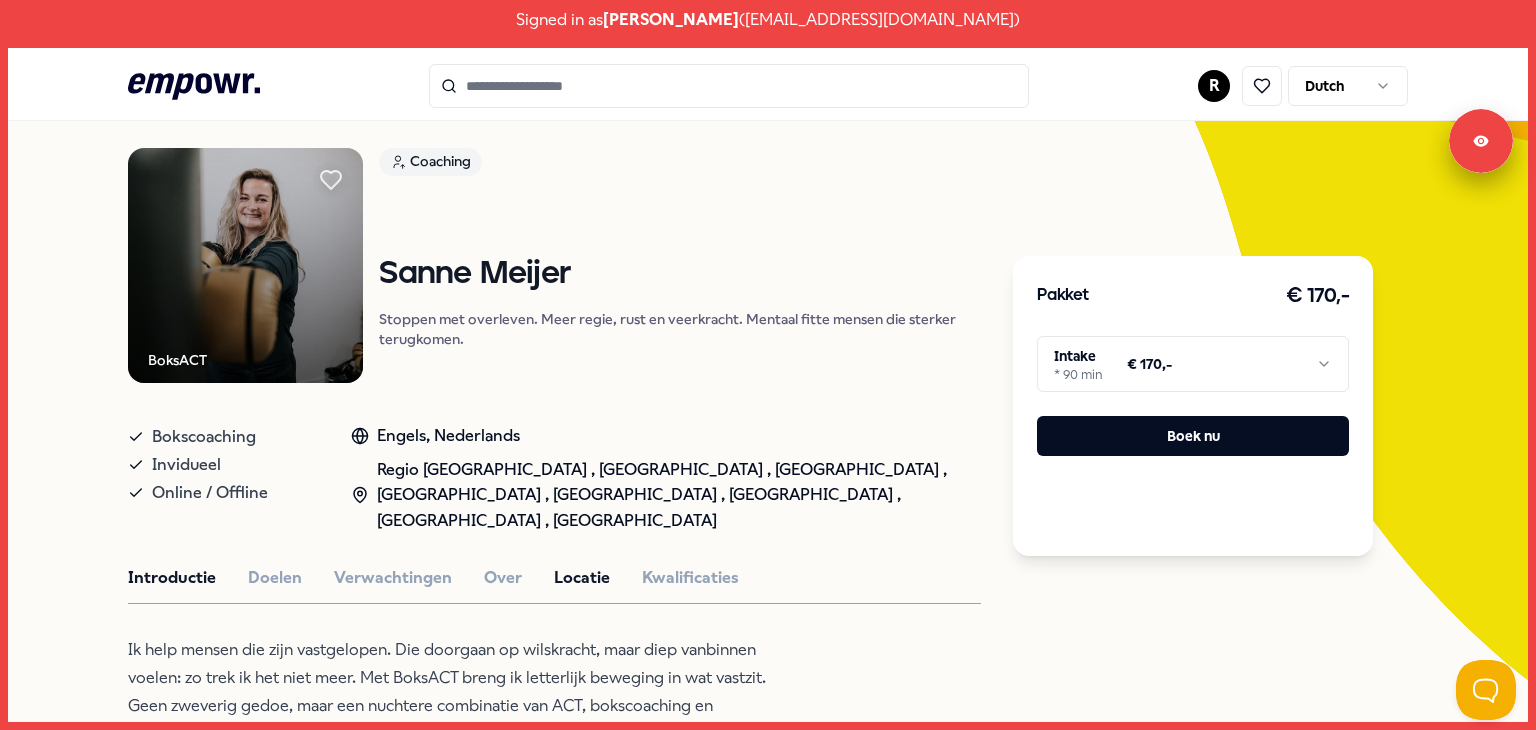 click on "Locatie" at bounding box center (582, 578) 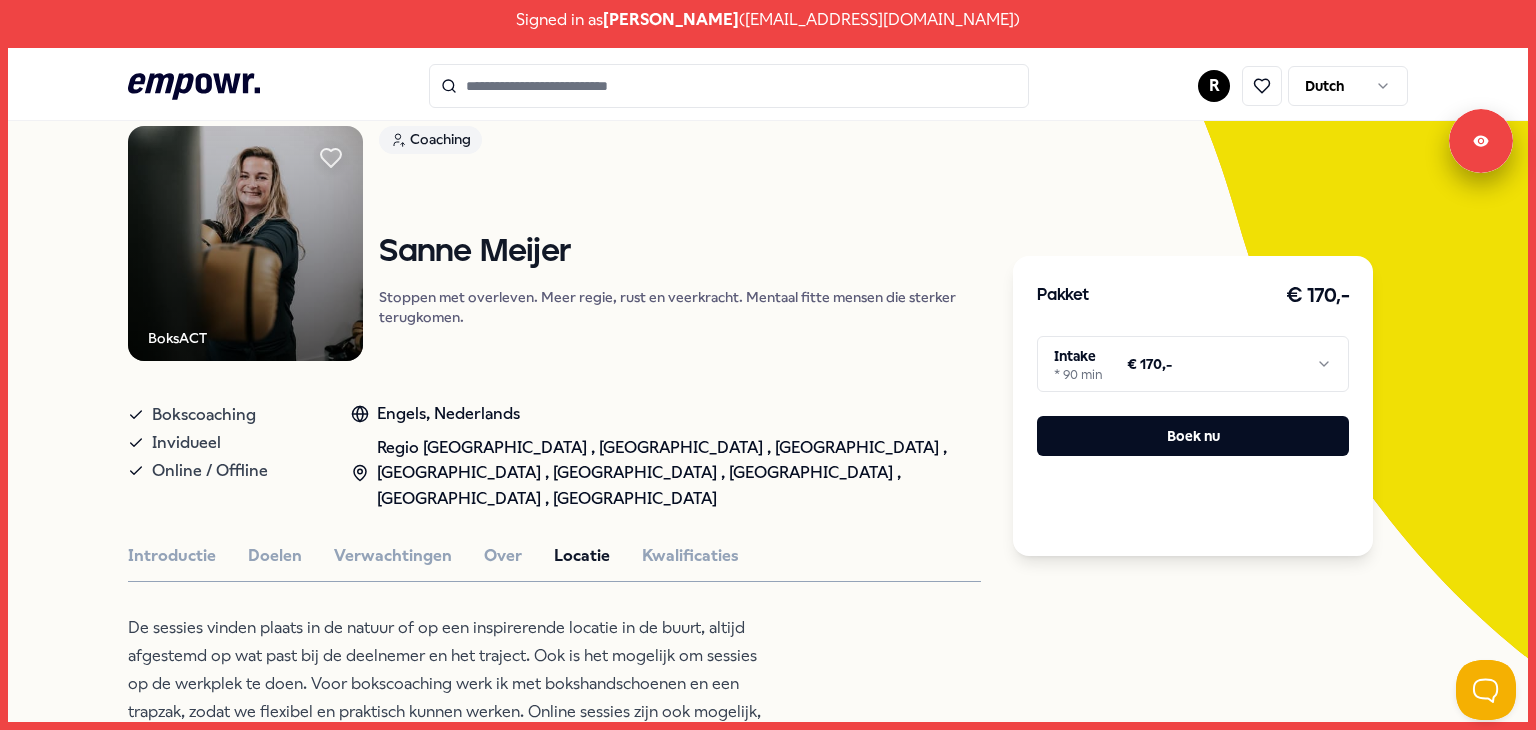 scroll, scrollTop: 0, scrollLeft: 0, axis: both 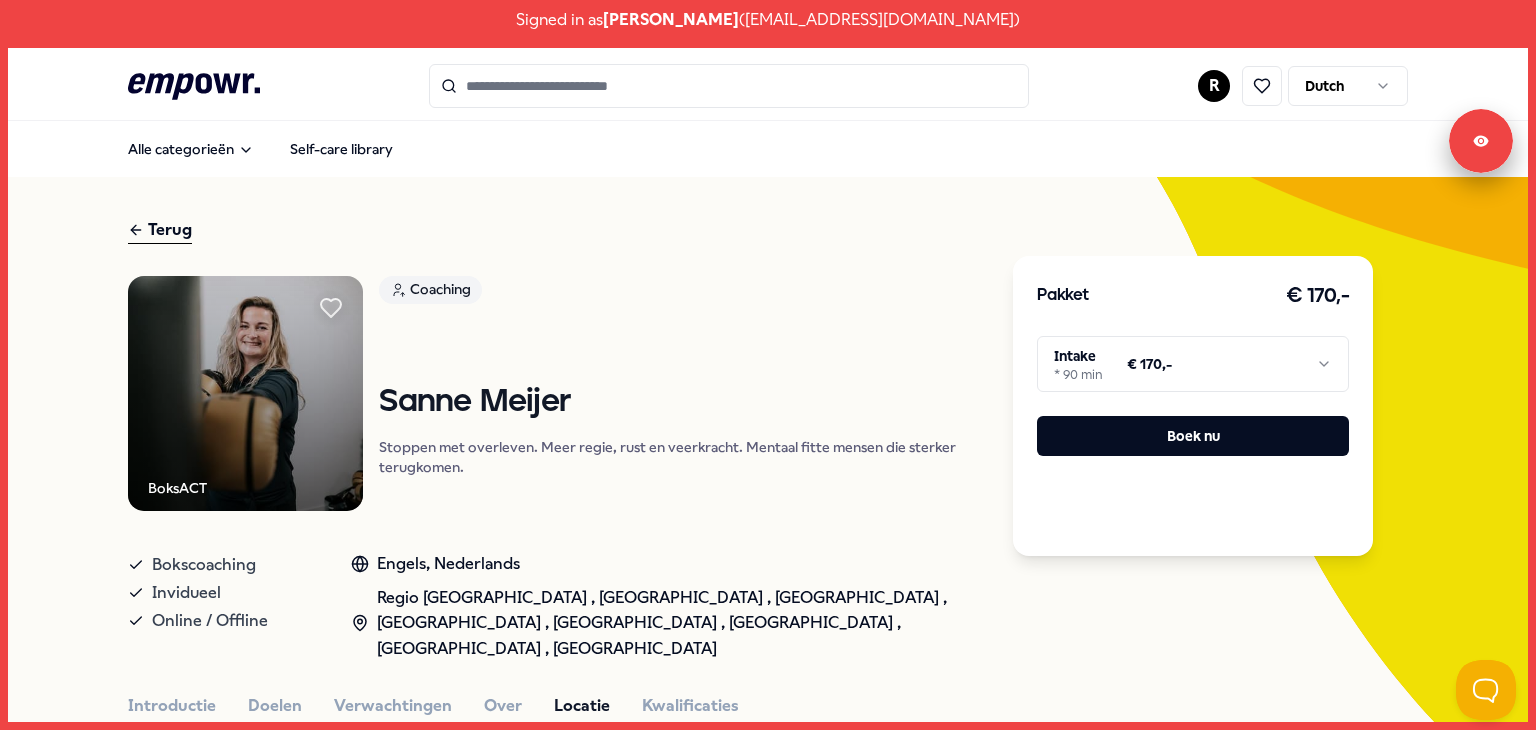 click on "Terug" at bounding box center [160, 230] 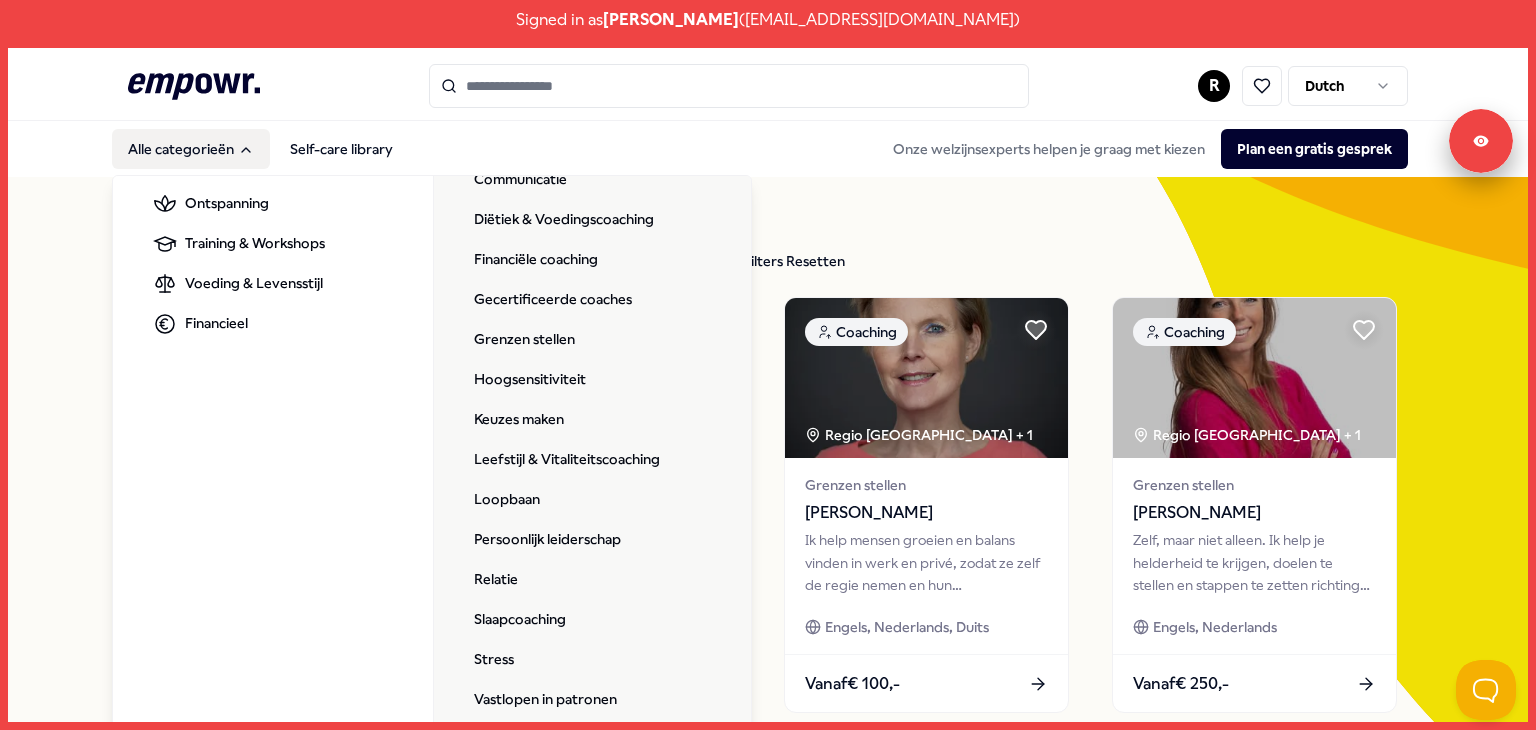 scroll, scrollTop: 232, scrollLeft: 0, axis: vertical 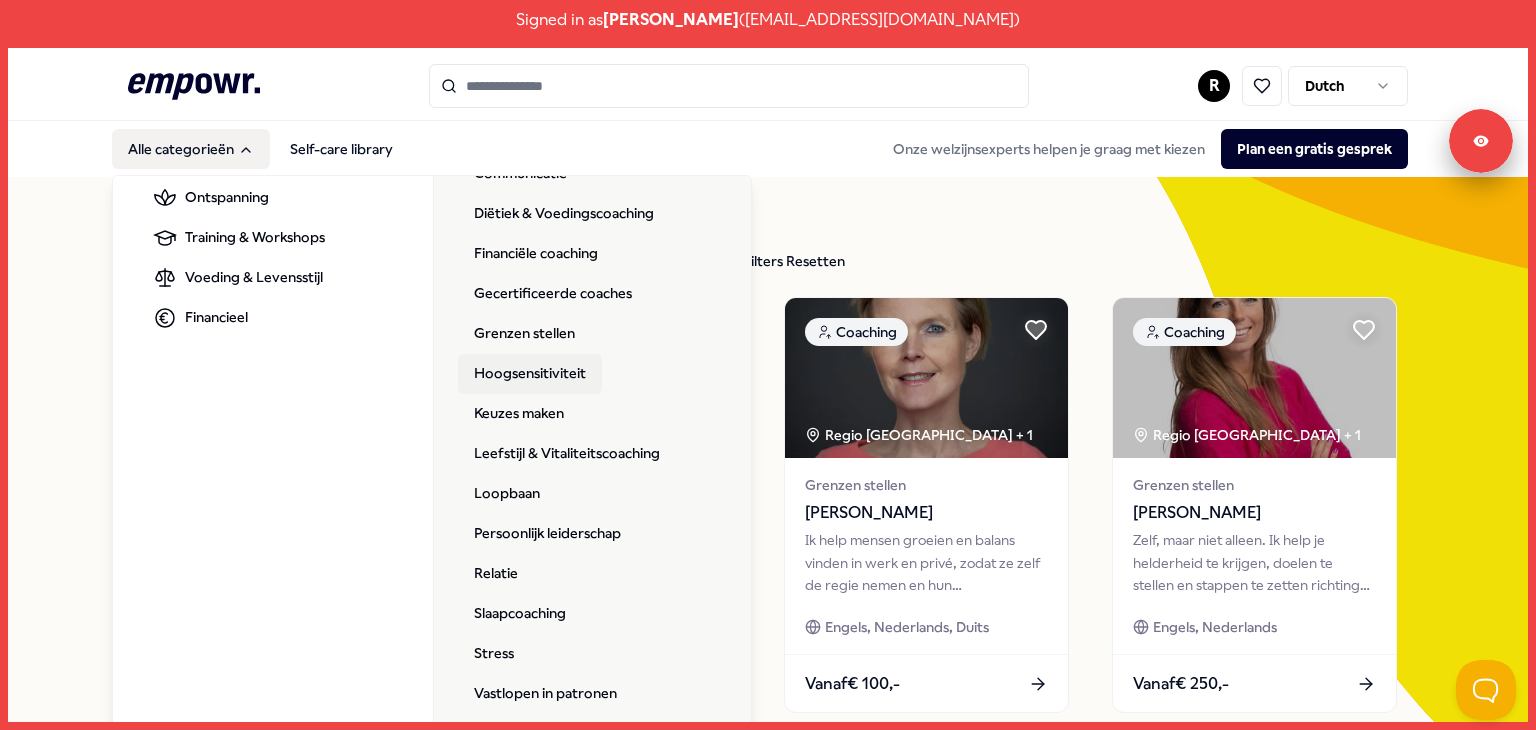 click on "Hoogsensitiviteit" at bounding box center (530, 374) 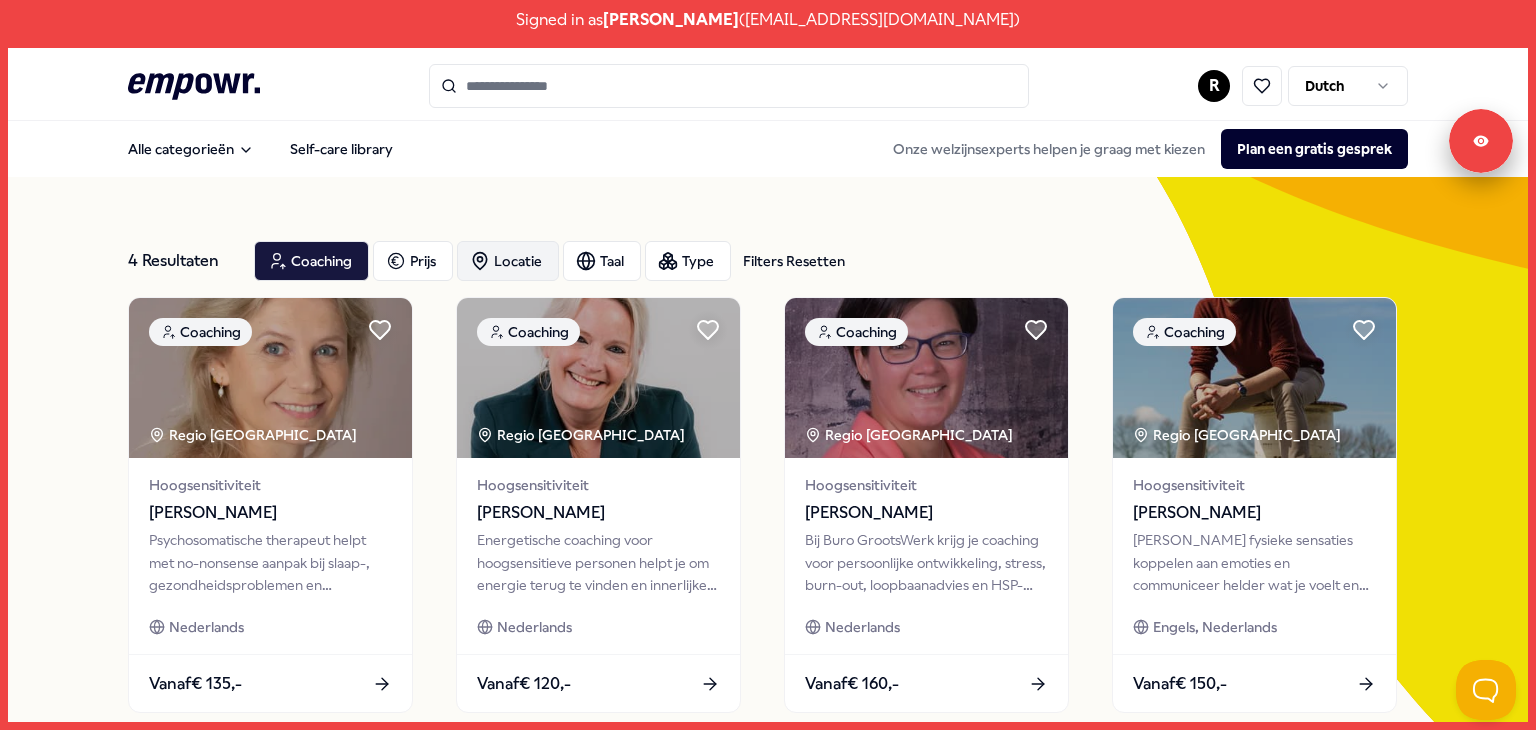 click on "Locatie" at bounding box center [508, 261] 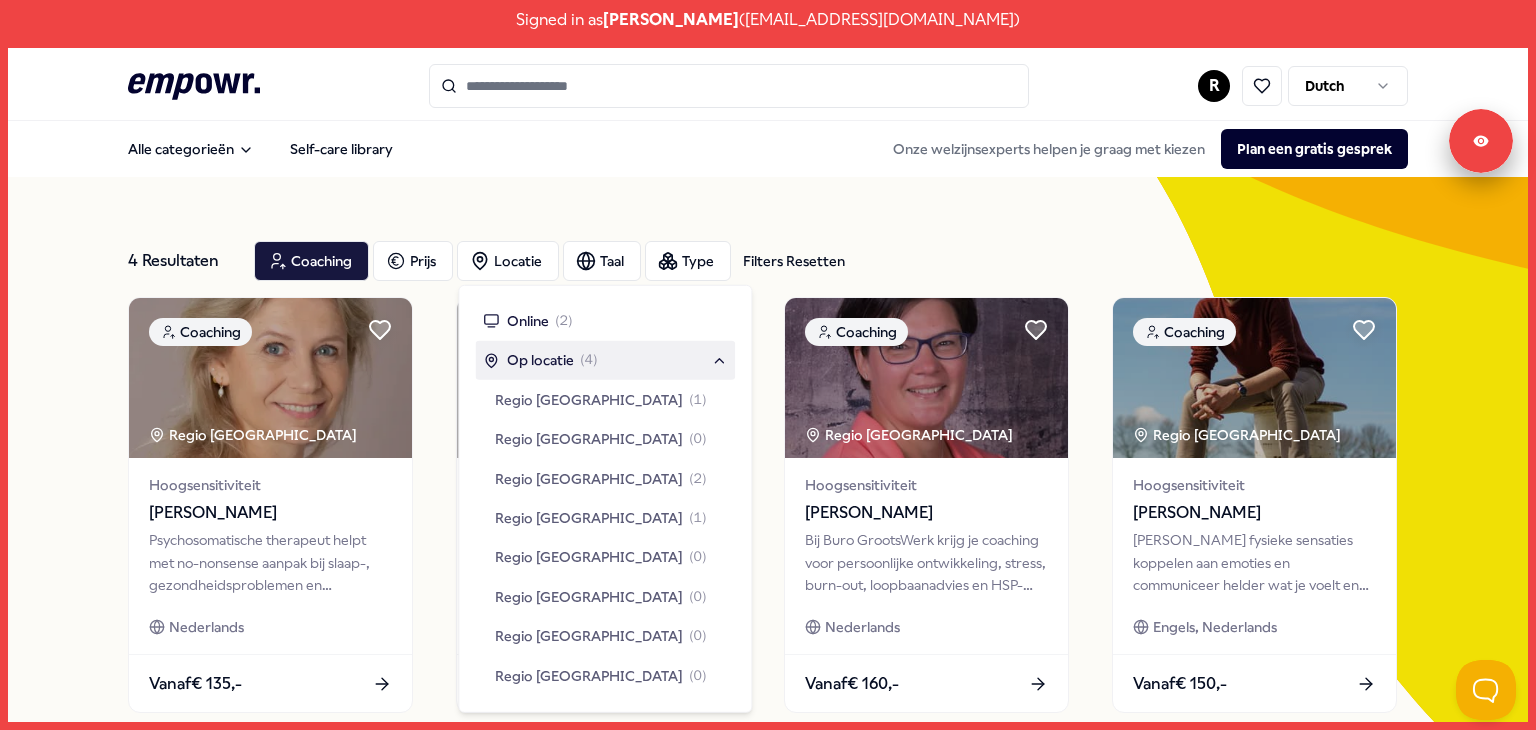click on "Op locatie" at bounding box center [540, 360] 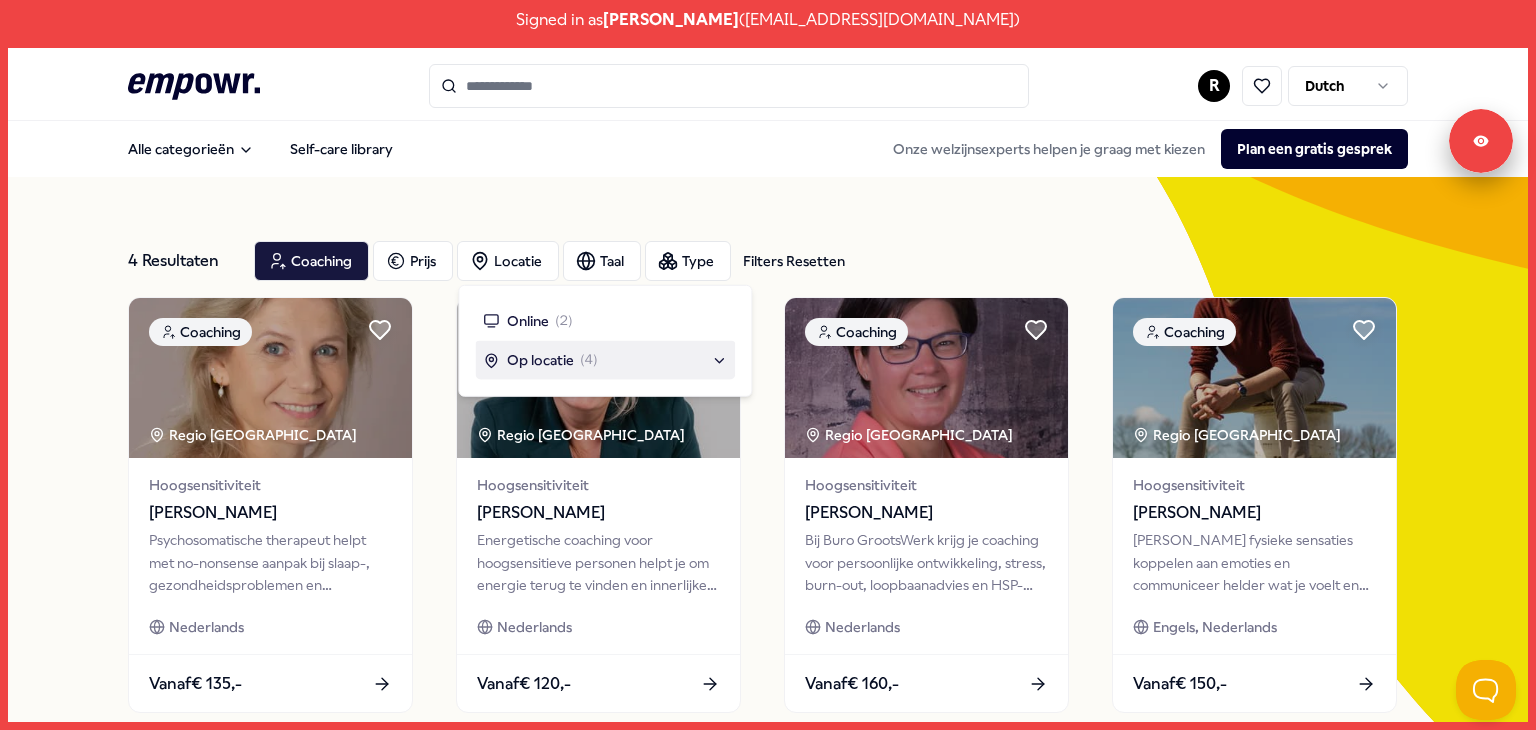 click on "4 Resultaten Filters Resetten Coaching Prijs Locatie Taal Type Filters Resetten Coaching Regio Amsterdam    Hoogsensitiviteit Mariel Houweling Psychosomatische therapeut helpt met no-nonsense aanpak bij slaap-,
gezondheidsproblemen en persoonlijke groei. Nederlands Vanaf  € 135,- Coaching Regio Utrecht    Hoogsensitiviteit Suzan Ekelenkamp Energetische coaching voor hoogsensitieve personen helpt je om energie terug te
vinden en innerlijke balans te herstellen. Nederlands Vanaf  € 120,- Coaching Regio Noord NL    Hoogsensitiviteit Audrey van der Galiën Bij Buro GrootsWerk krijg je coaching voor persoonlijke ontwikkeling, stress,
burn-out, loopbaanadvies en HSP-begeleiding Nederlands Vanaf  € 160,- Coaching Regio Utrecht    Hoogsensitiviteit Gilius Kreiken Leer fysieke sensaties koppelen aan emoties en communiceer helder wat je voelt
en nodig hebt, vóór het je overweldigt. Engels, Nederlands Vanaf  € 150,- Previous 1 Next" at bounding box center (768, 509) 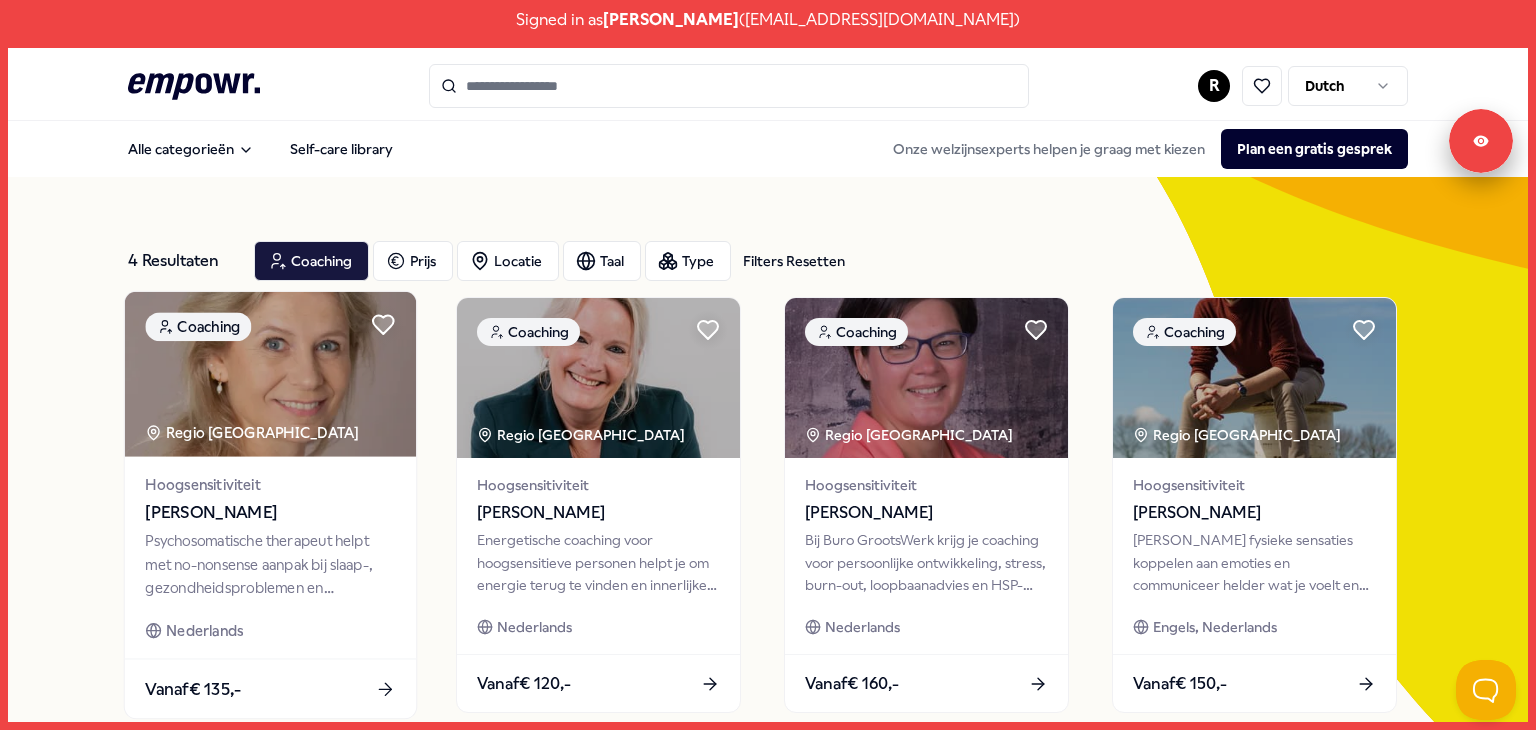 click at bounding box center (270, 374) 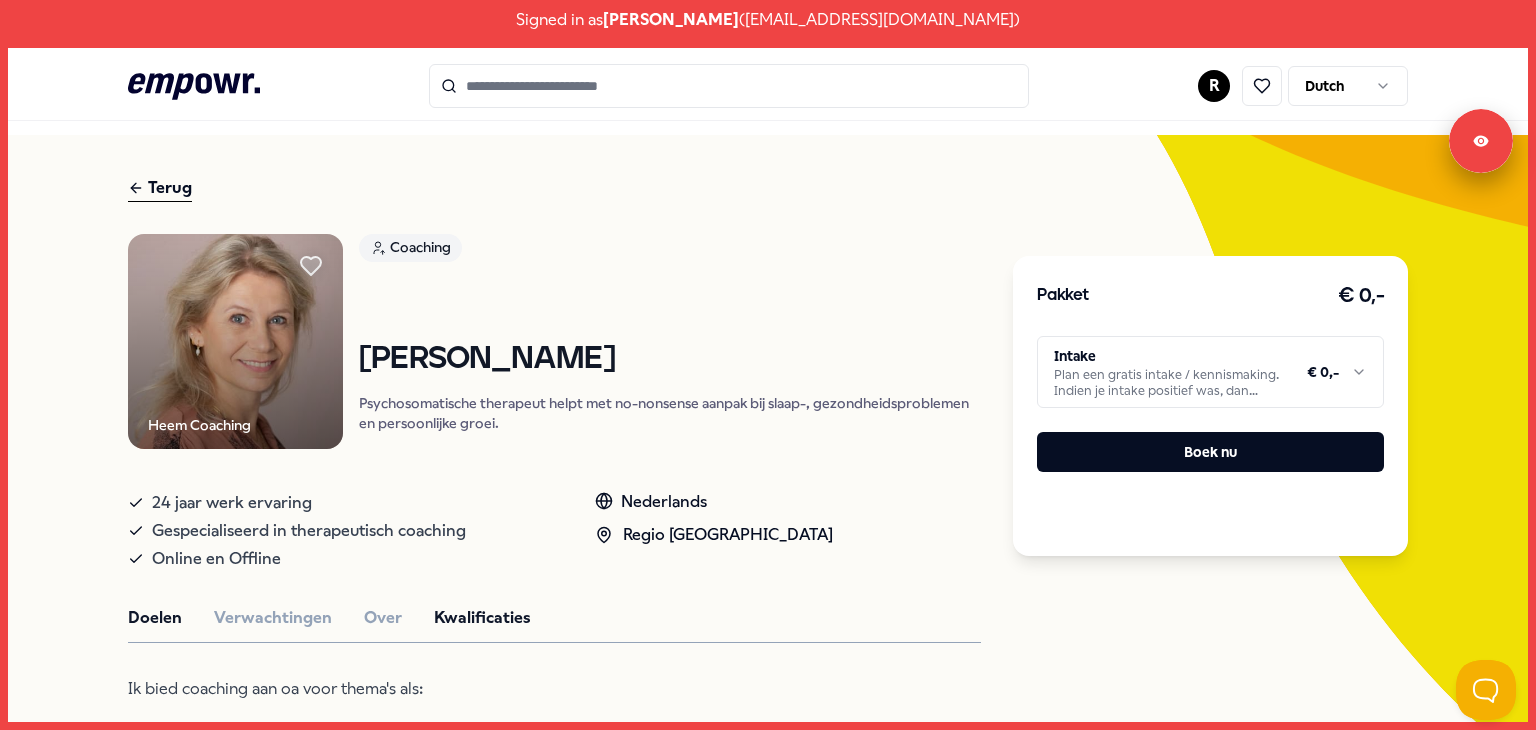 scroll, scrollTop: 0, scrollLeft: 0, axis: both 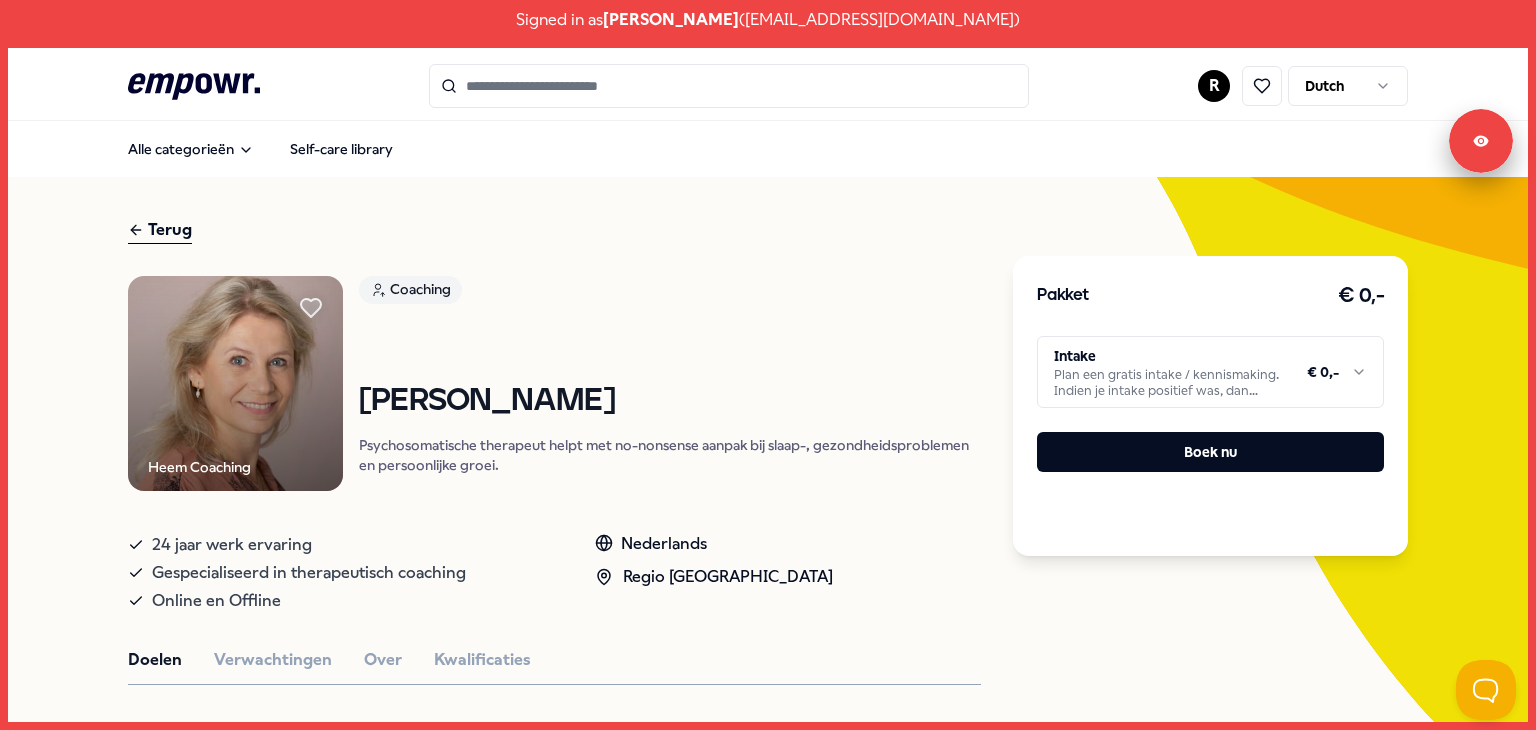 click on "Terug" at bounding box center (160, 230) 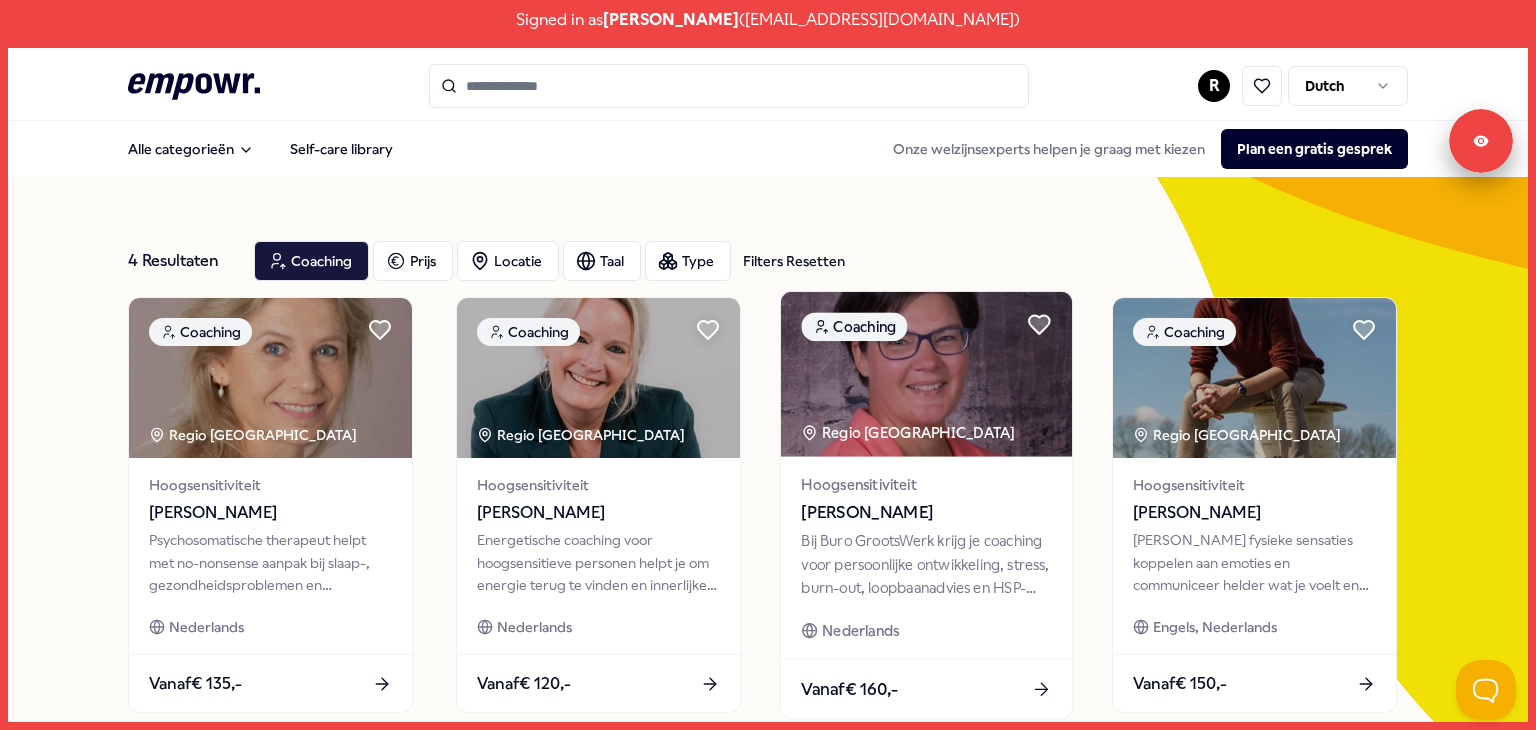 click at bounding box center (926, 374) 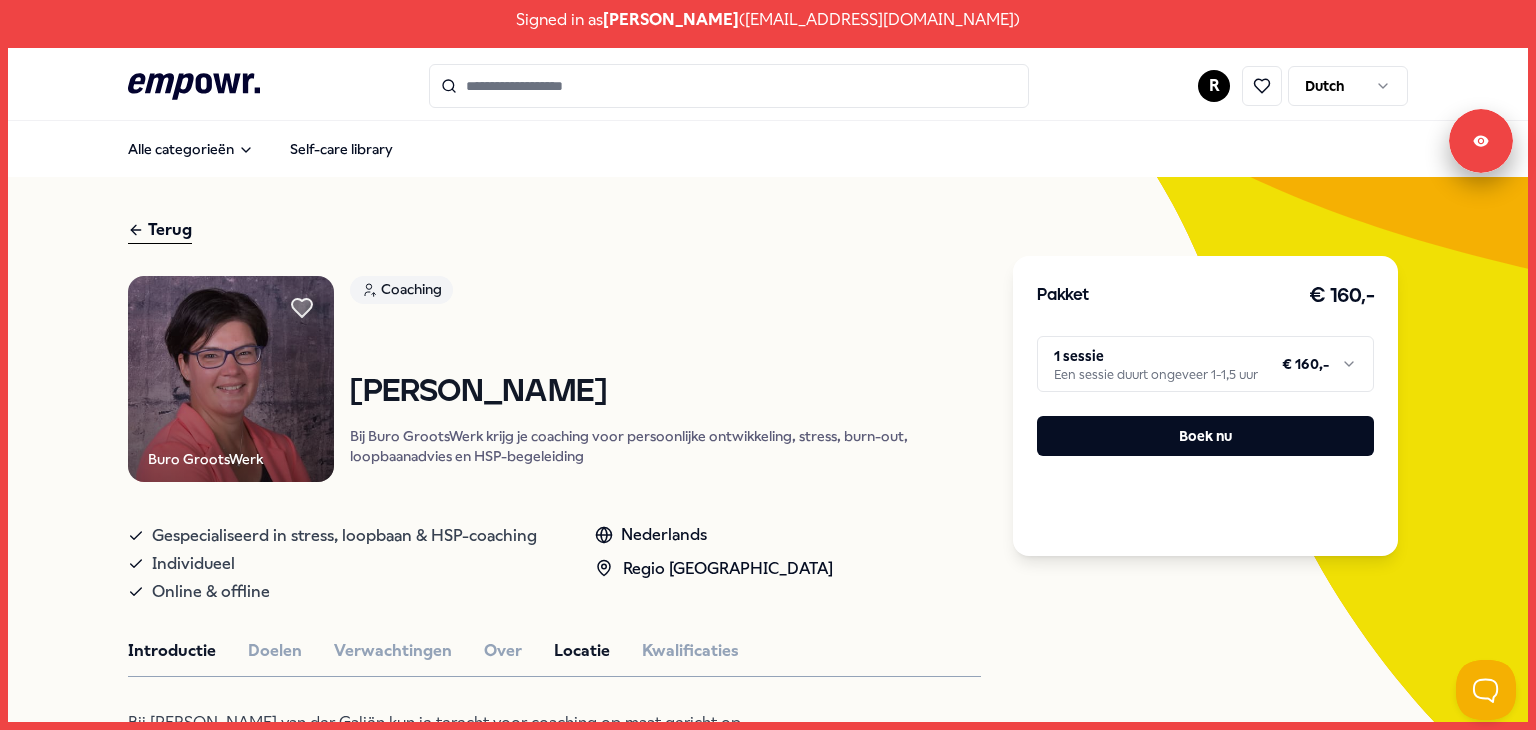 click on "Locatie" at bounding box center [582, 651] 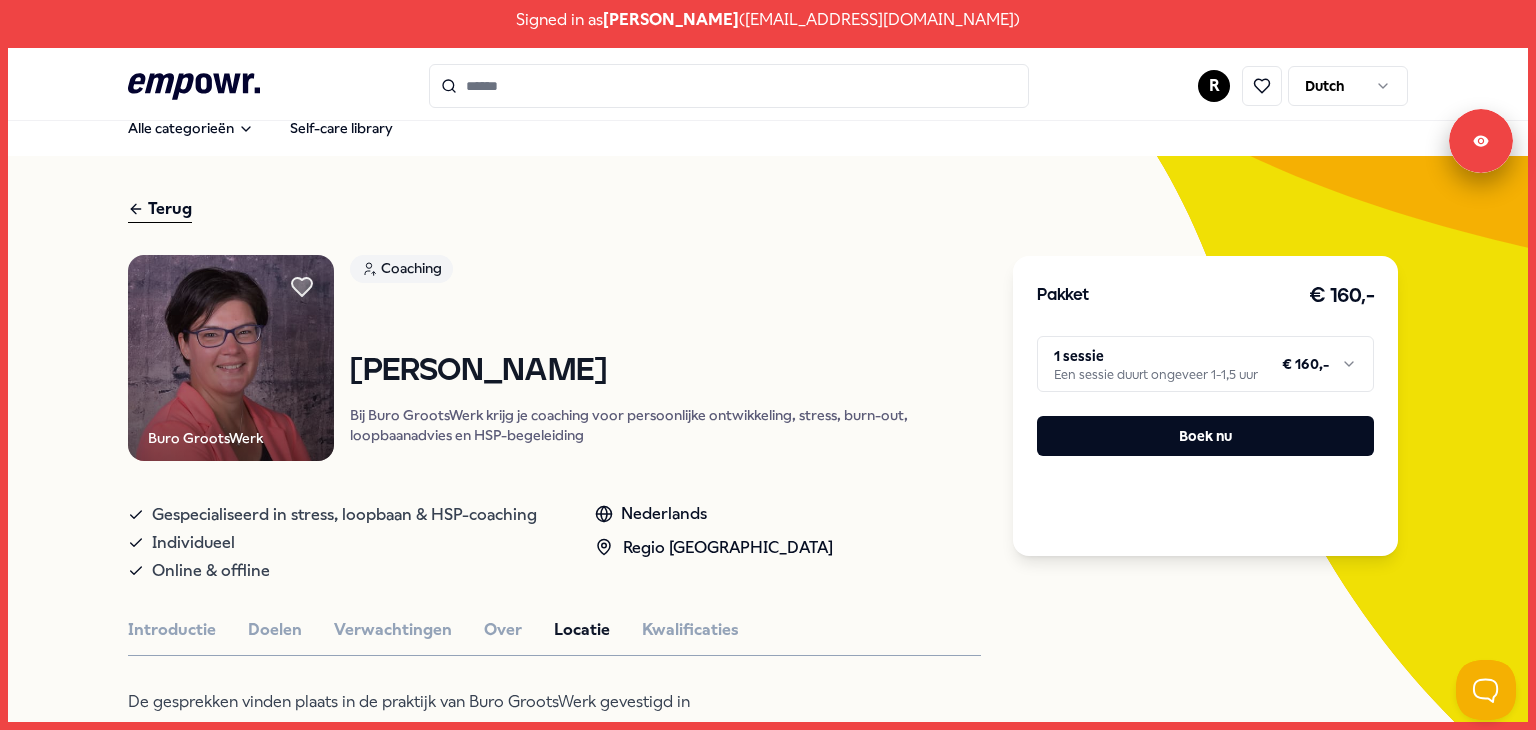 scroll, scrollTop: 0, scrollLeft: 0, axis: both 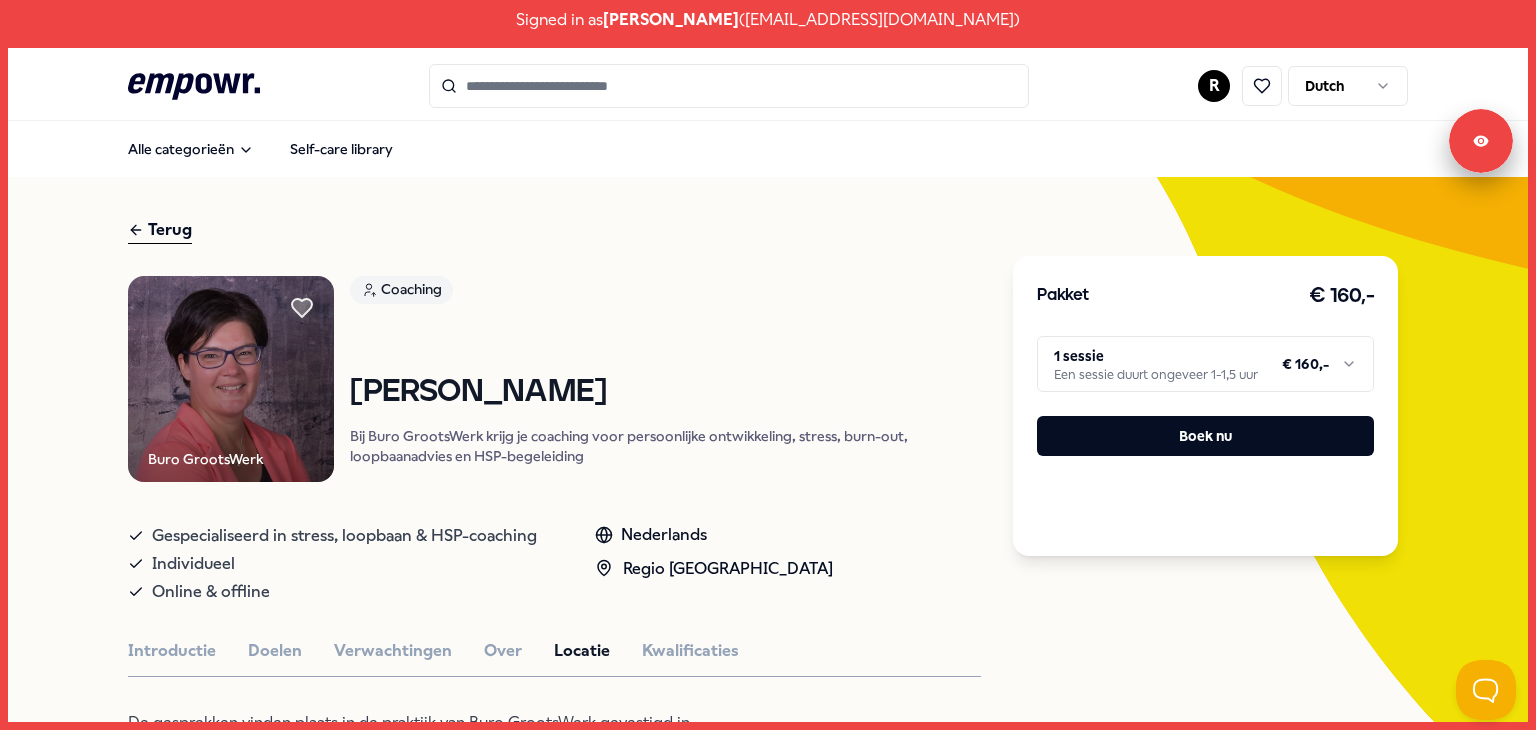 click on "Terug" at bounding box center [160, 230] 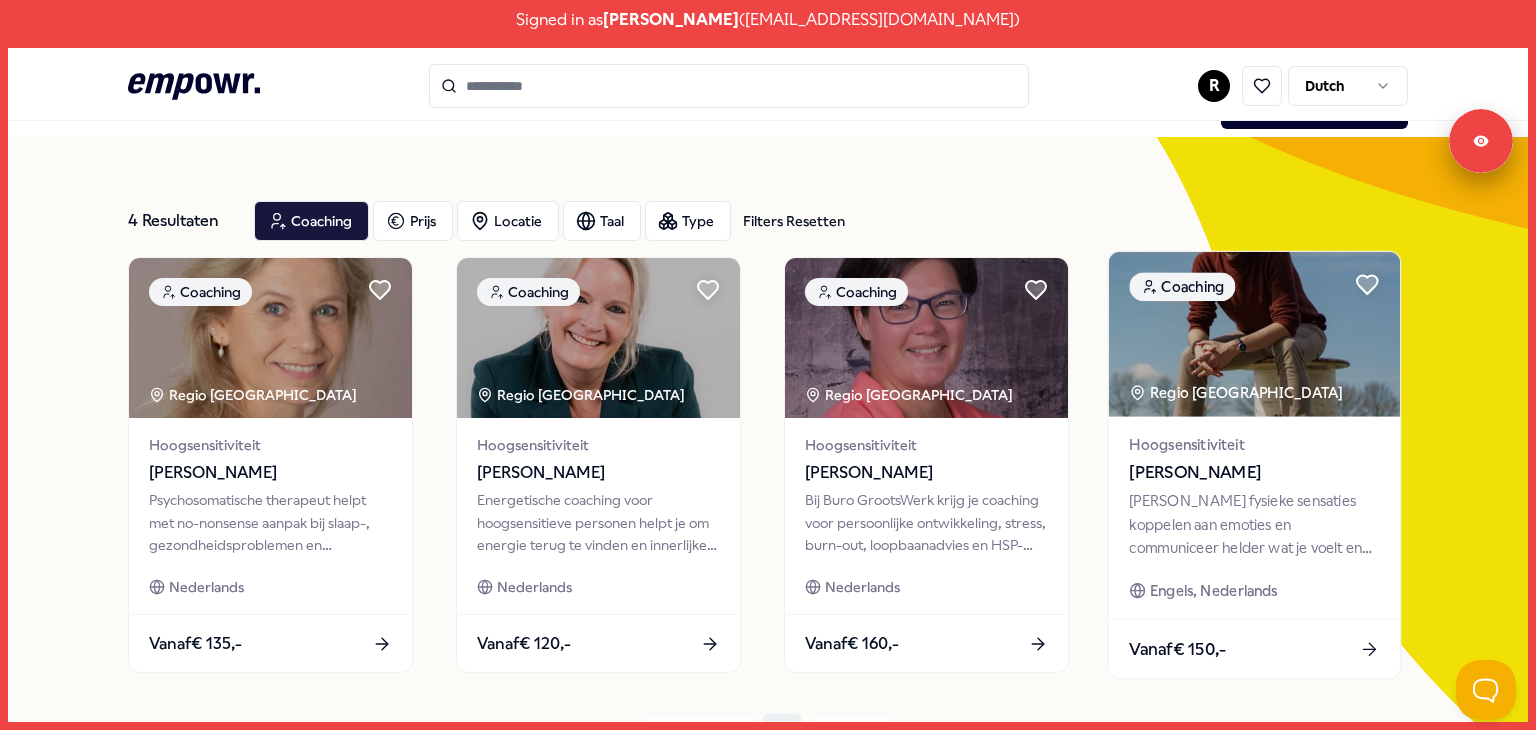 scroll, scrollTop: 39, scrollLeft: 0, axis: vertical 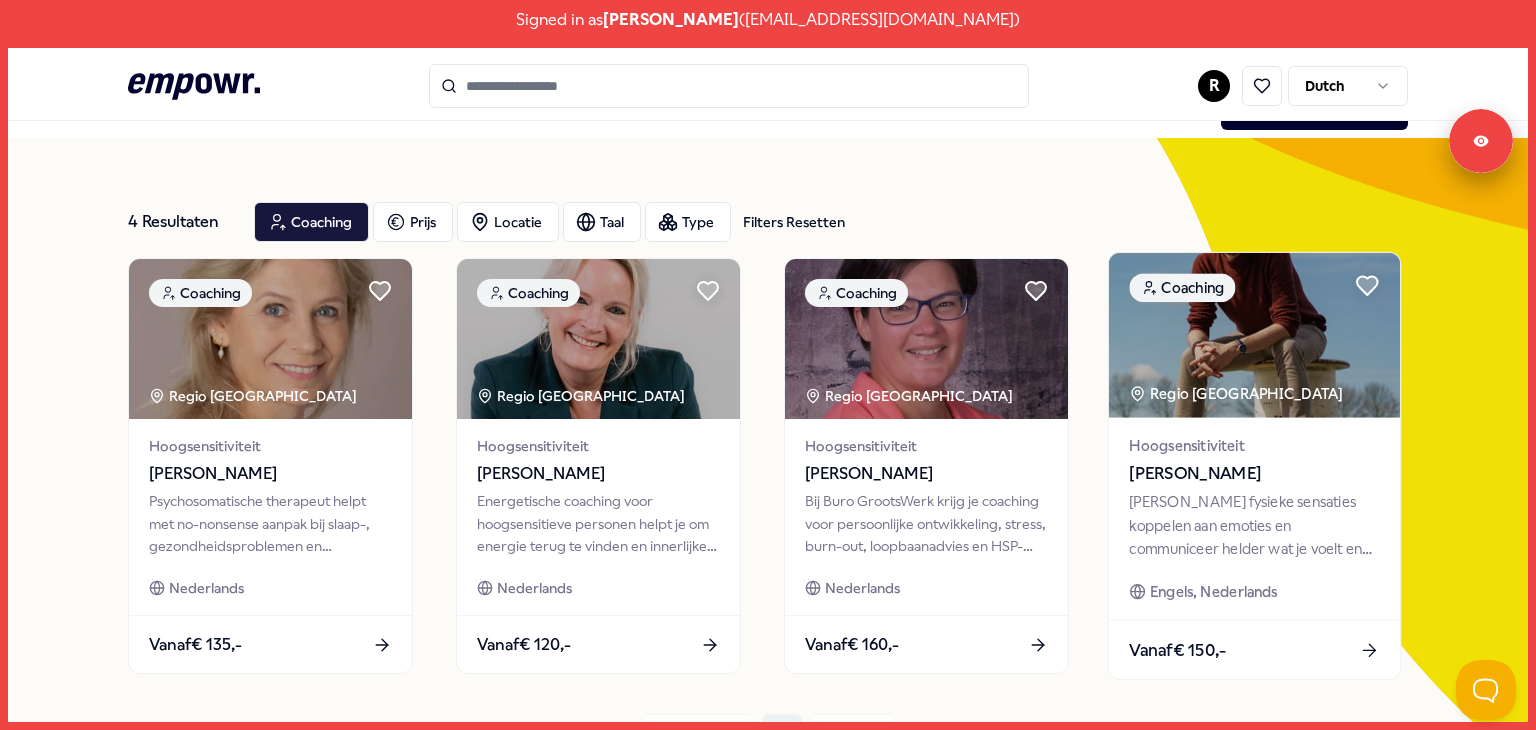 click at bounding box center [1254, 335] 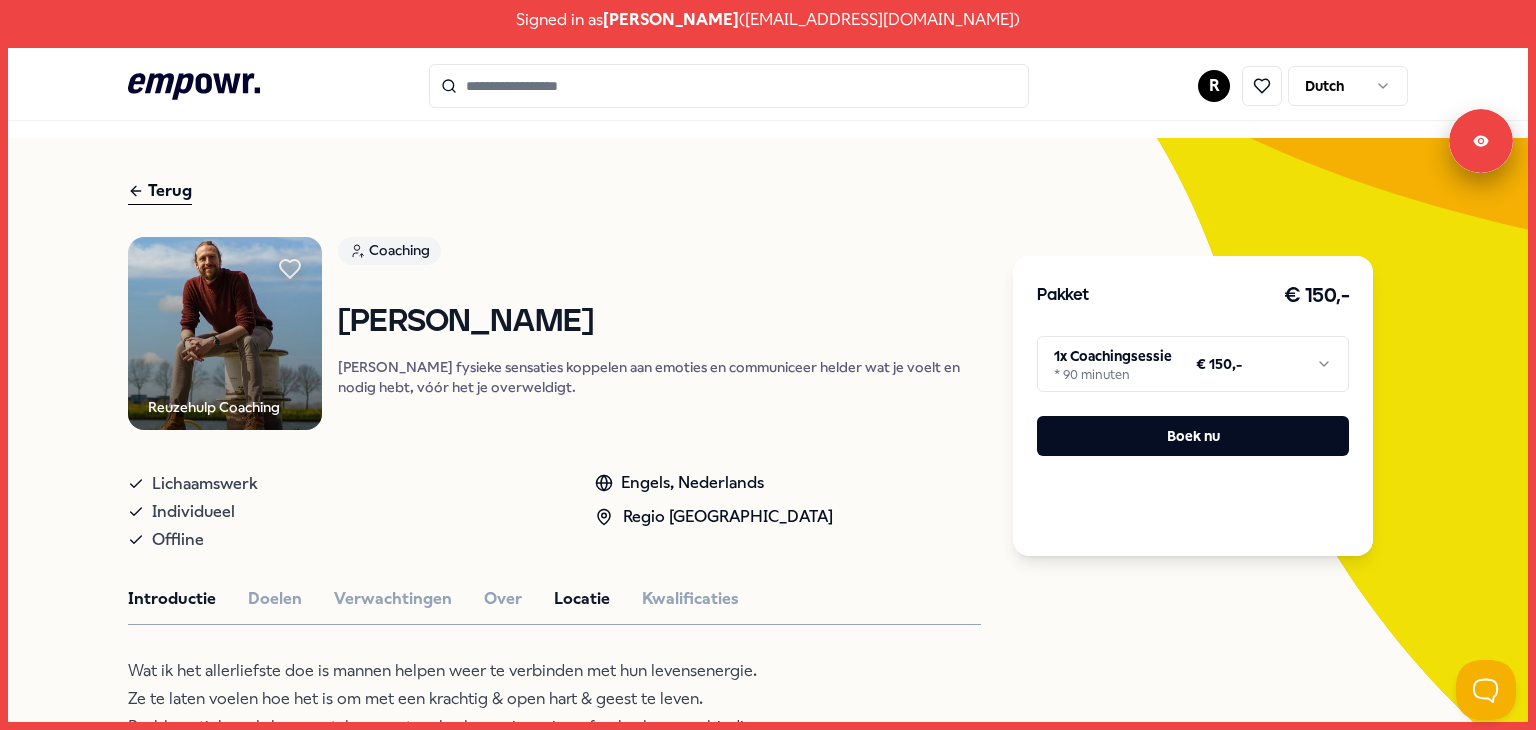 click on "Locatie" at bounding box center (582, 599) 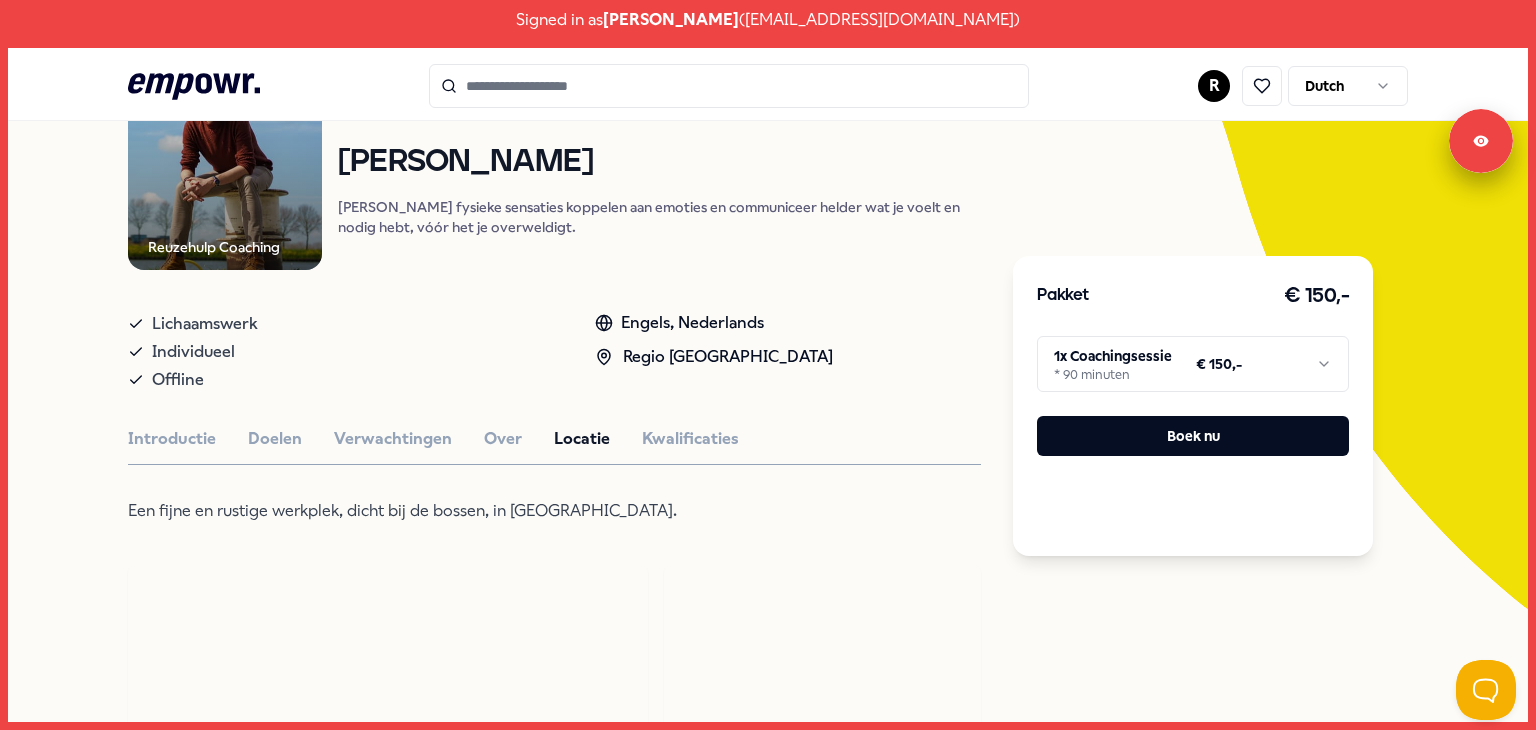 scroll, scrollTop: 223, scrollLeft: 0, axis: vertical 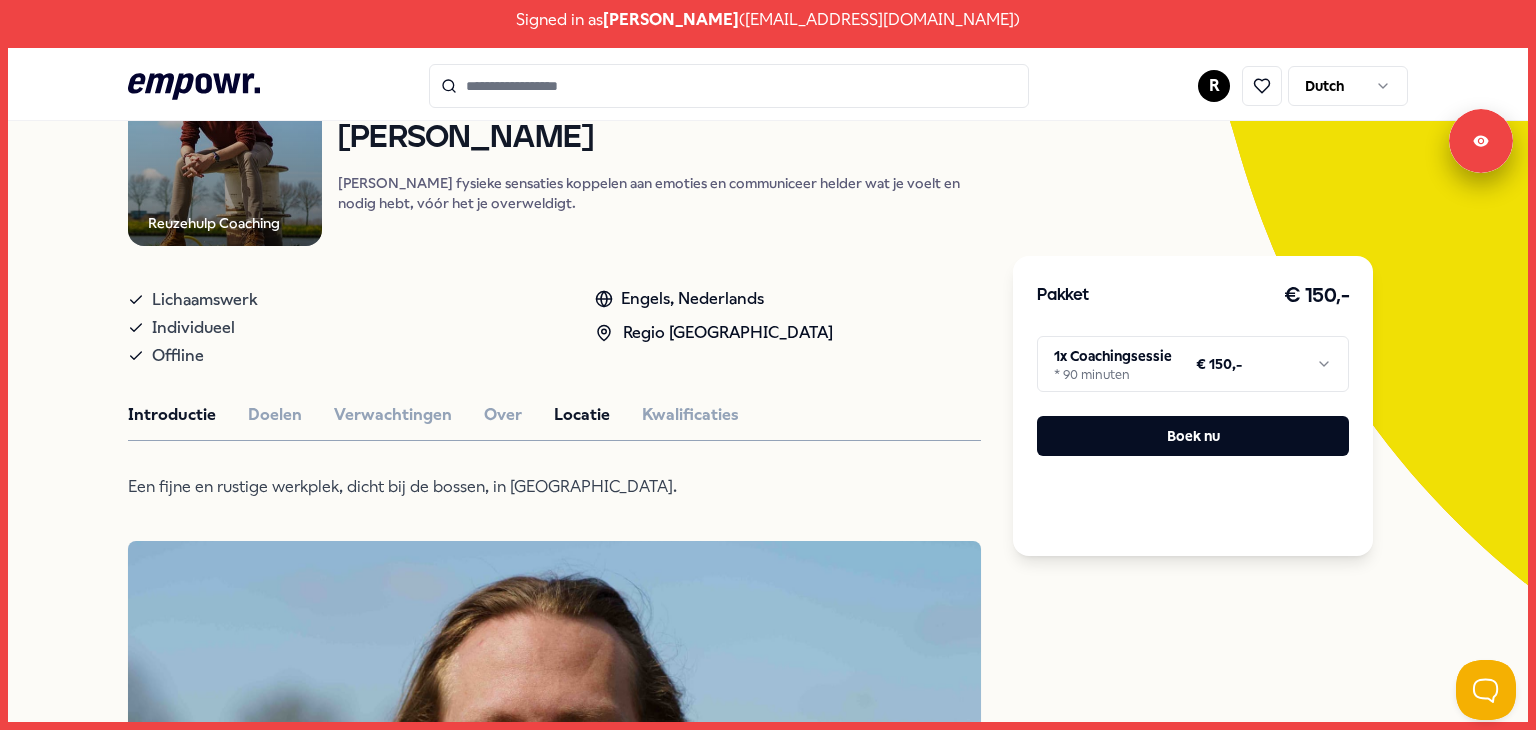 click on "Introductie" at bounding box center (172, 415) 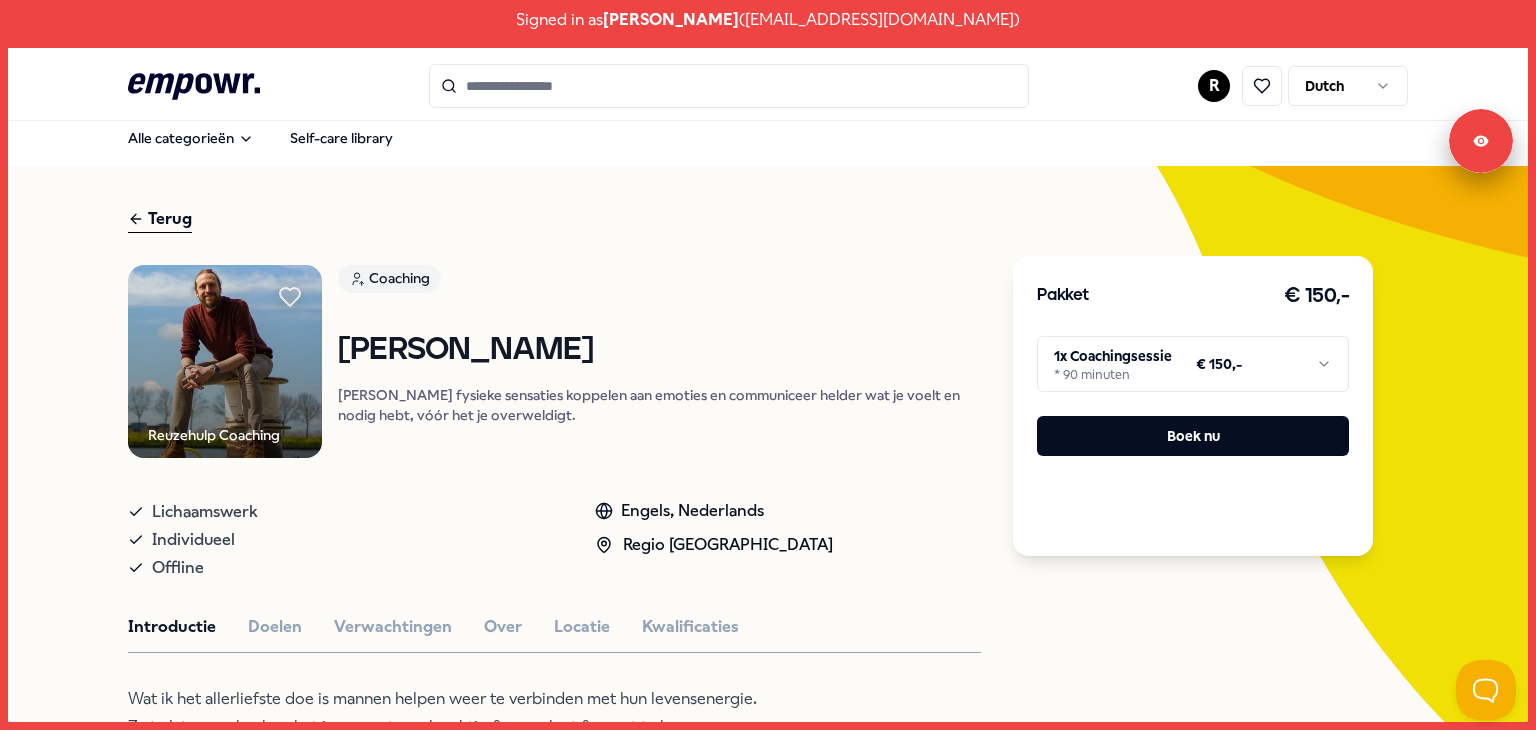 scroll, scrollTop: 9, scrollLeft: 0, axis: vertical 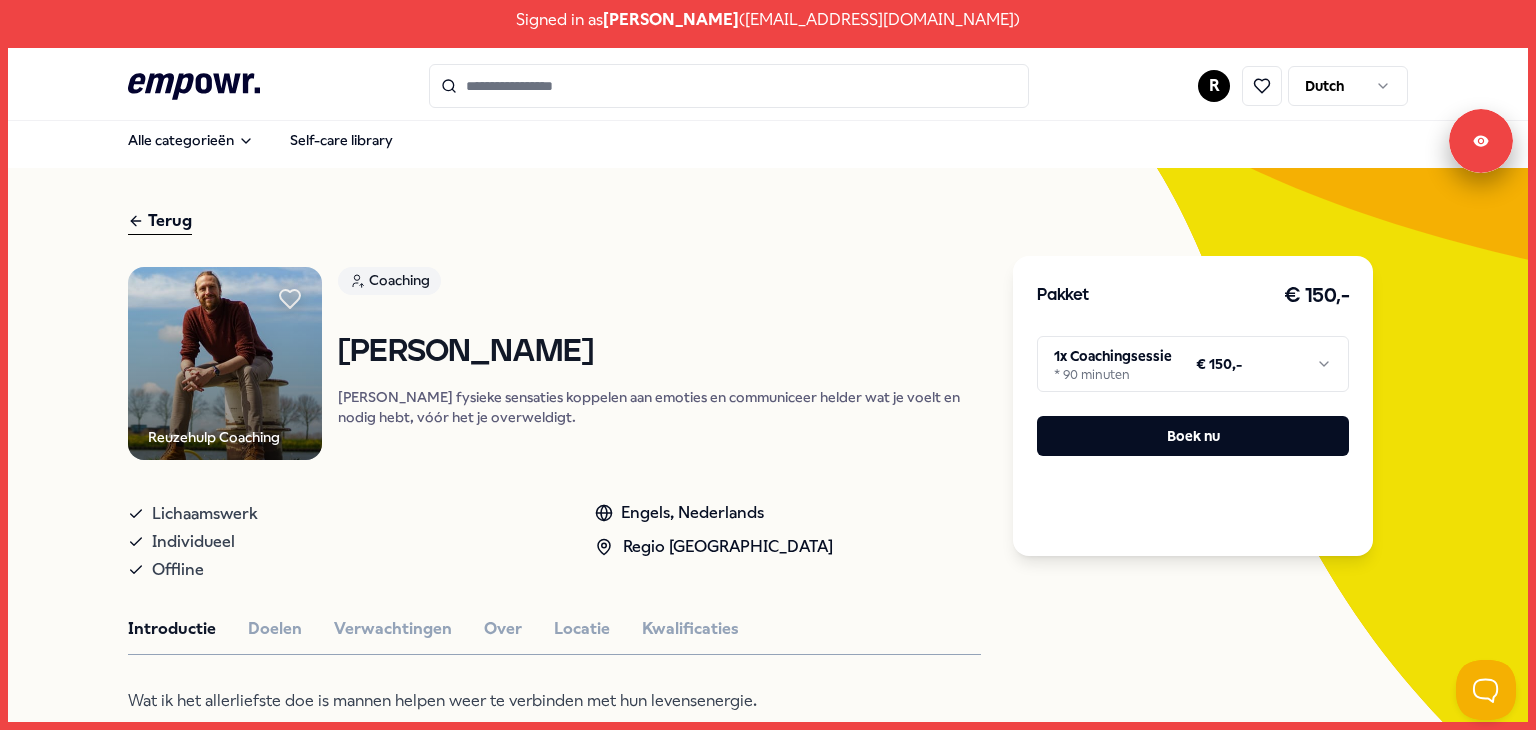 click on "Terug" at bounding box center (160, 221) 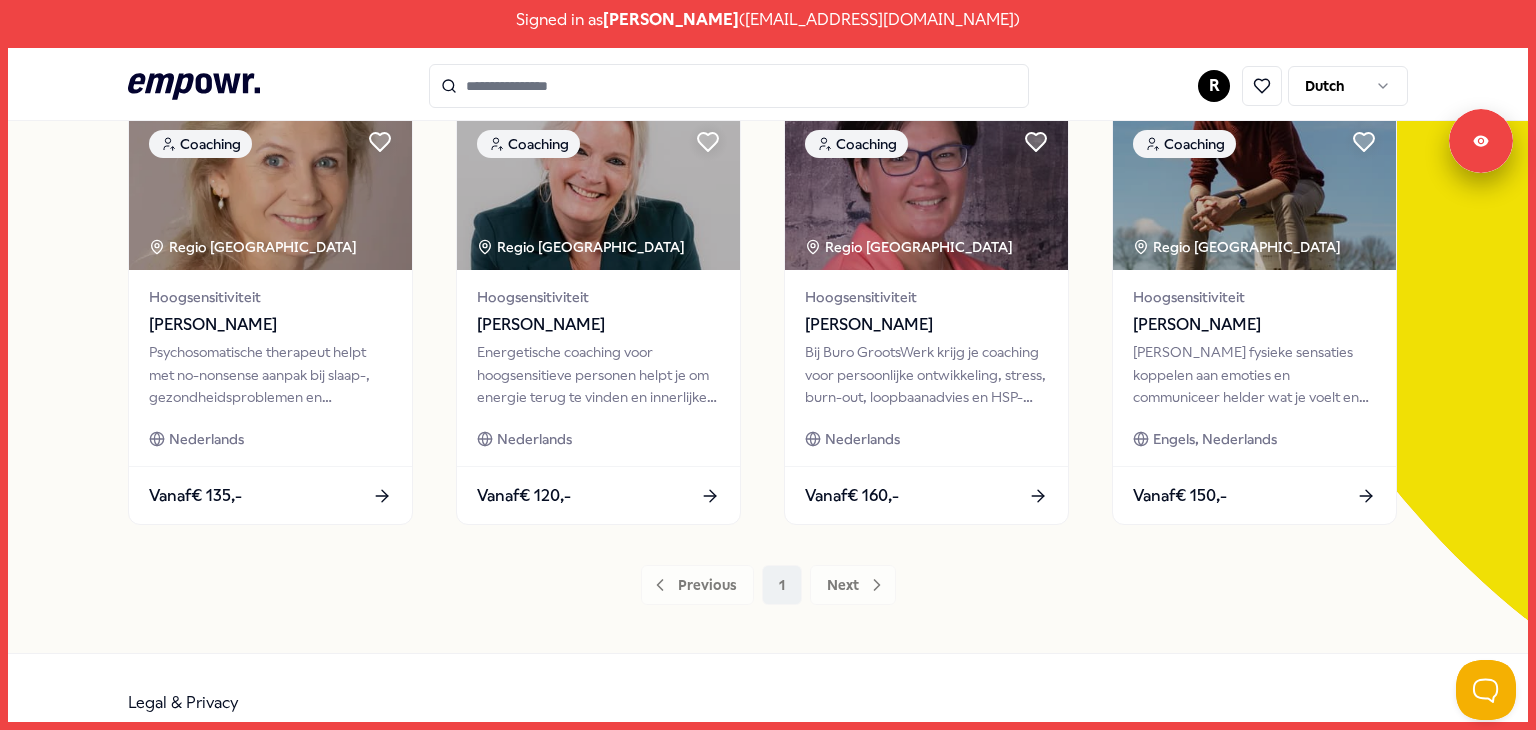 scroll, scrollTop: 218, scrollLeft: 0, axis: vertical 